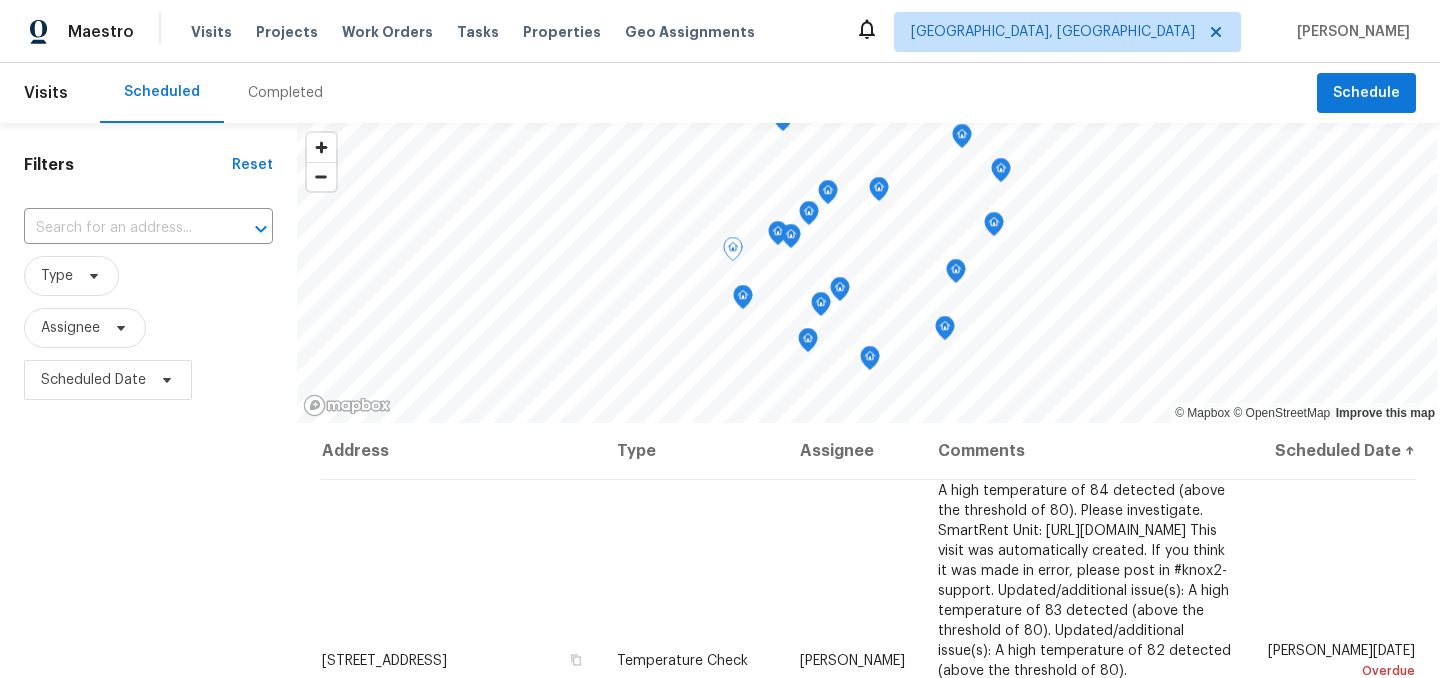 scroll, scrollTop: 0, scrollLeft: 0, axis: both 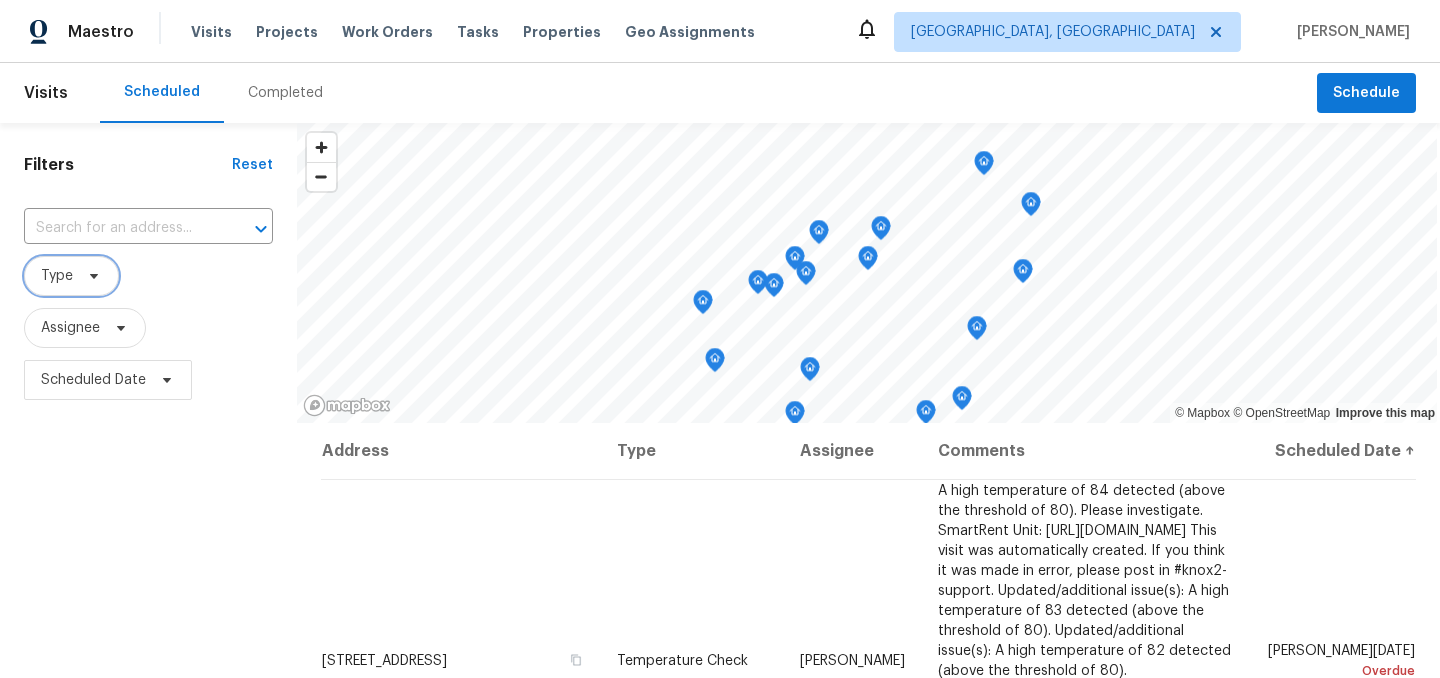 click at bounding box center (91, 276) 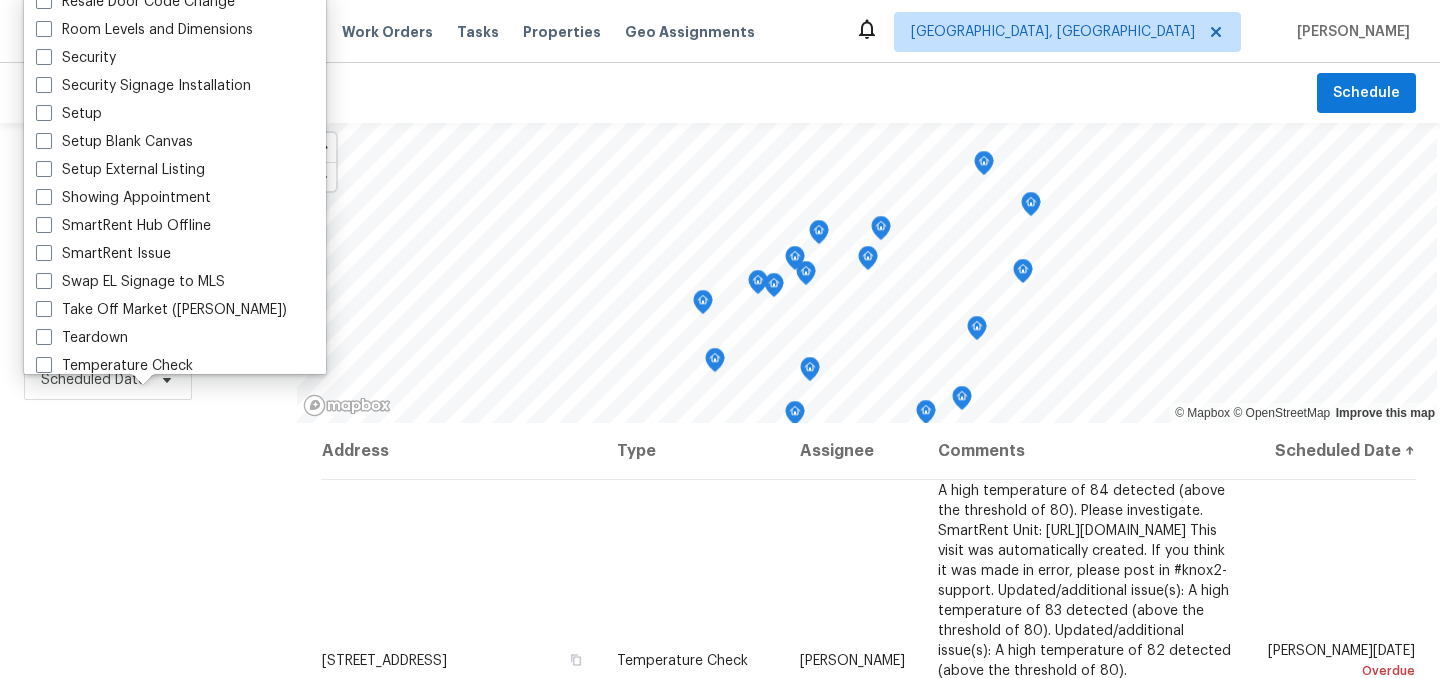 scroll, scrollTop: 1700, scrollLeft: 0, axis: vertical 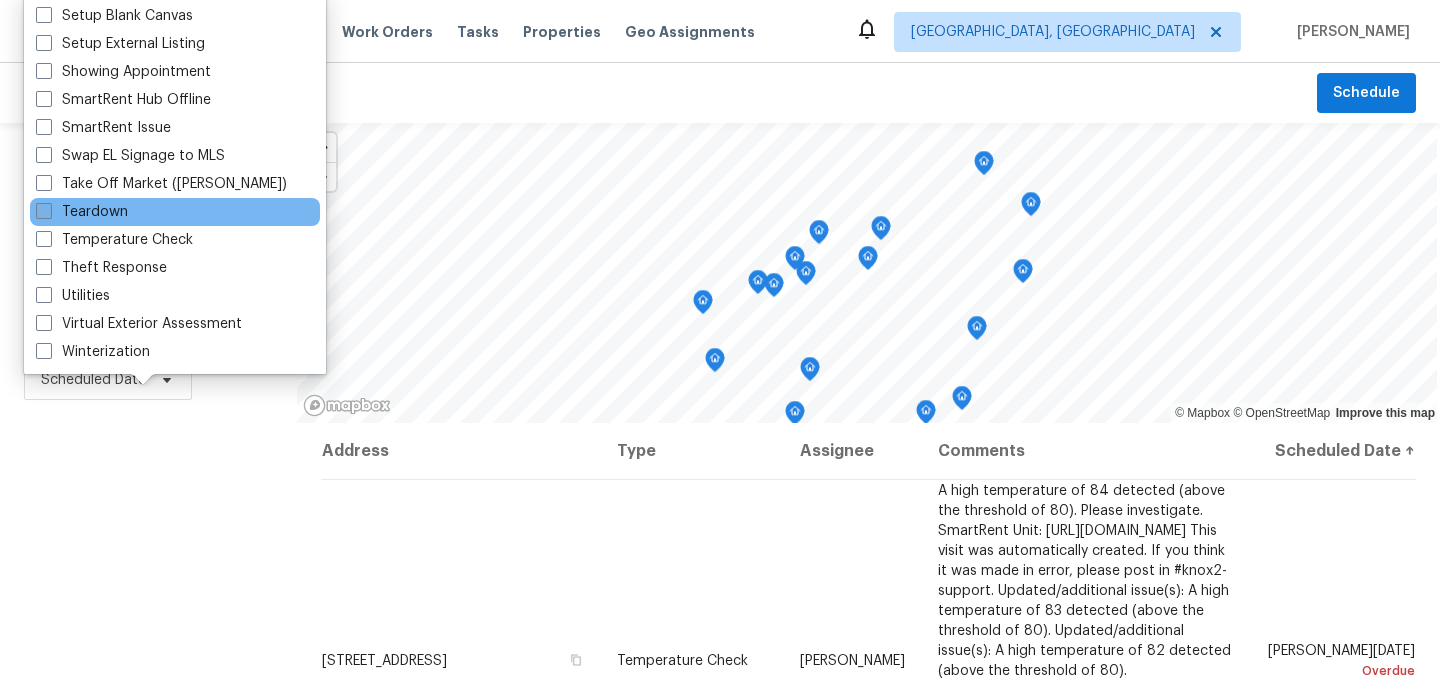 click on "Teardown" at bounding box center [82, 212] 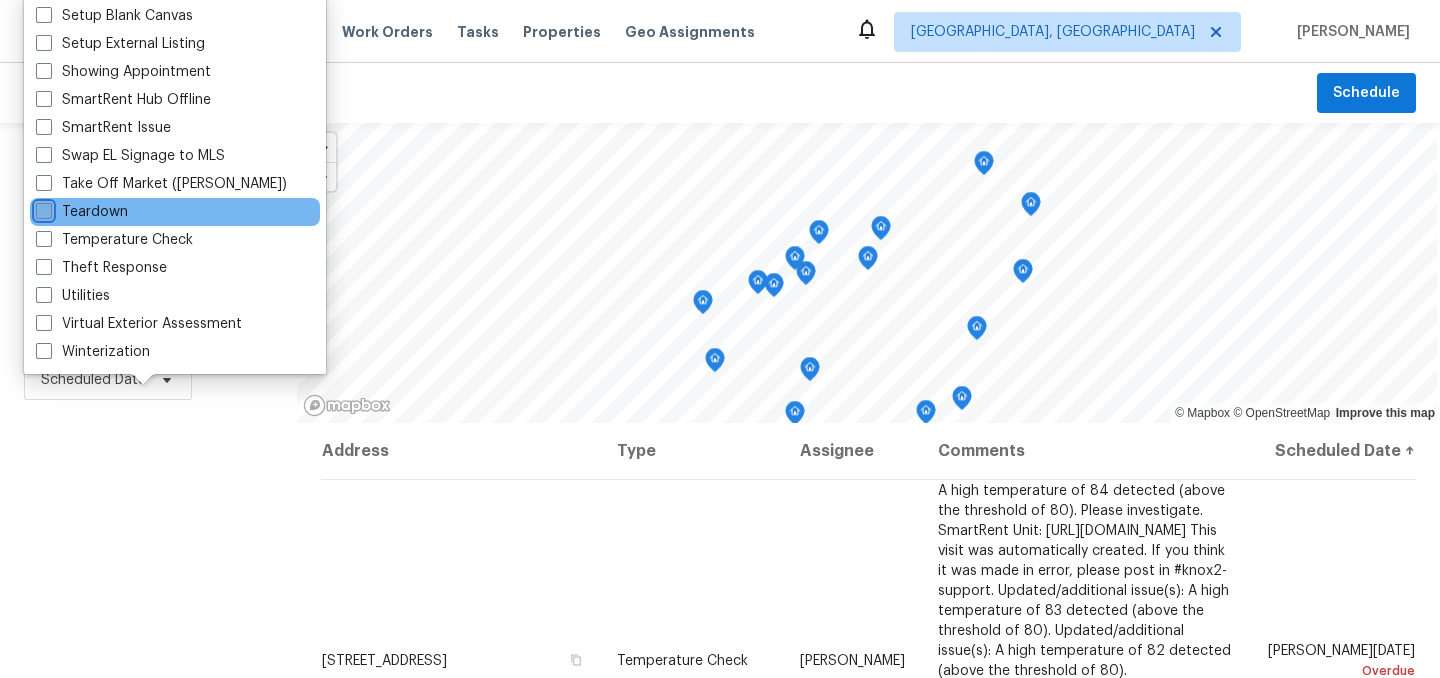 click on "Teardown" at bounding box center [42, 208] 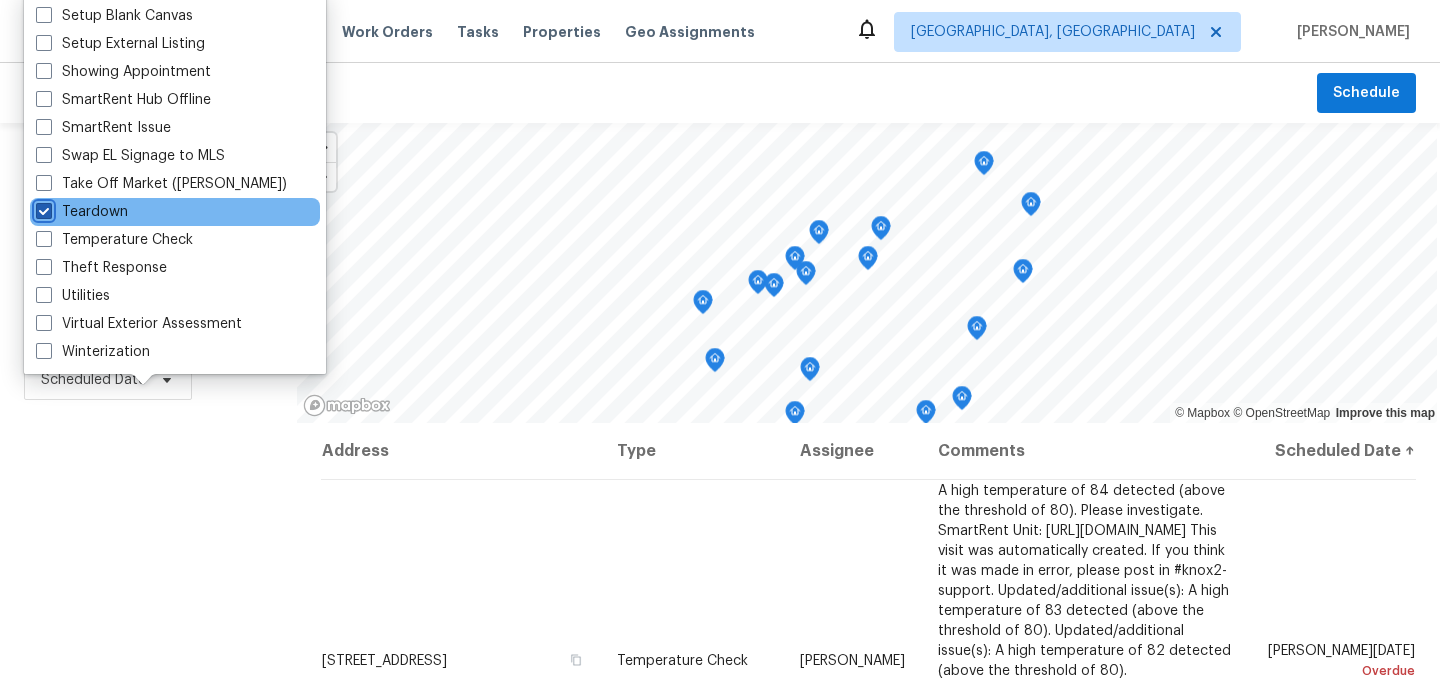 checkbox on "true" 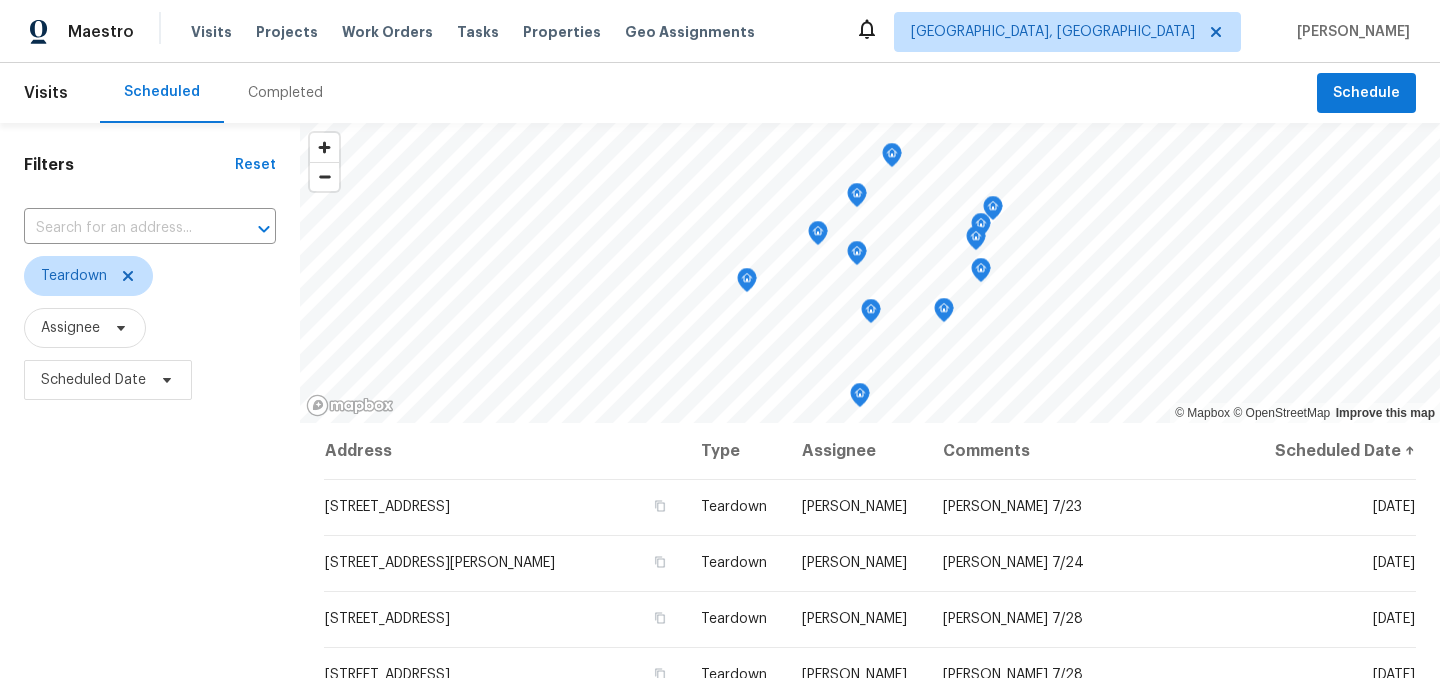 click on "Filters Reset ​ Teardown Assignee Scheduled Date" at bounding box center (150, 544) 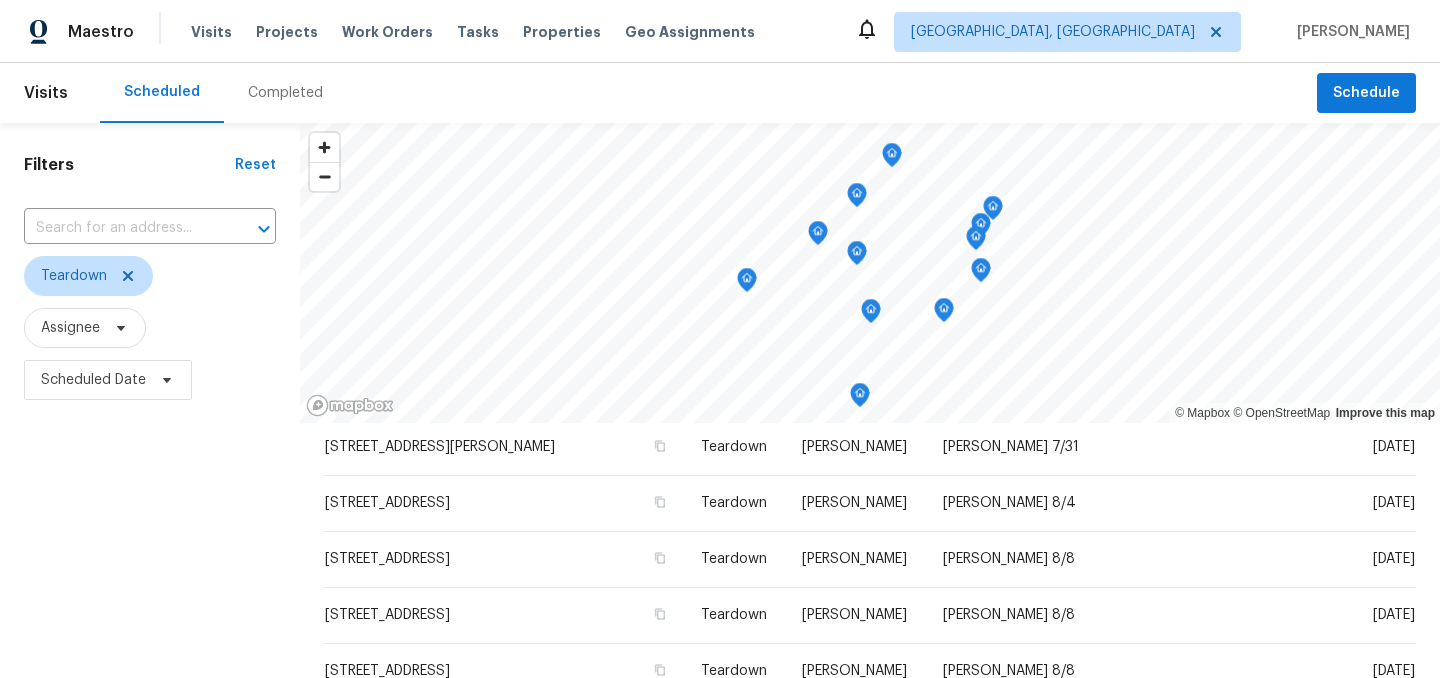 scroll, scrollTop: 426, scrollLeft: 0, axis: vertical 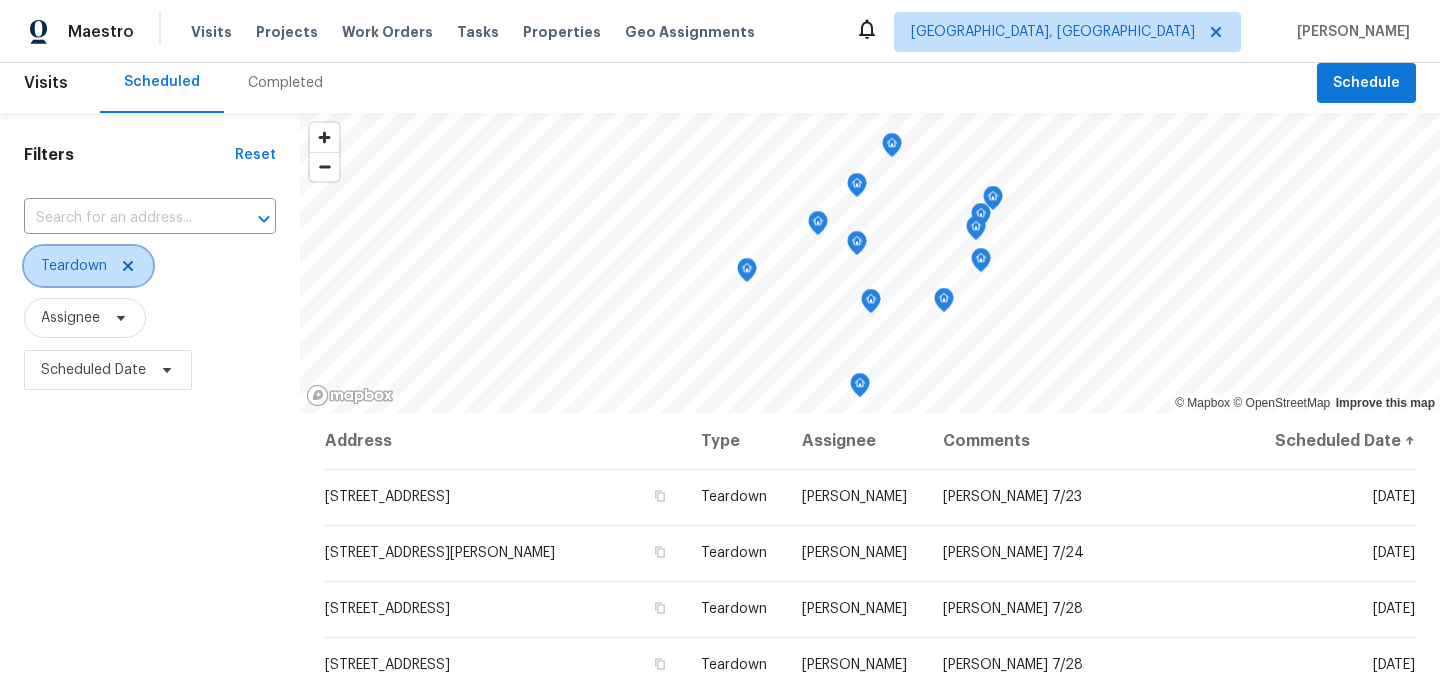 click 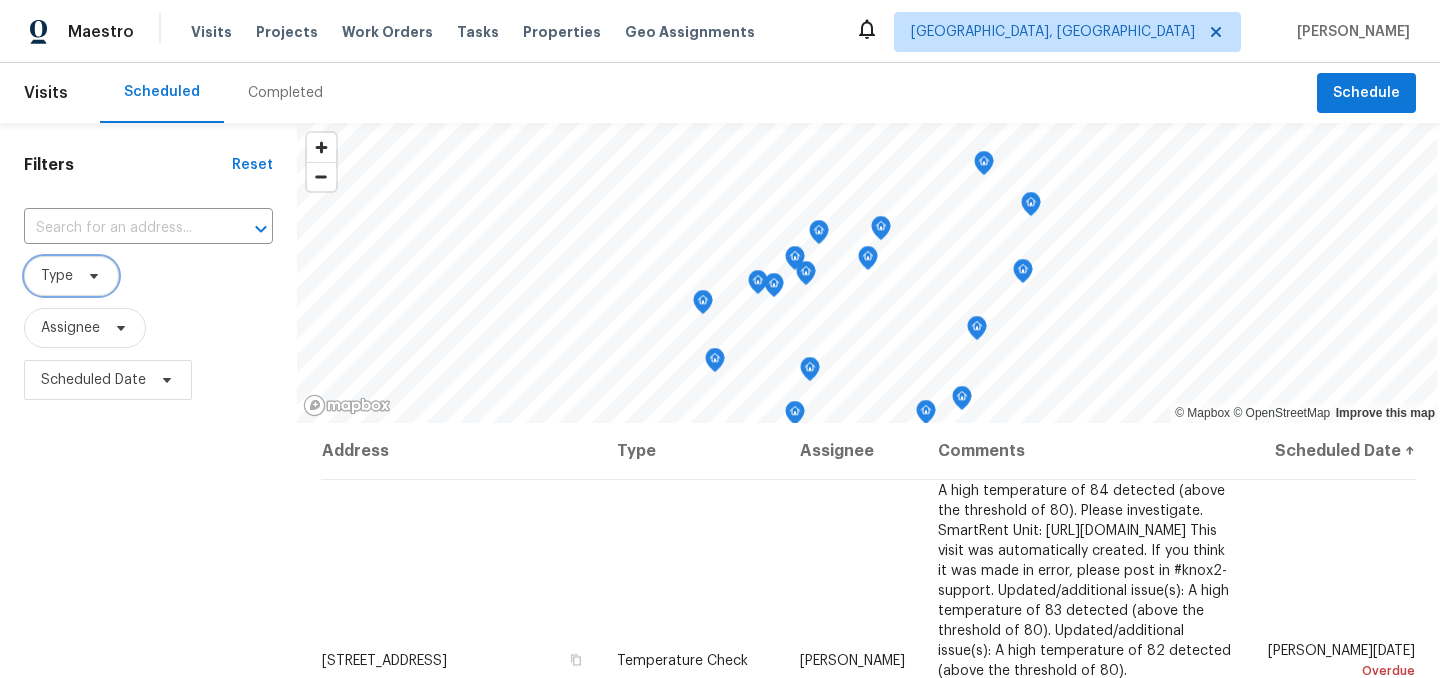 click on "Type" at bounding box center [57, 276] 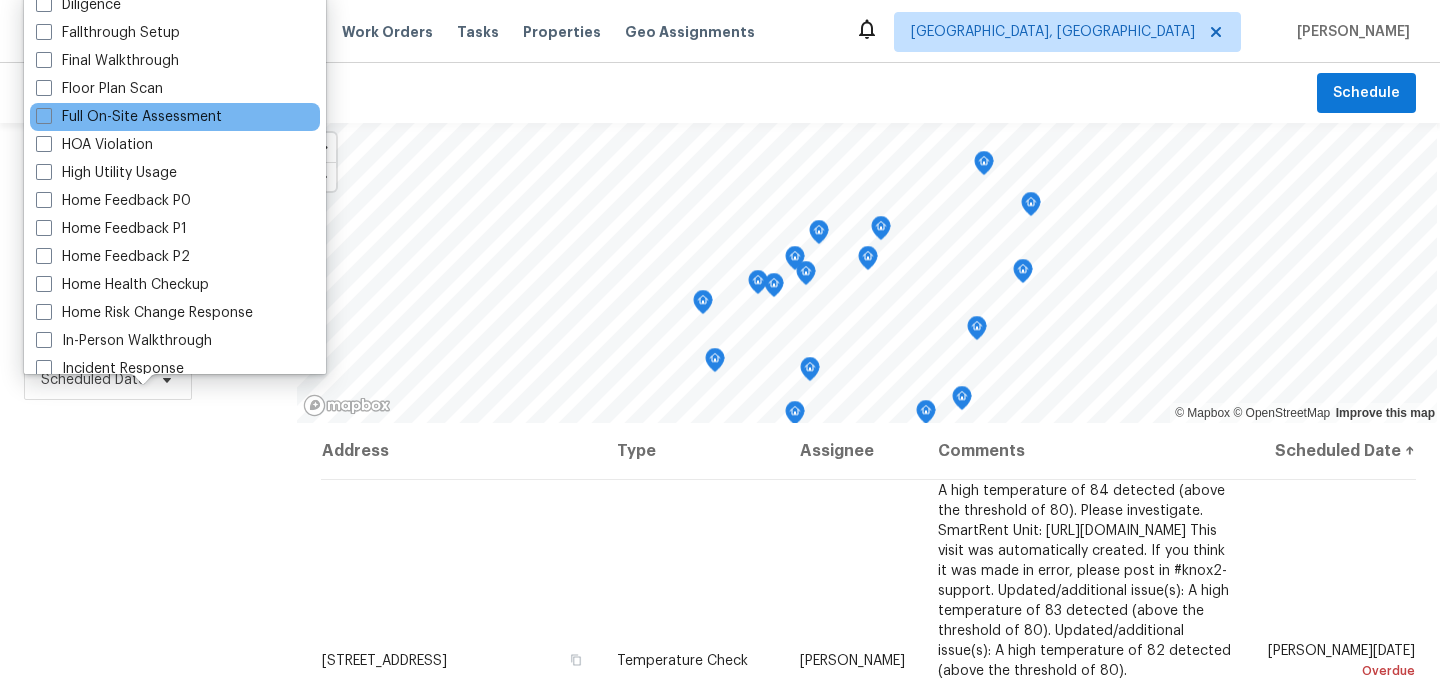 scroll, scrollTop: 463, scrollLeft: 0, axis: vertical 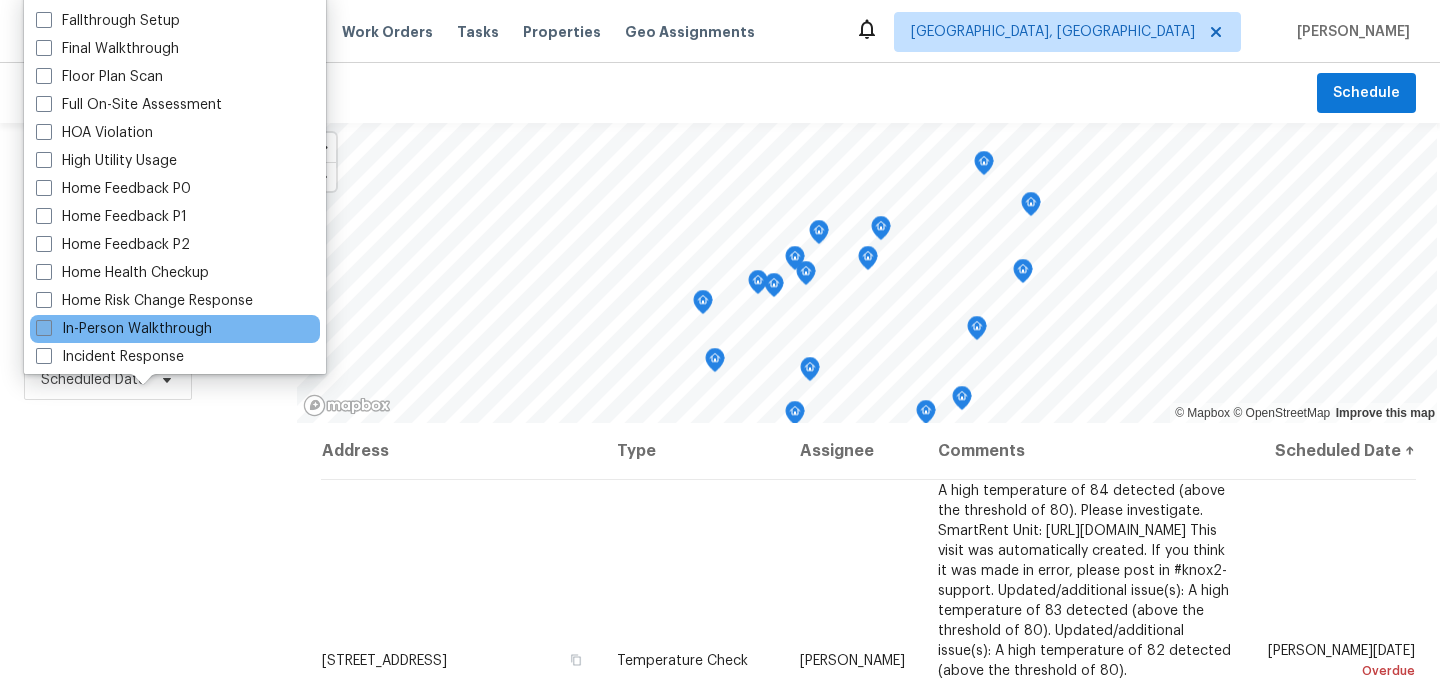 click on "In-Person Walkthrough" at bounding box center [124, 329] 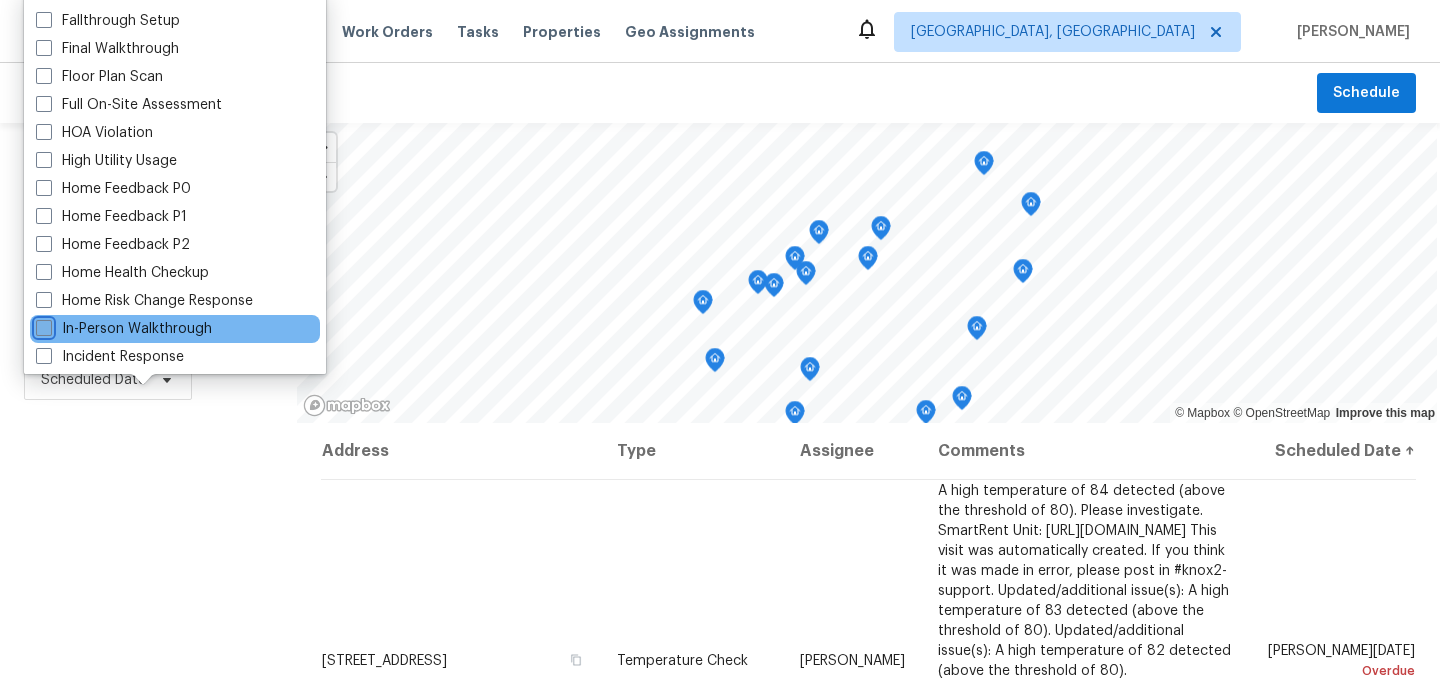 click on "In-Person Walkthrough" at bounding box center (42, 325) 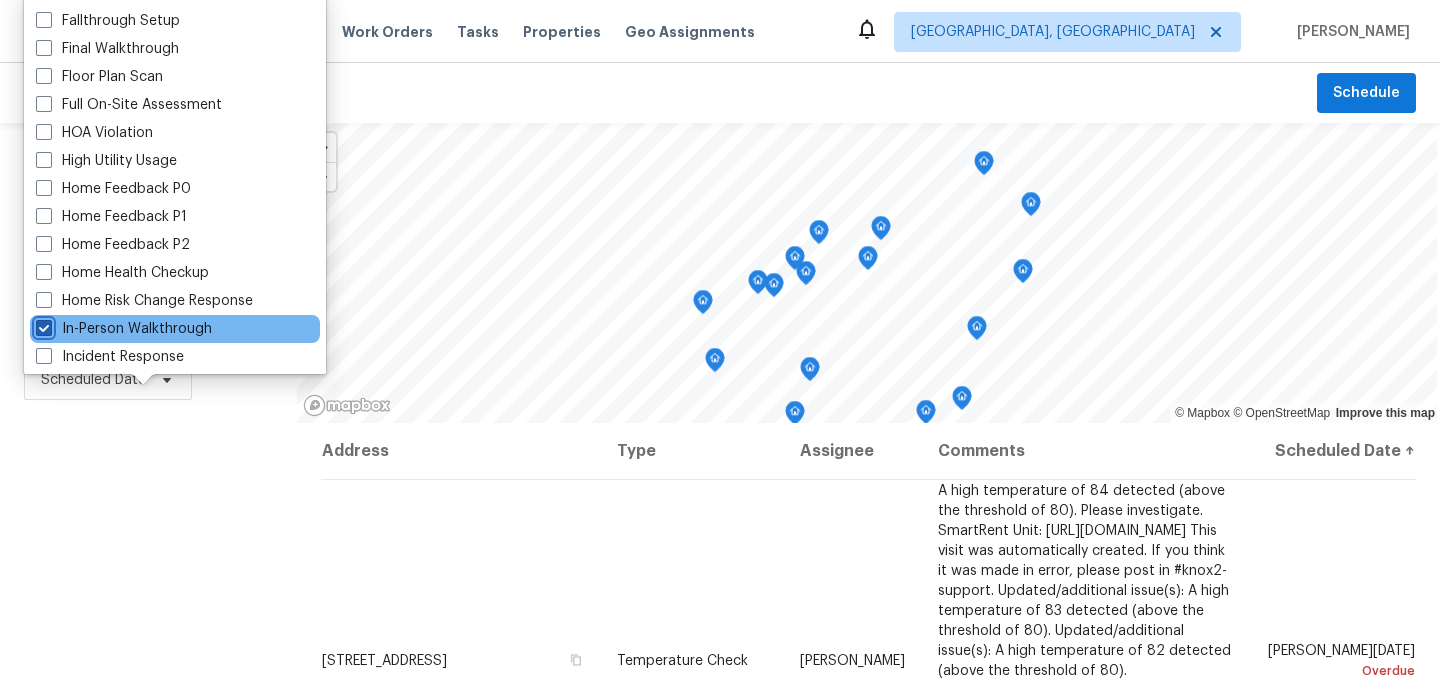 checkbox on "true" 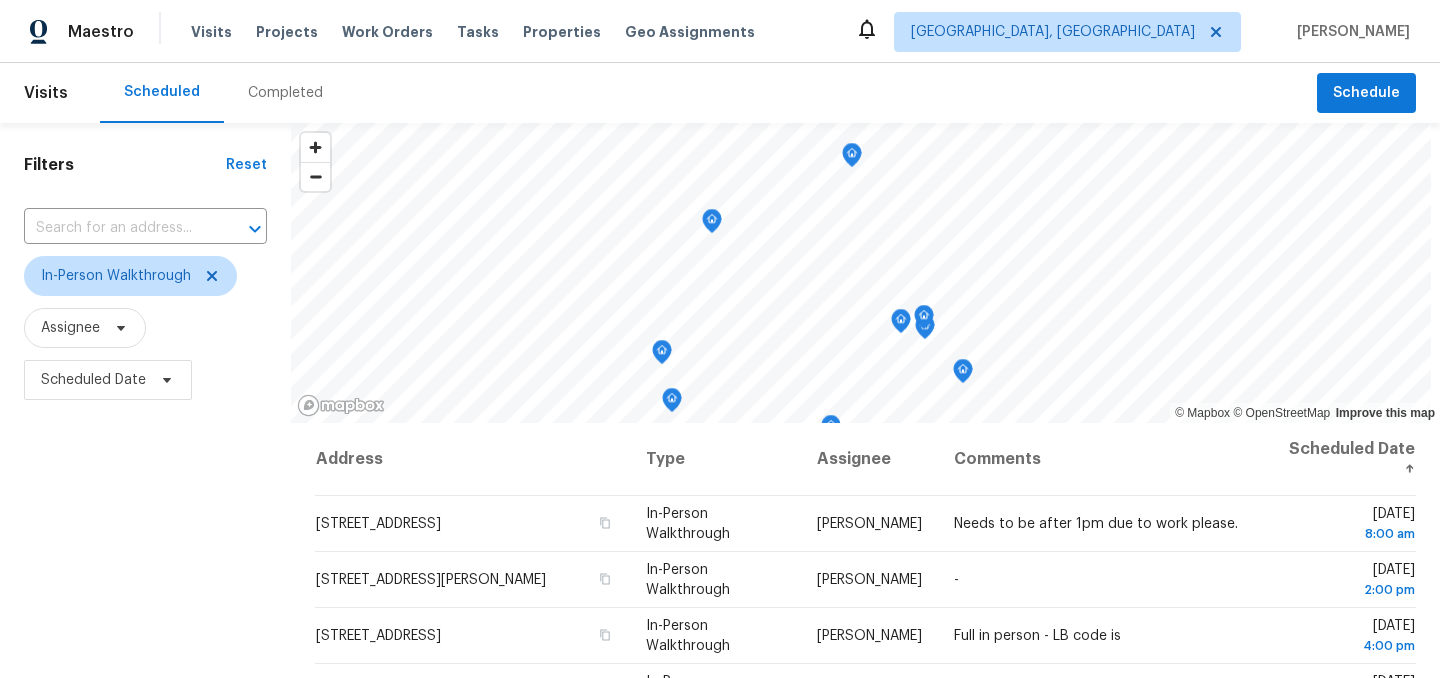 click on "Filters Reset ​ In-Person Walkthrough Assignee Scheduled Date" at bounding box center [145, 544] 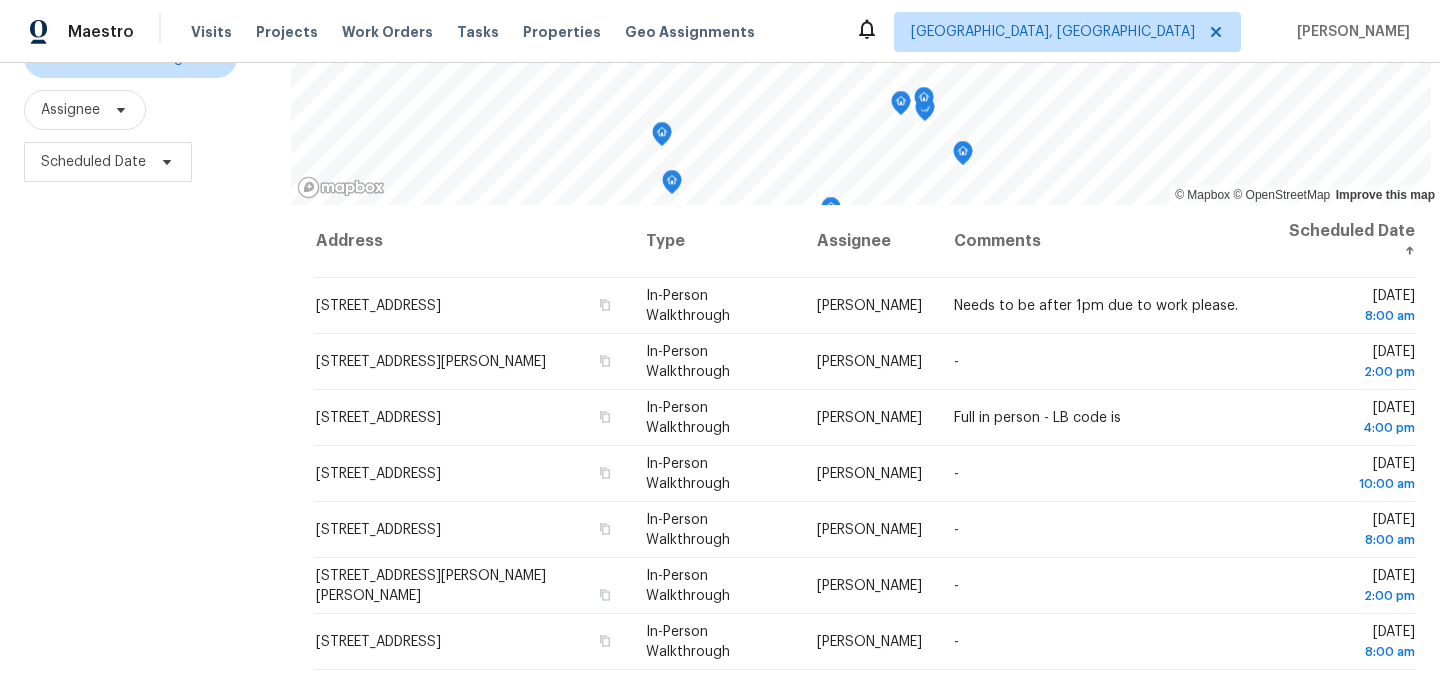 scroll, scrollTop: 220, scrollLeft: 0, axis: vertical 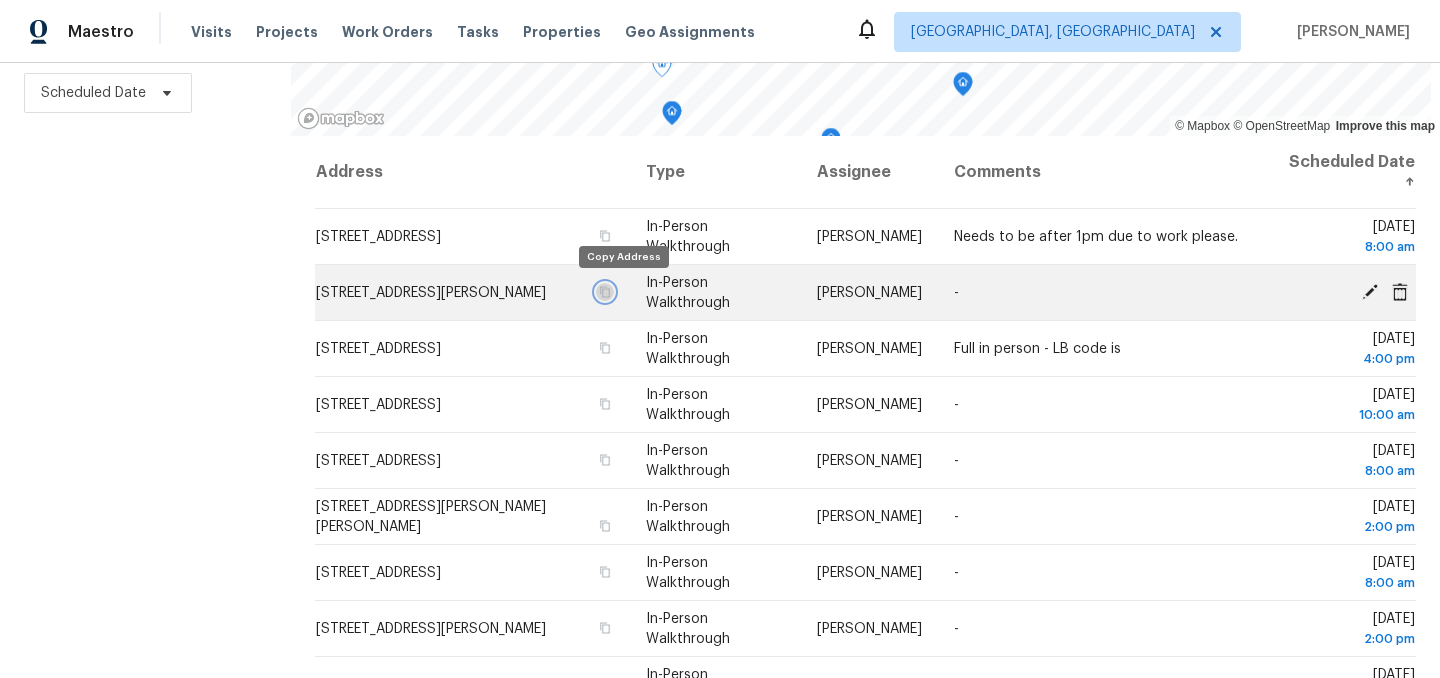 click 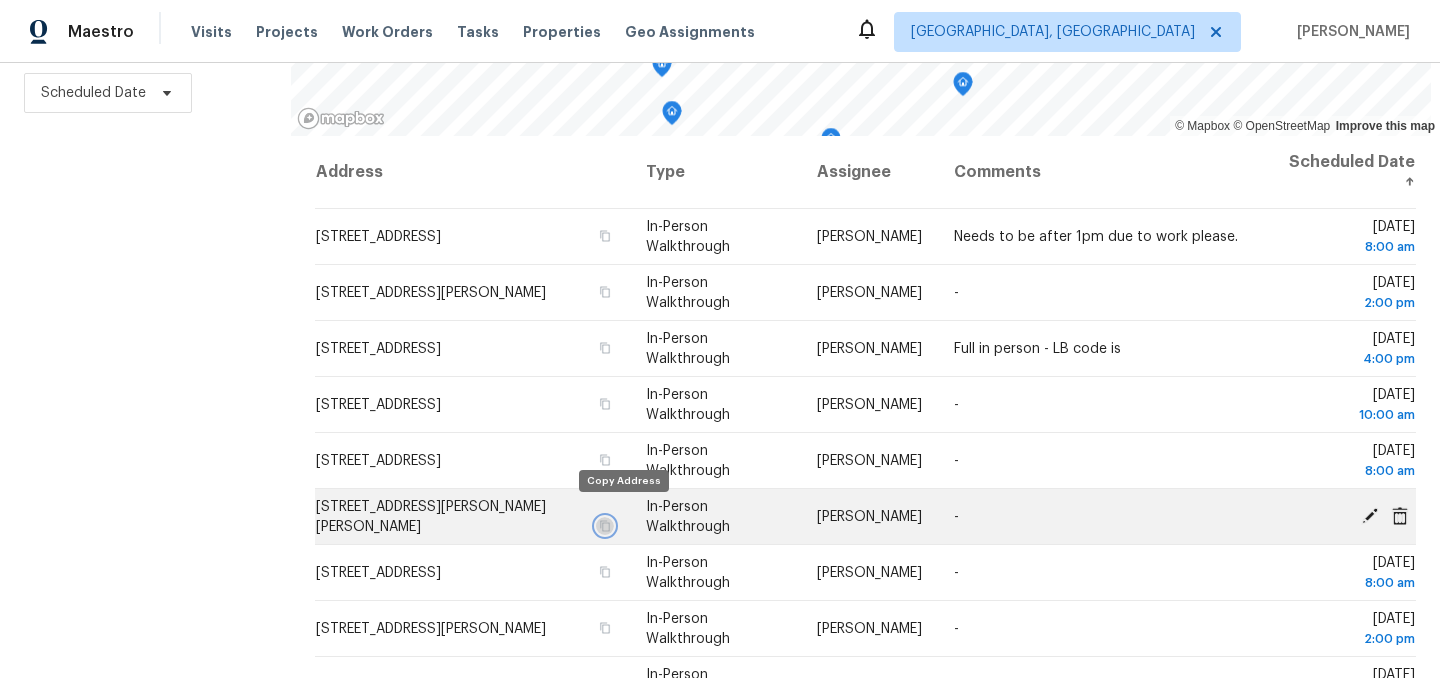 click 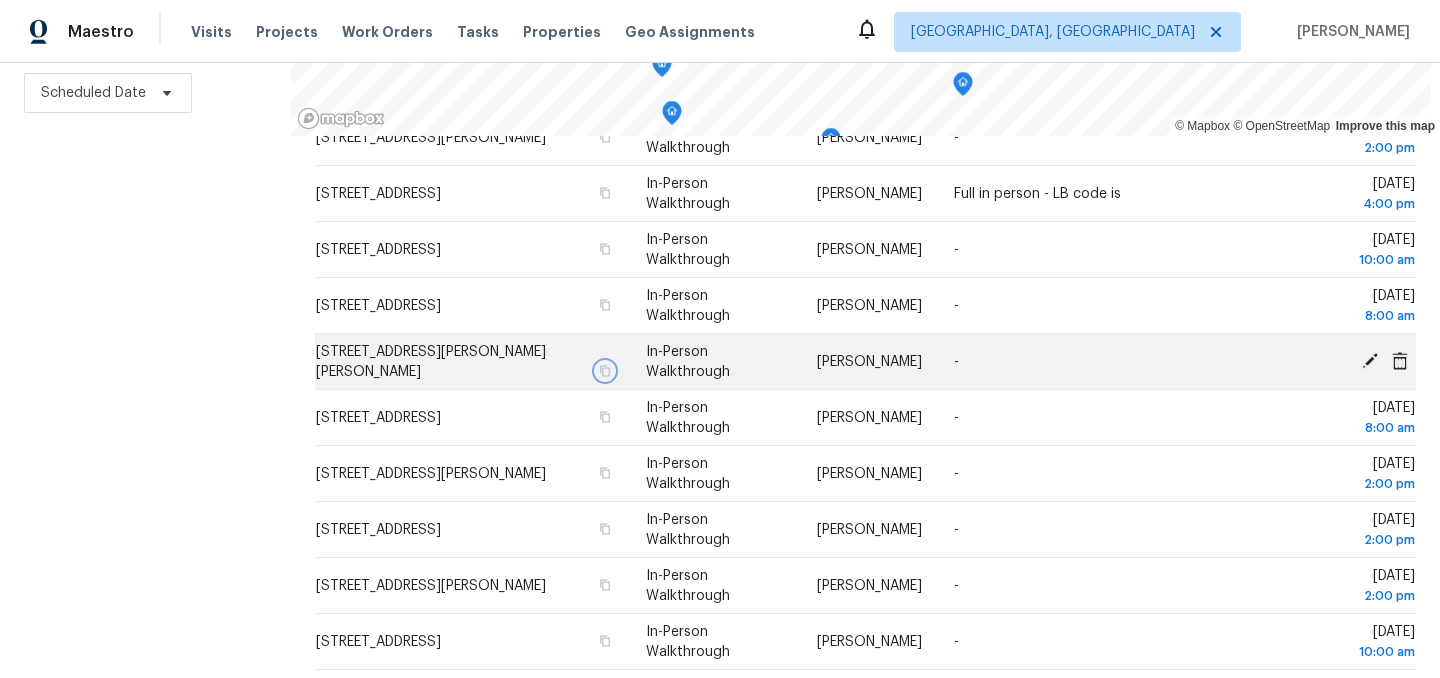 scroll, scrollTop: 160, scrollLeft: 0, axis: vertical 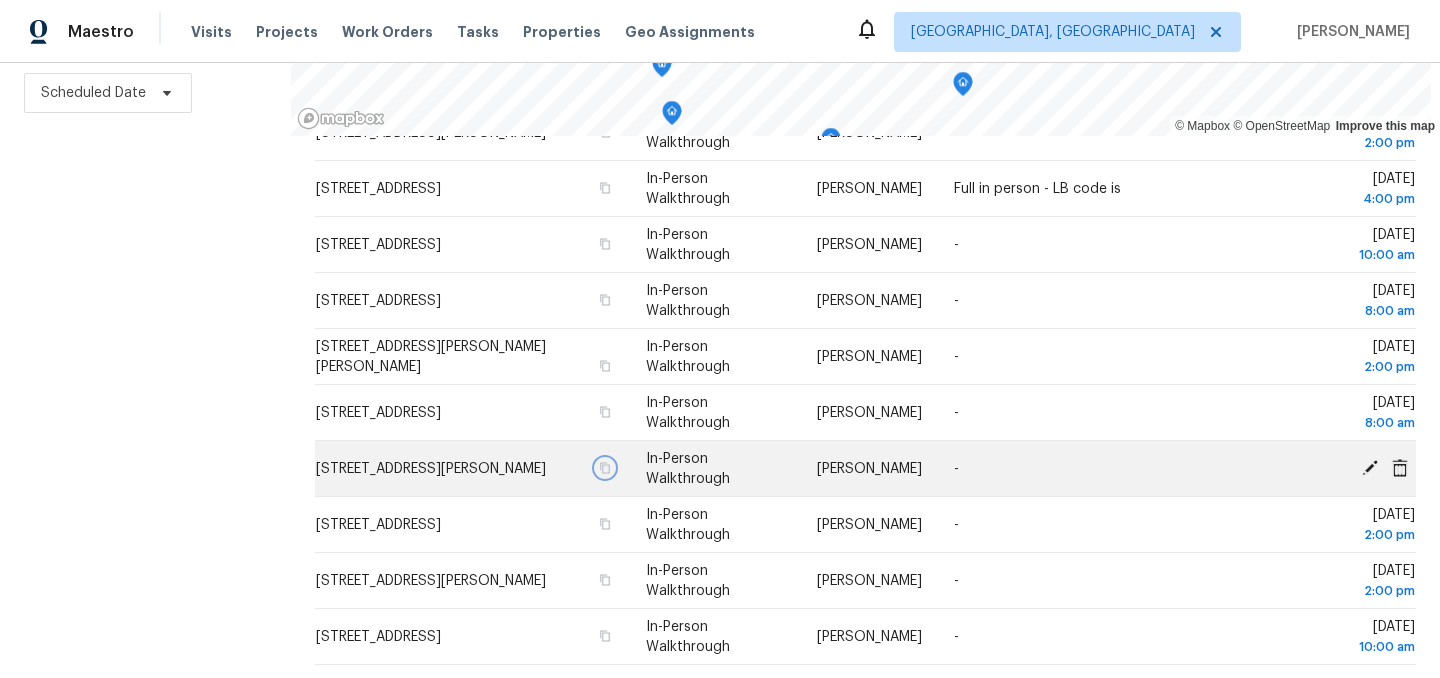 click 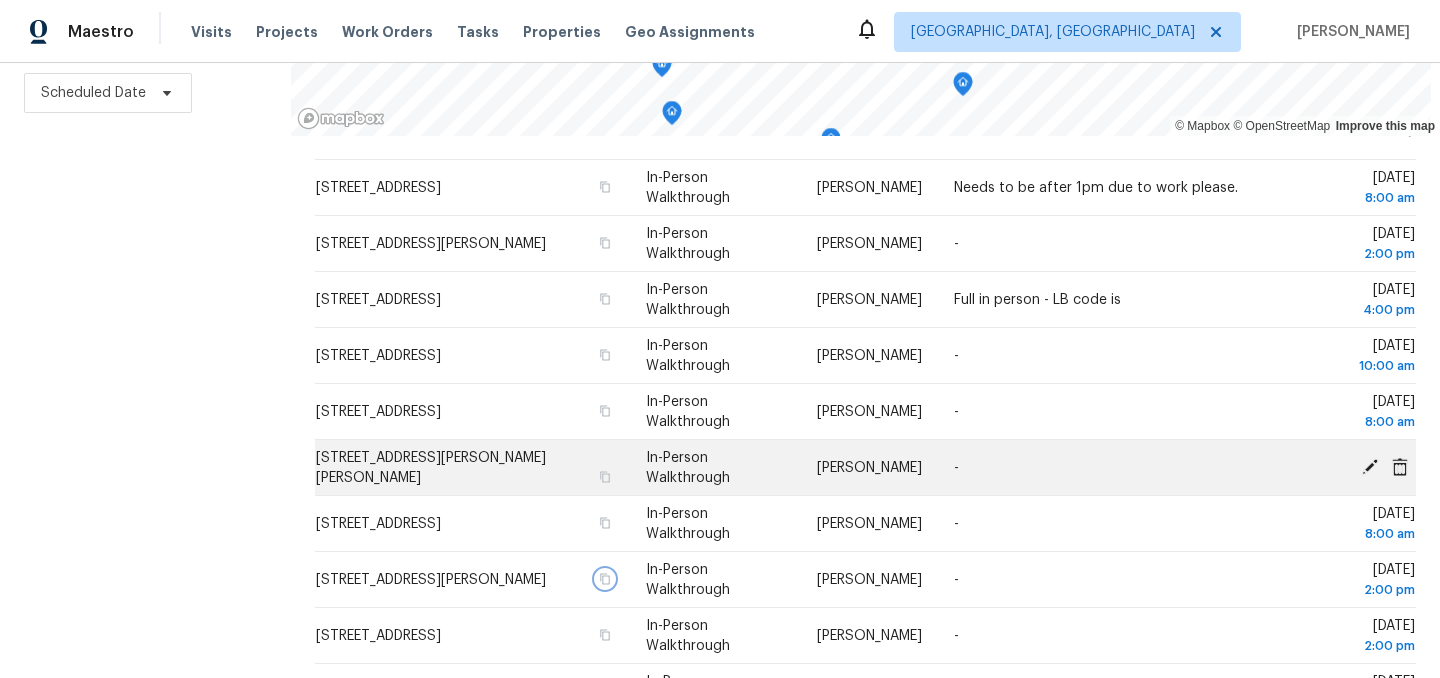 scroll, scrollTop: 162, scrollLeft: 0, axis: vertical 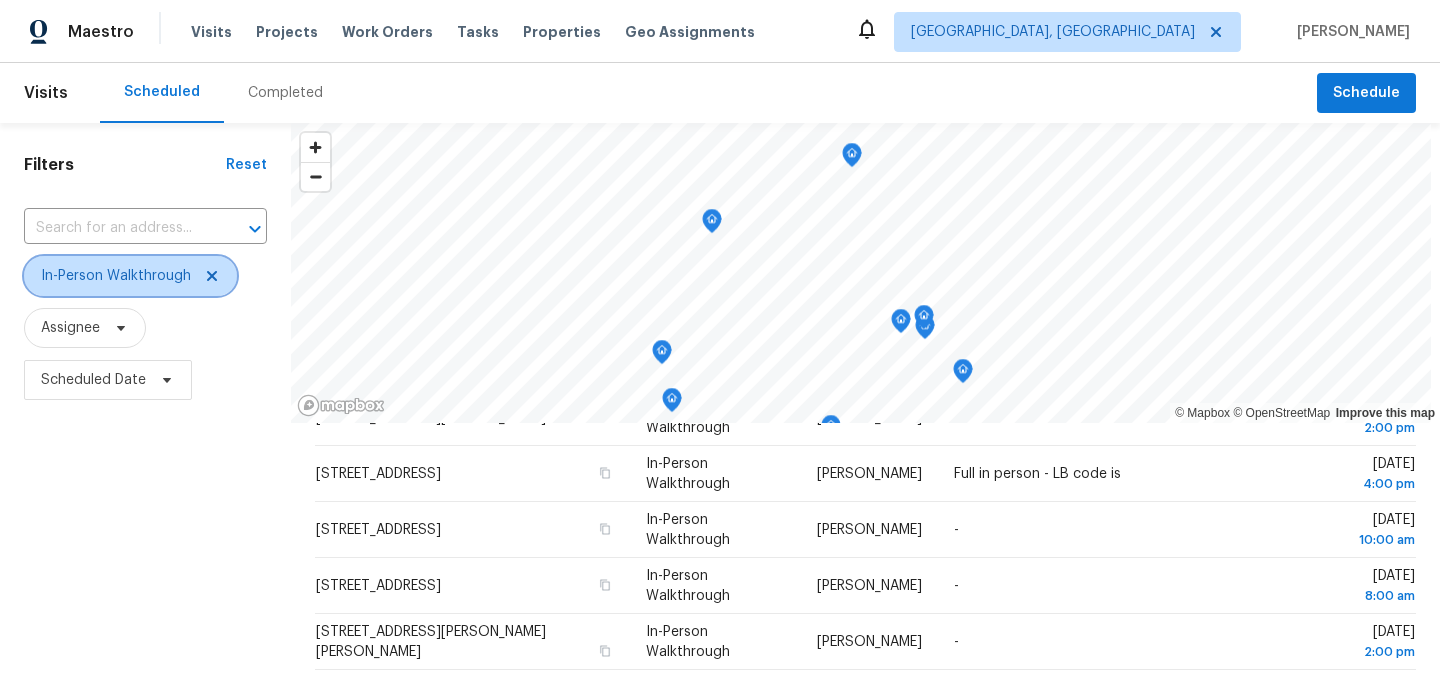 click 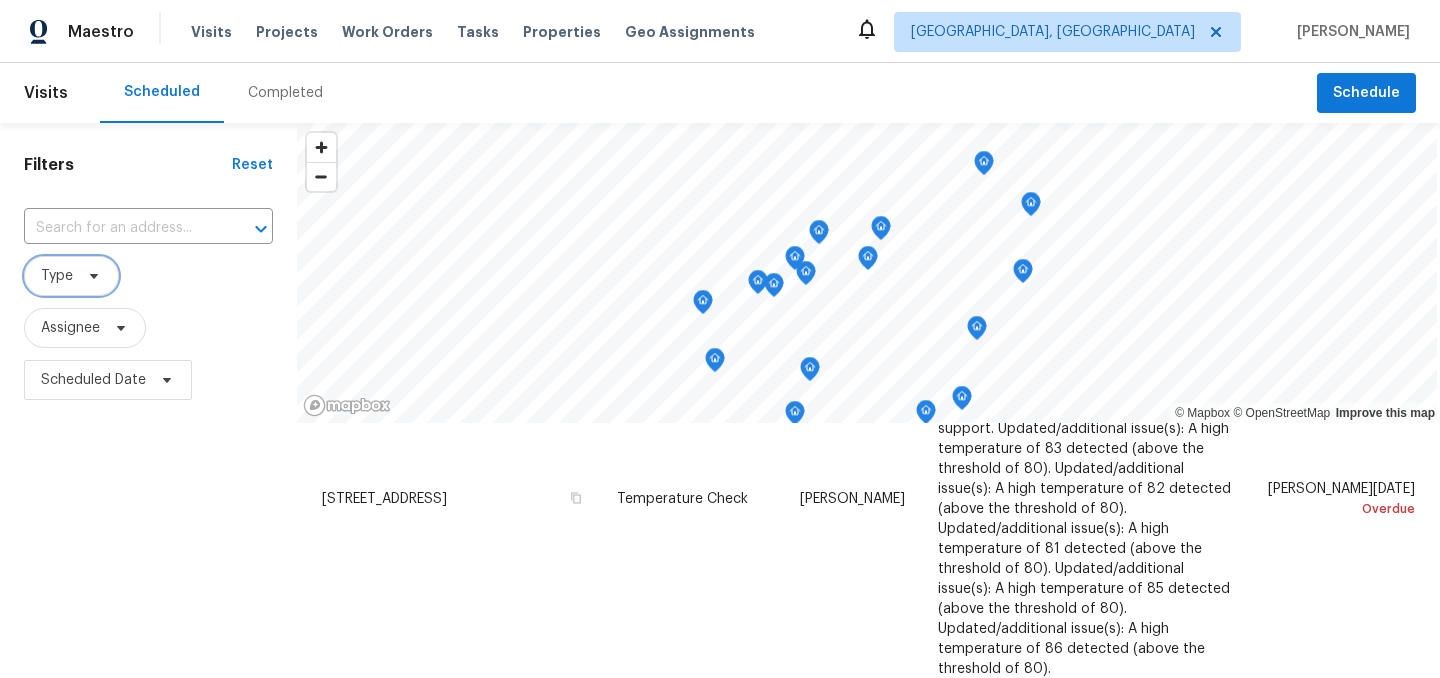 click on "Type" at bounding box center [71, 276] 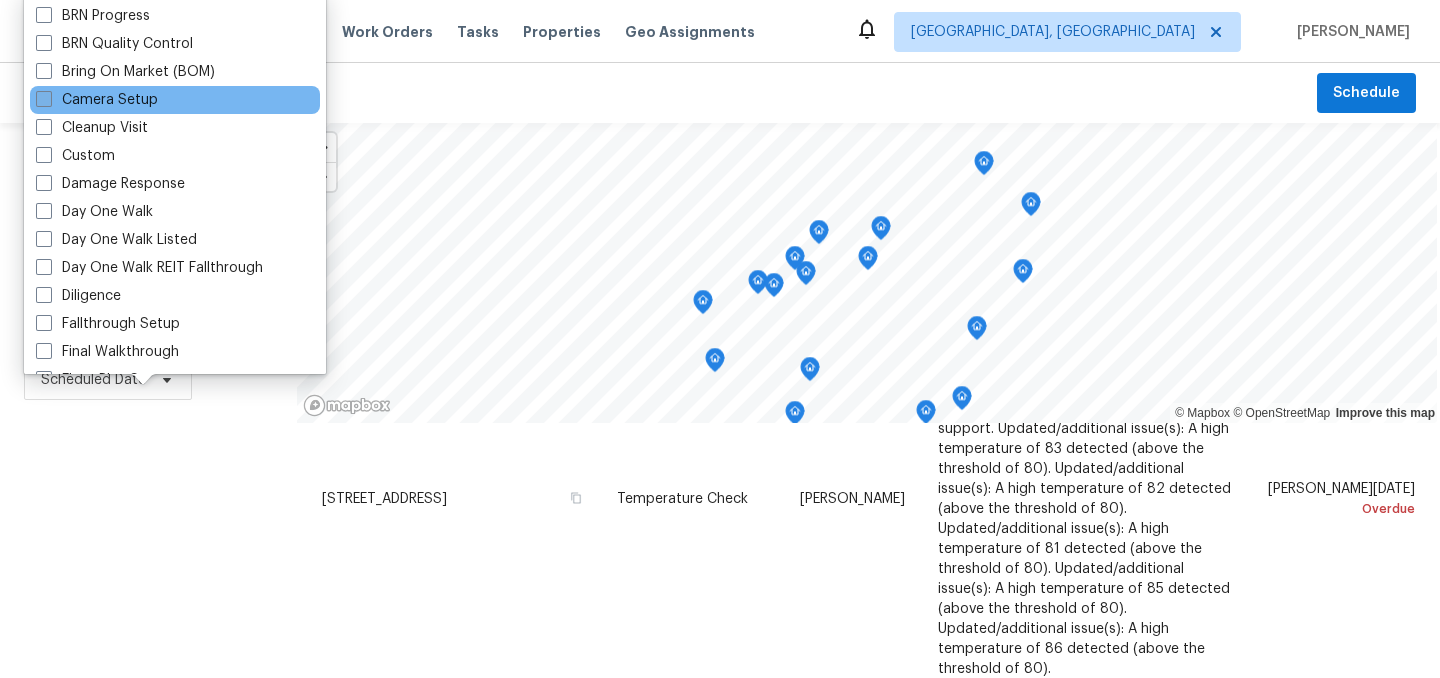 scroll, scrollTop: 163, scrollLeft: 0, axis: vertical 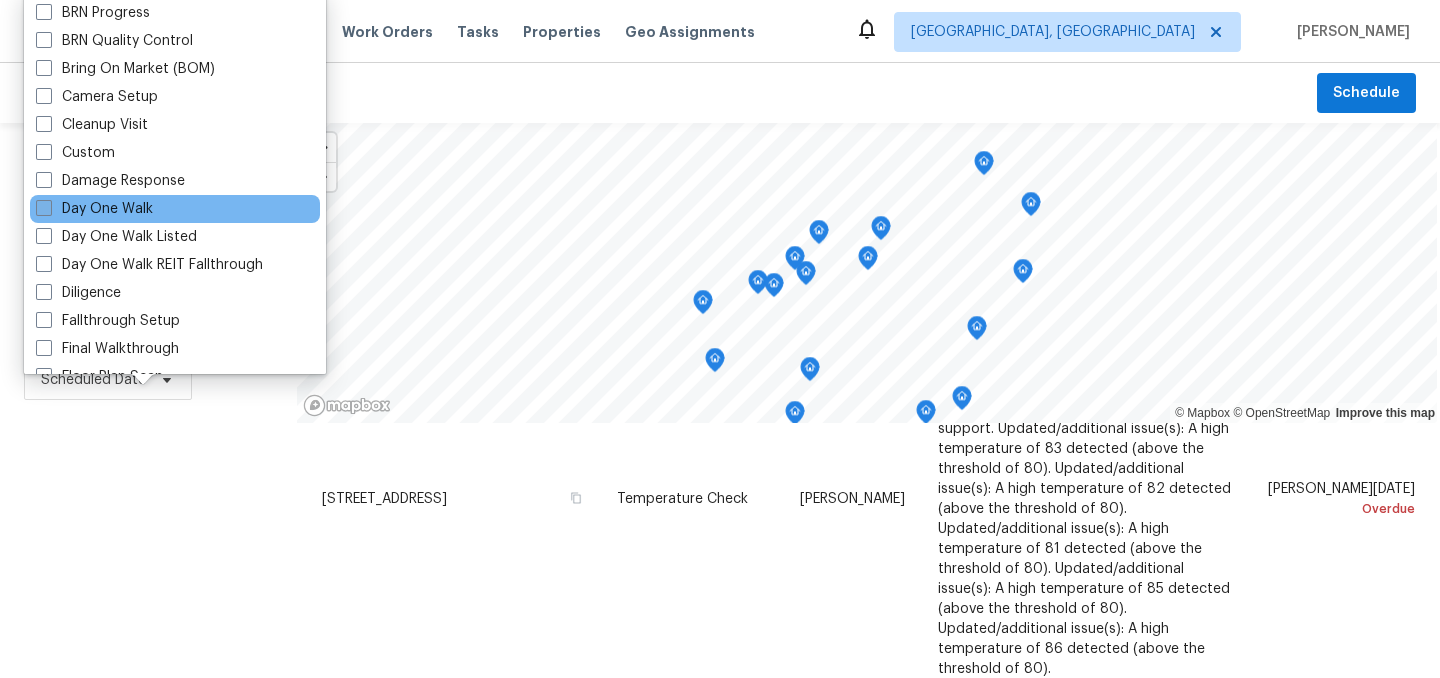 click on "Day One Walk" at bounding box center (94, 209) 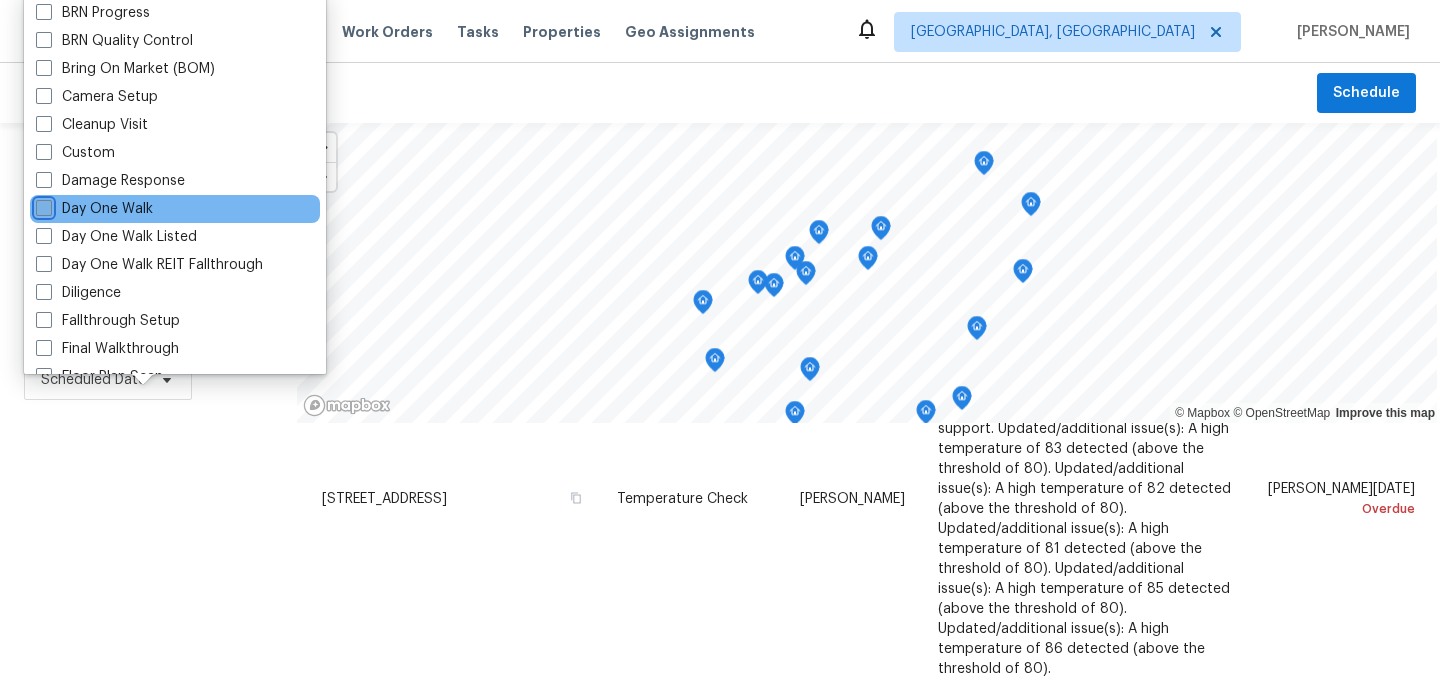 click on "Day One Walk" at bounding box center (42, 205) 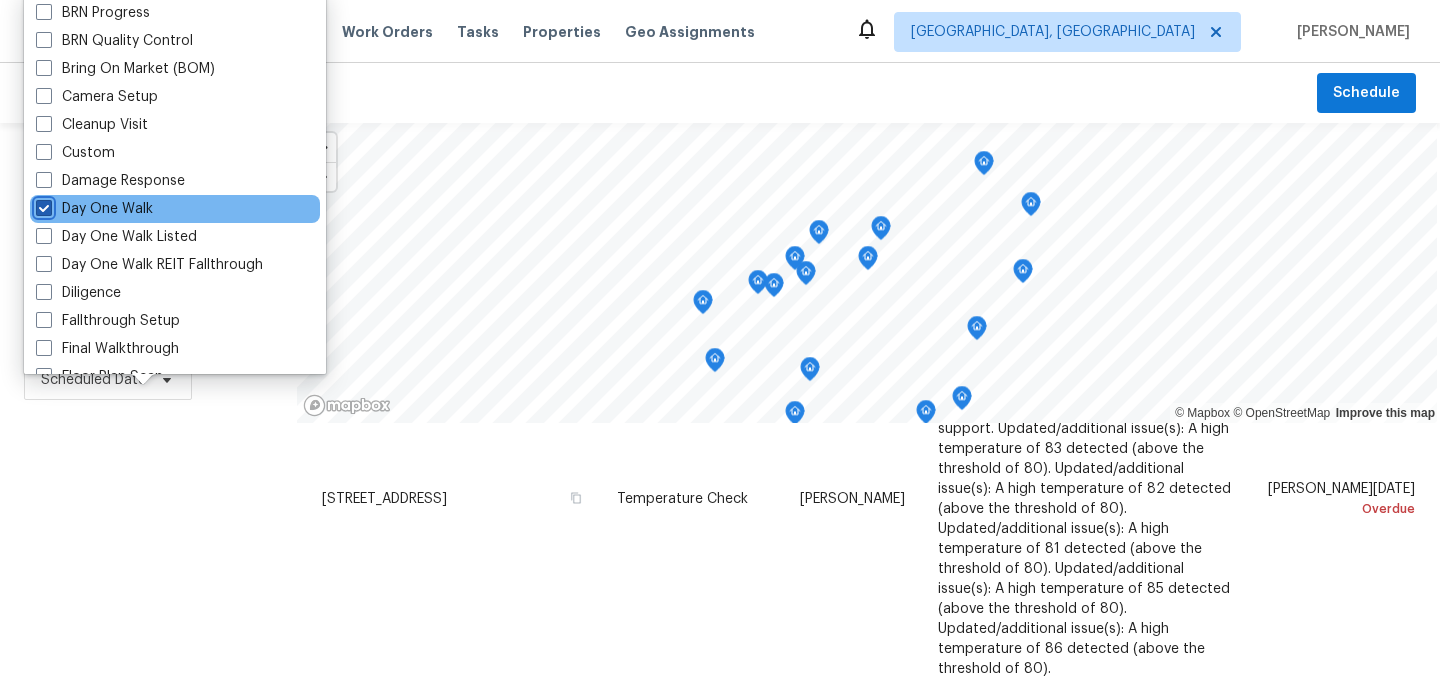 checkbox on "true" 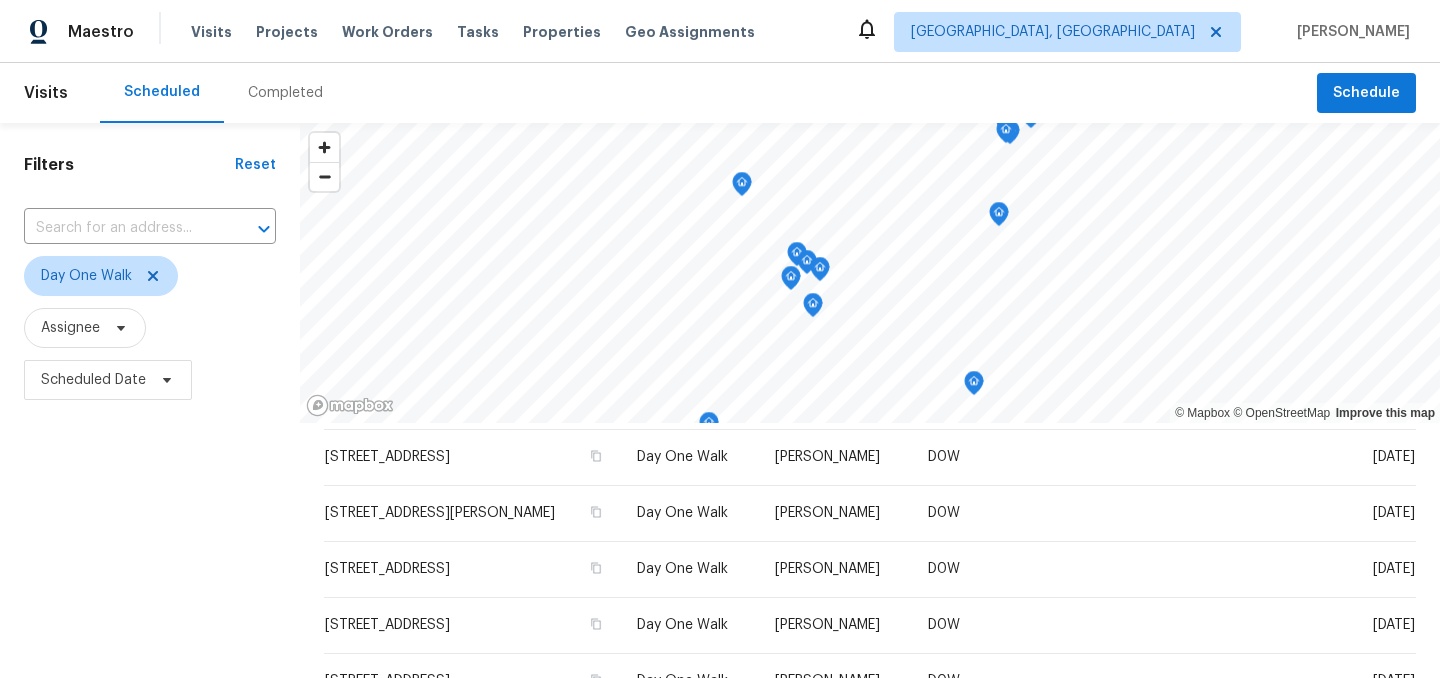 click on "Filters Reset ​ Day One Walk Assignee Scheduled Date" at bounding box center (150, 544) 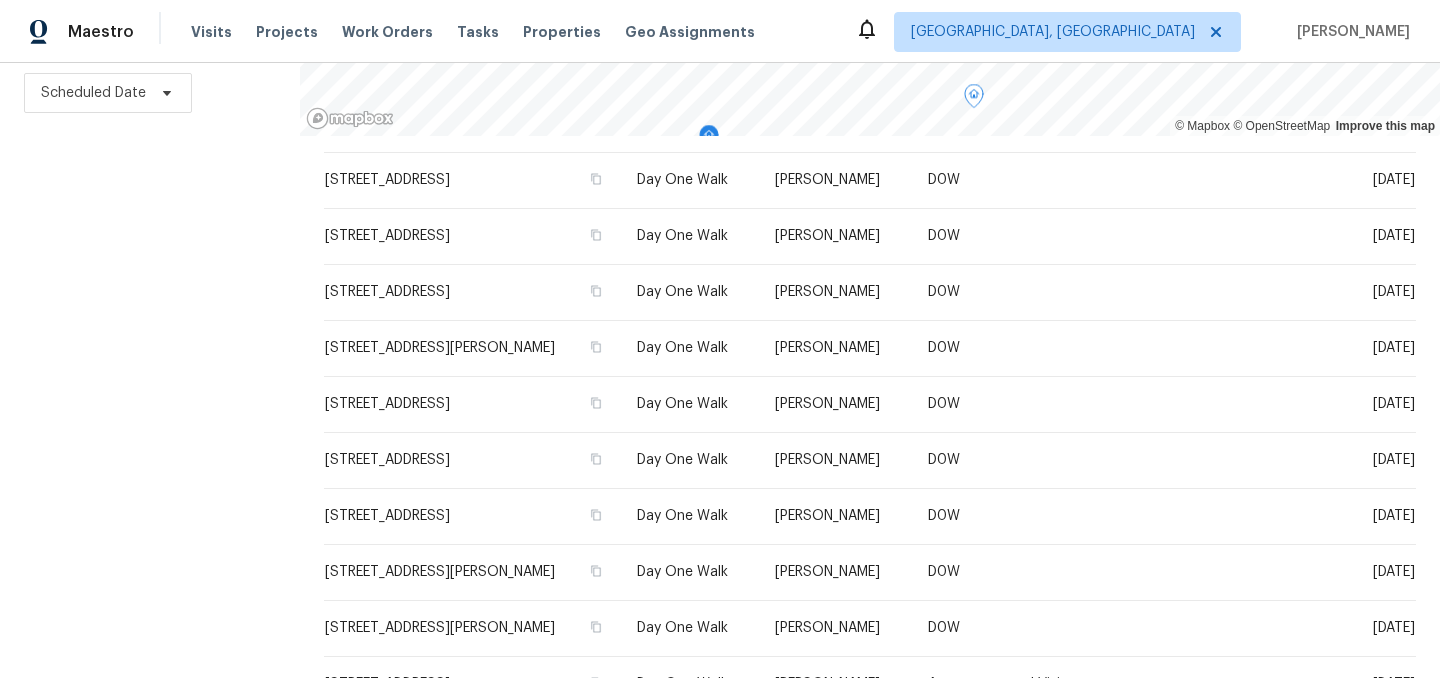 scroll, scrollTop: 0, scrollLeft: 0, axis: both 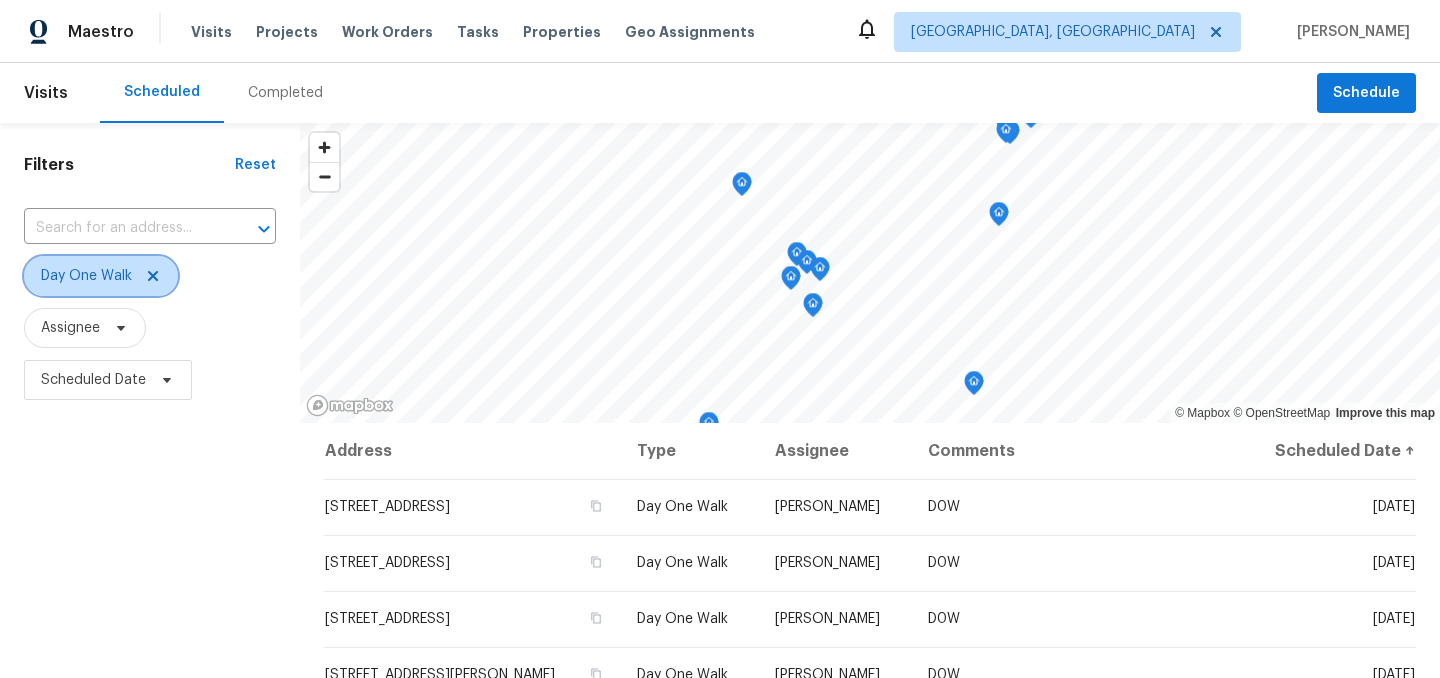 click 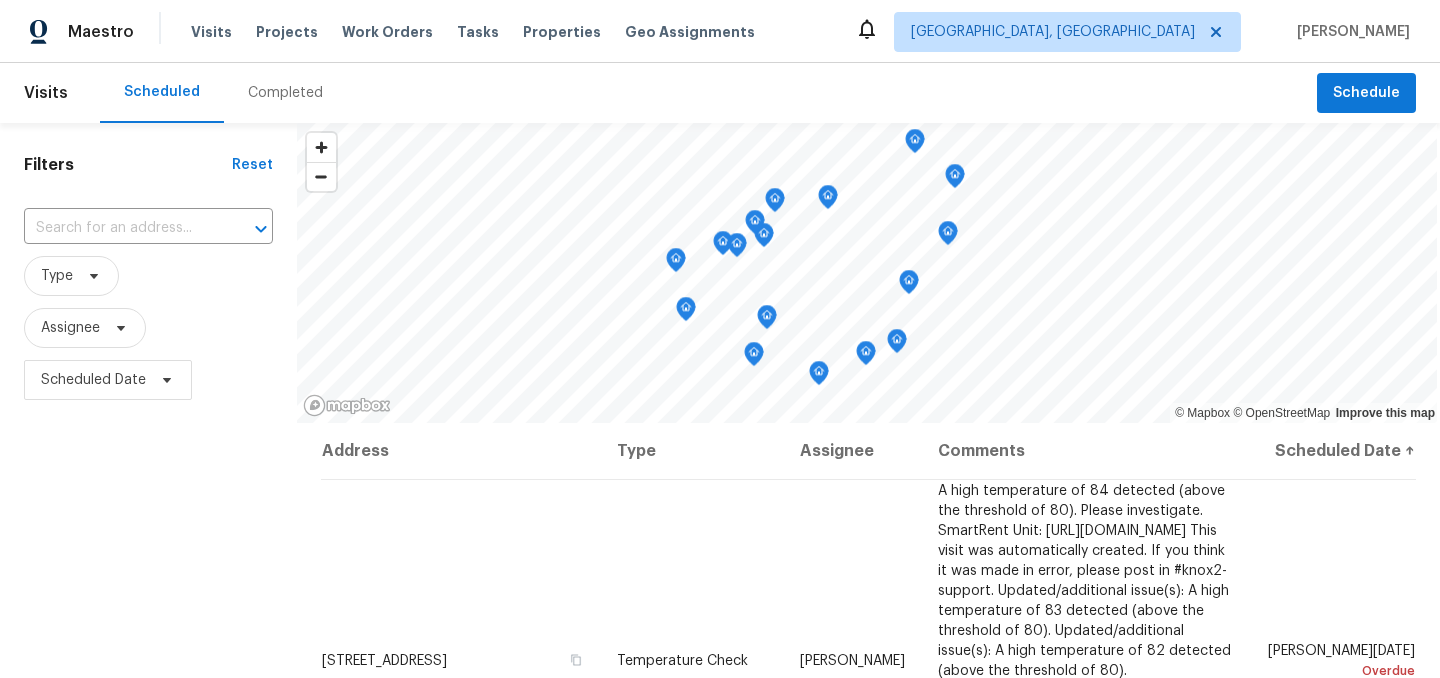 click on "Filters Reset ​ Type Assignee Scheduled Date" at bounding box center [148, 544] 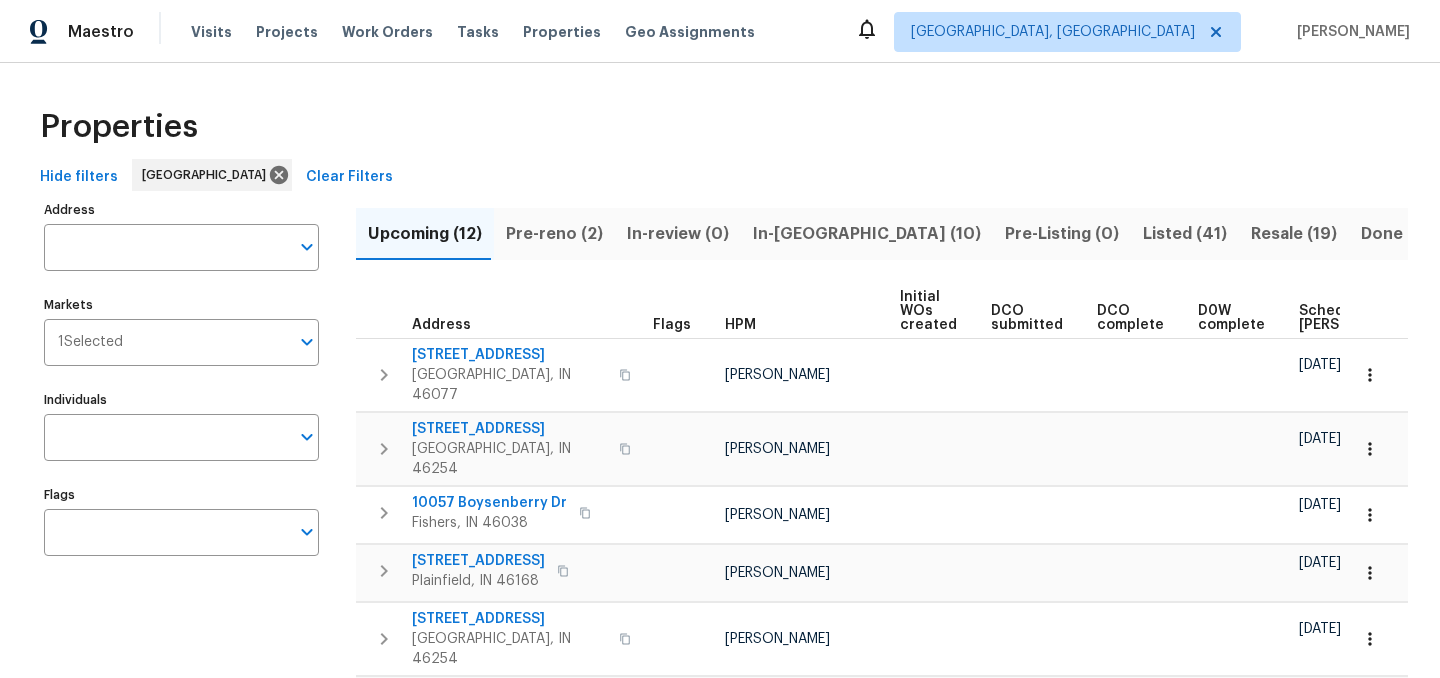 scroll, scrollTop: 0, scrollLeft: 0, axis: both 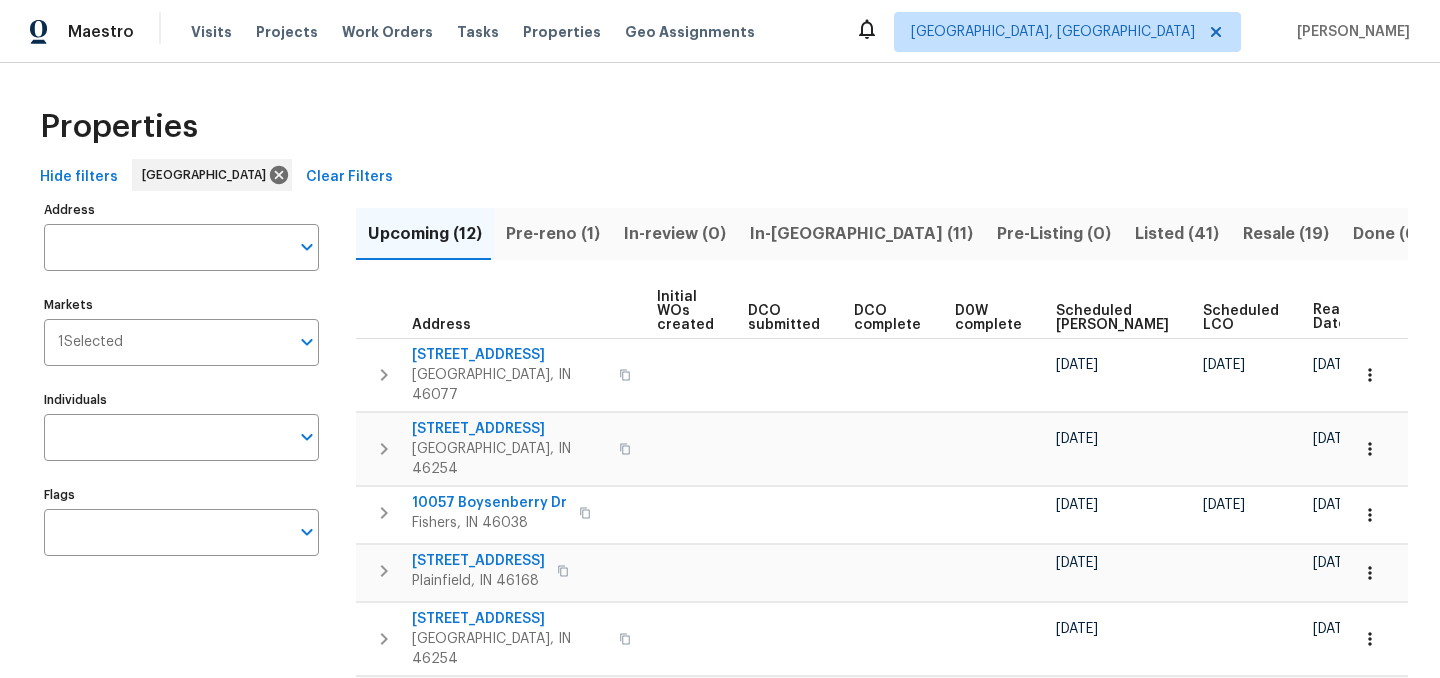 click on "Ready Date" at bounding box center [1335, 317] 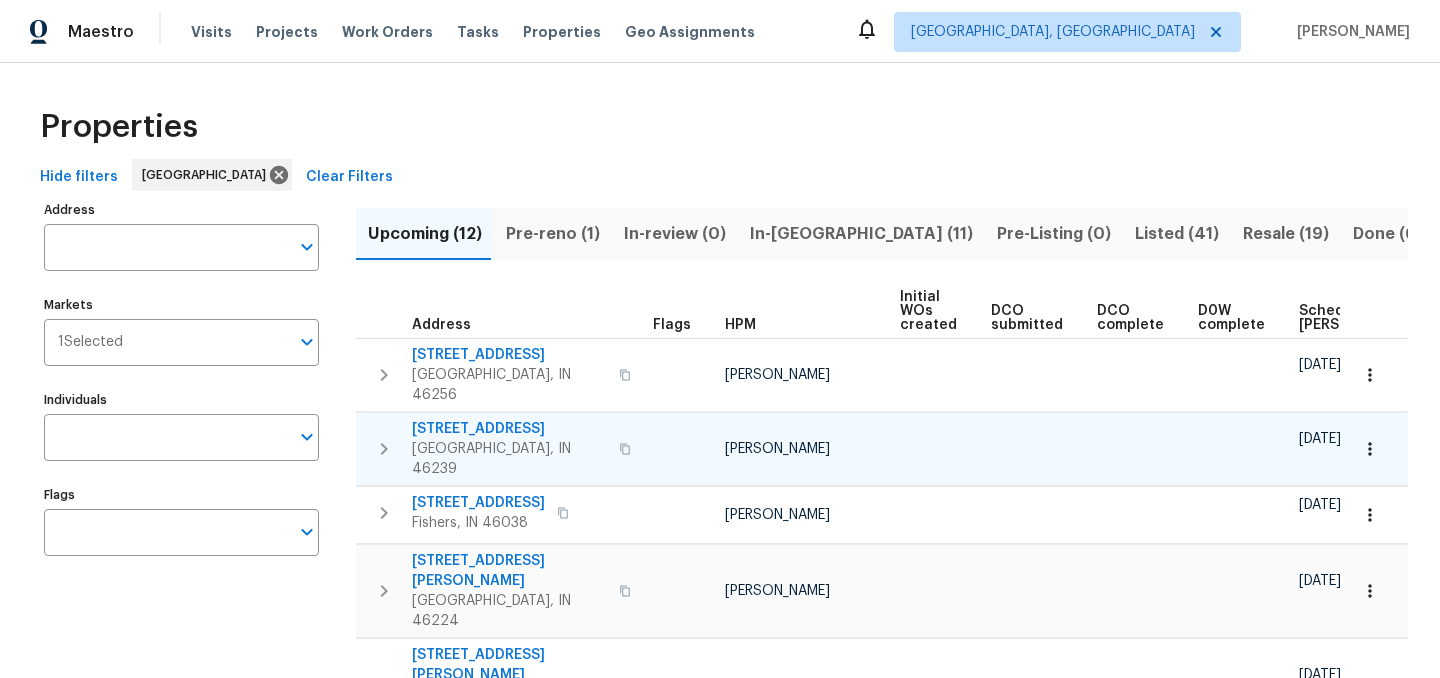 scroll, scrollTop: 0, scrollLeft: 243, axis: horizontal 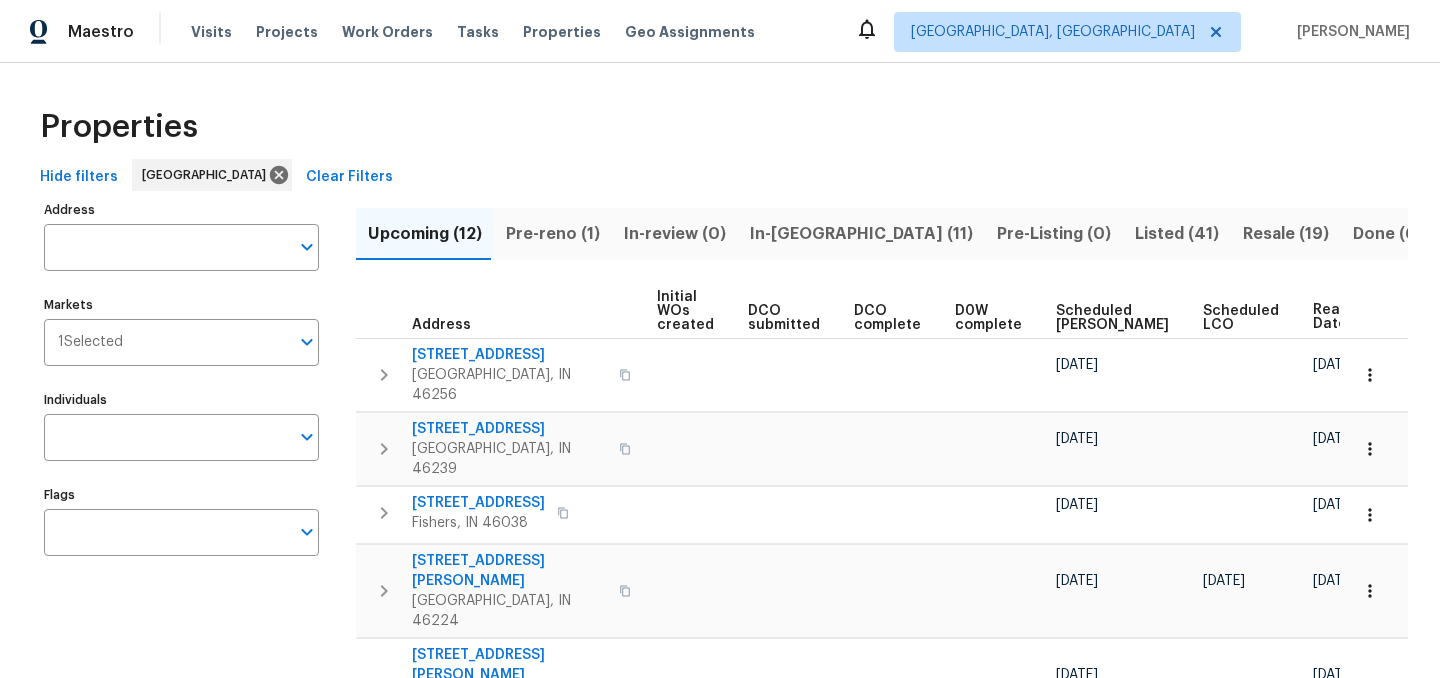 click on "Ready Date" at bounding box center [1335, 317] 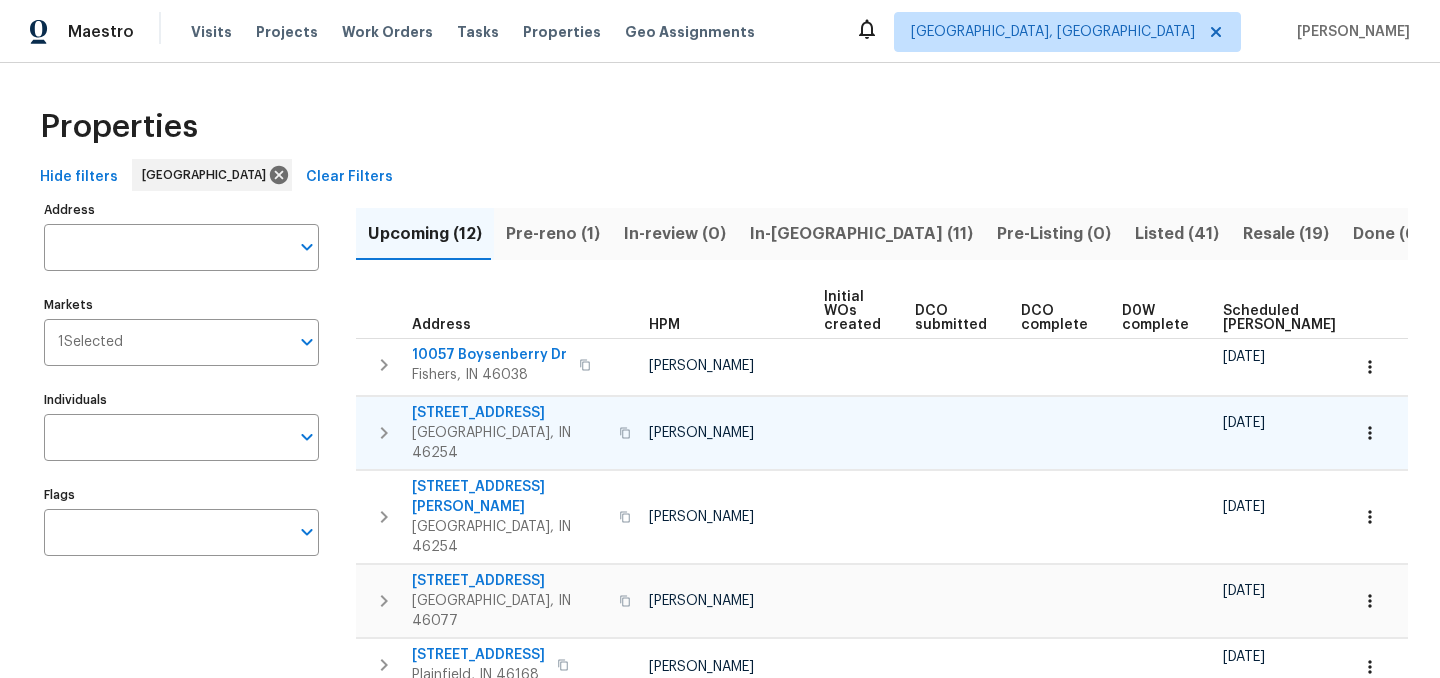 scroll, scrollTop: 0, scrollLeft: 221, axis: horizontal 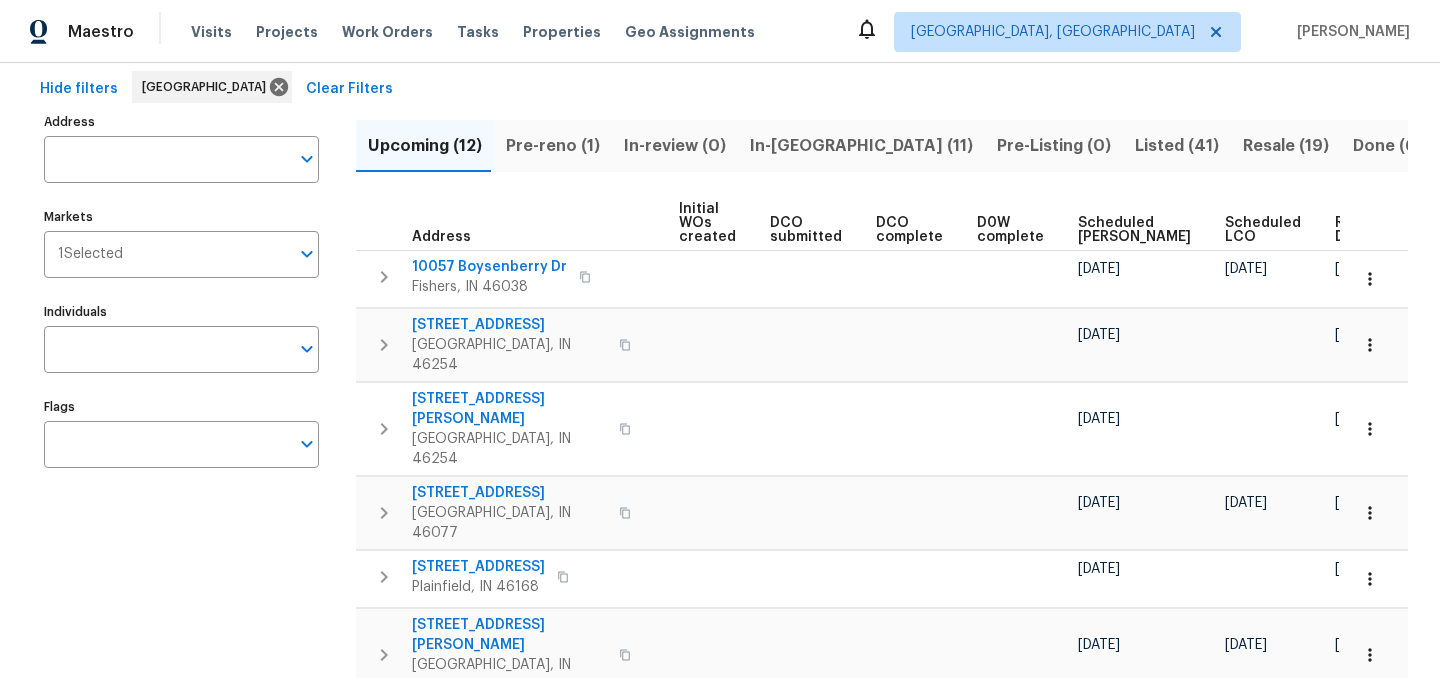 click on "Ready Date" at bounding box center (1357, 230) 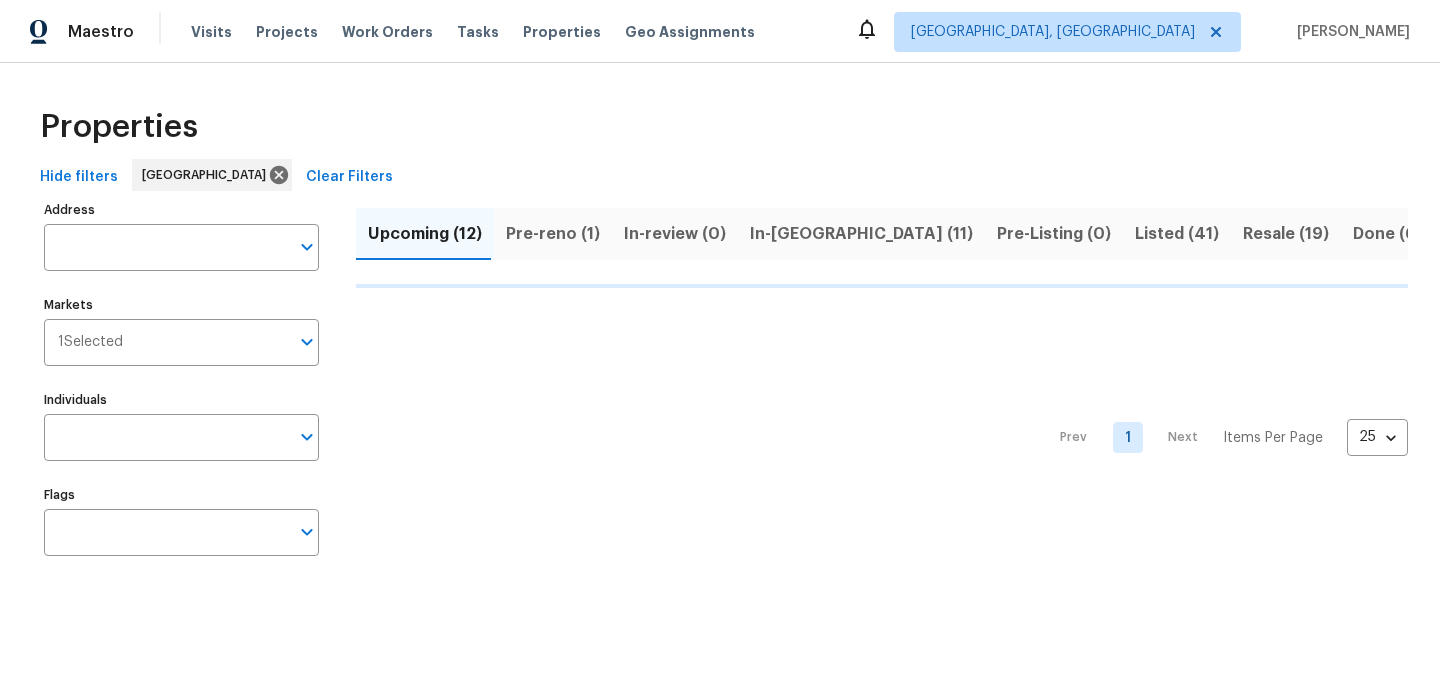 scroll, scrollTop: 0, scrollLeft: 0, axis: both 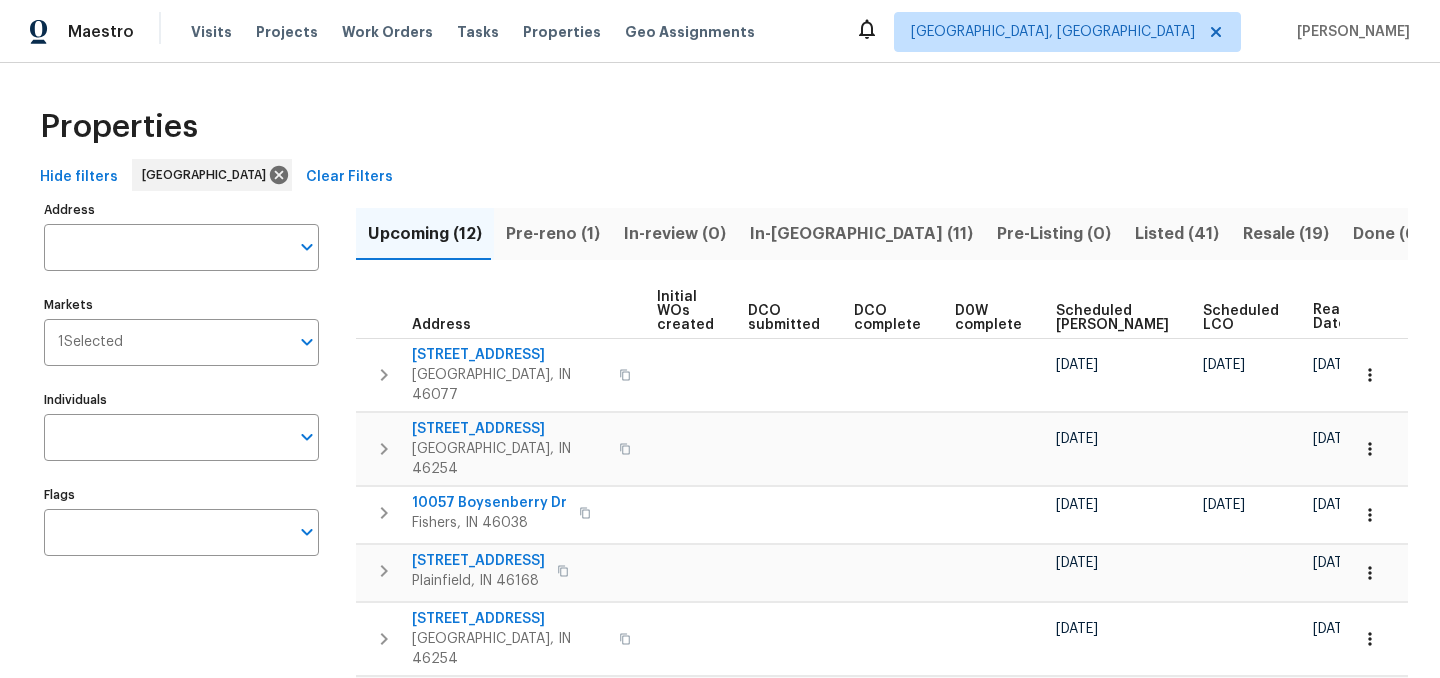 click on "In-reno (11)" at bounding box center (861, 234) 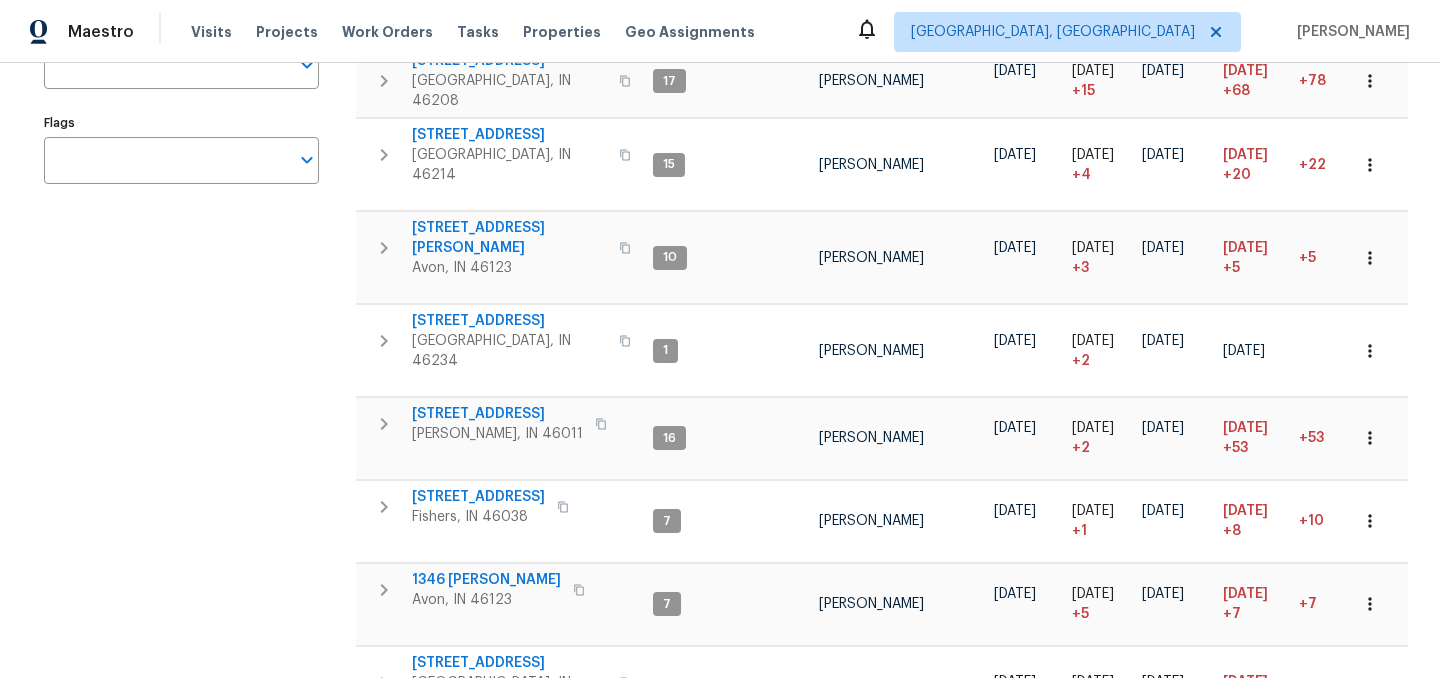 scroll, scrollTop: 0, scrollLeft: 0, axis: both 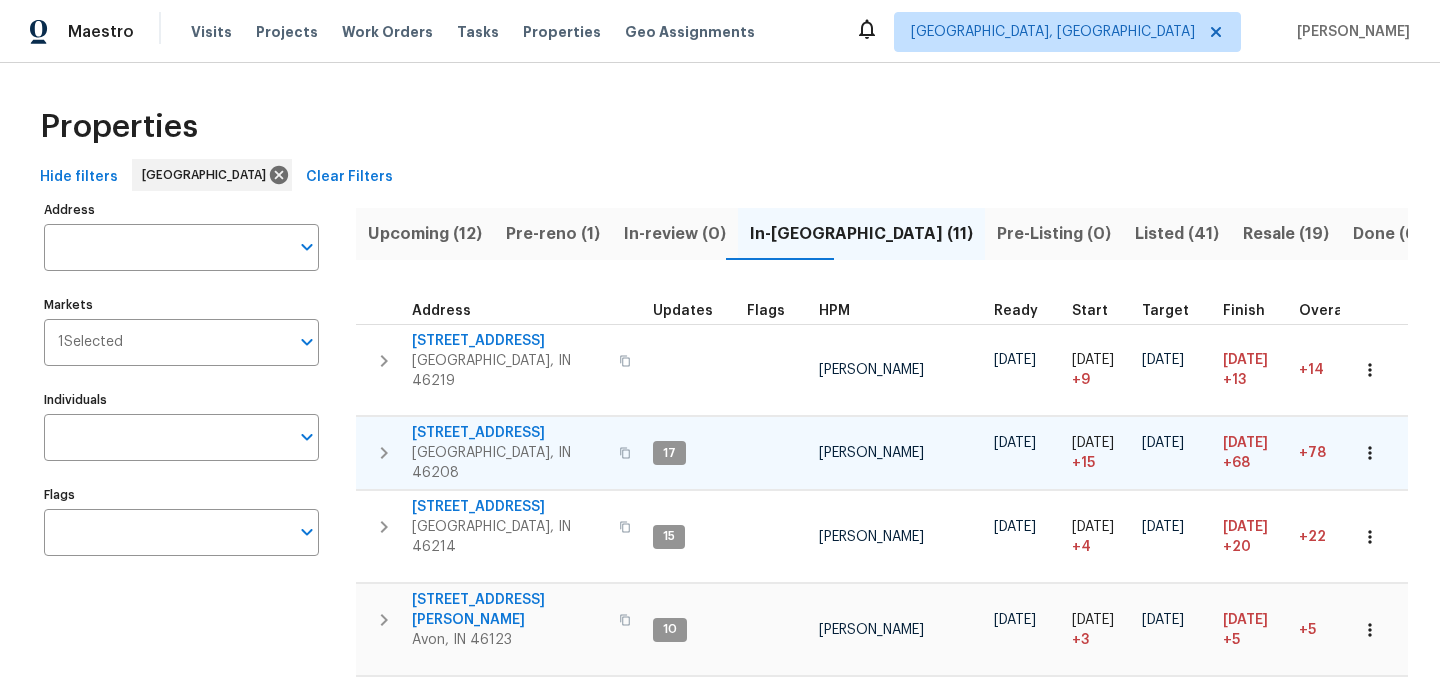 click on "[STREET_ADDRESS]" at bounding box center [509, 433] 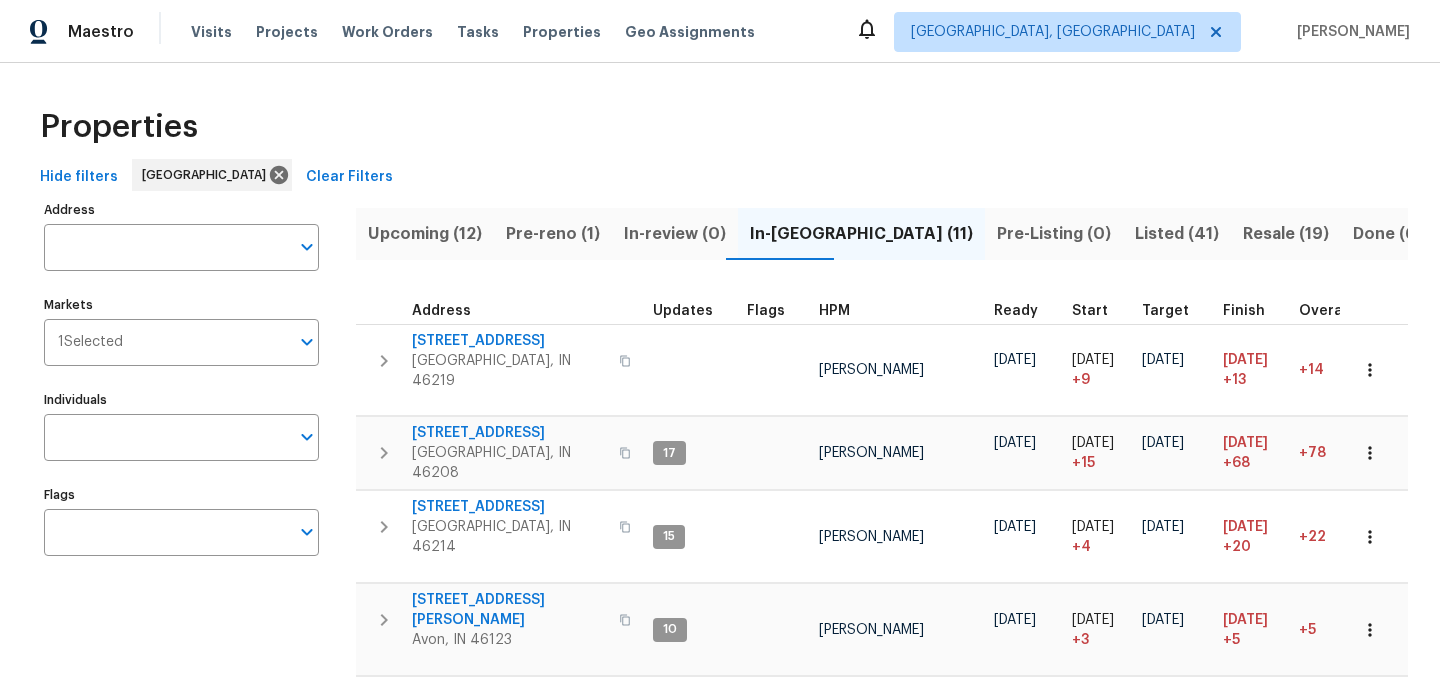 click on "Address" at bounding box center (500, 304) 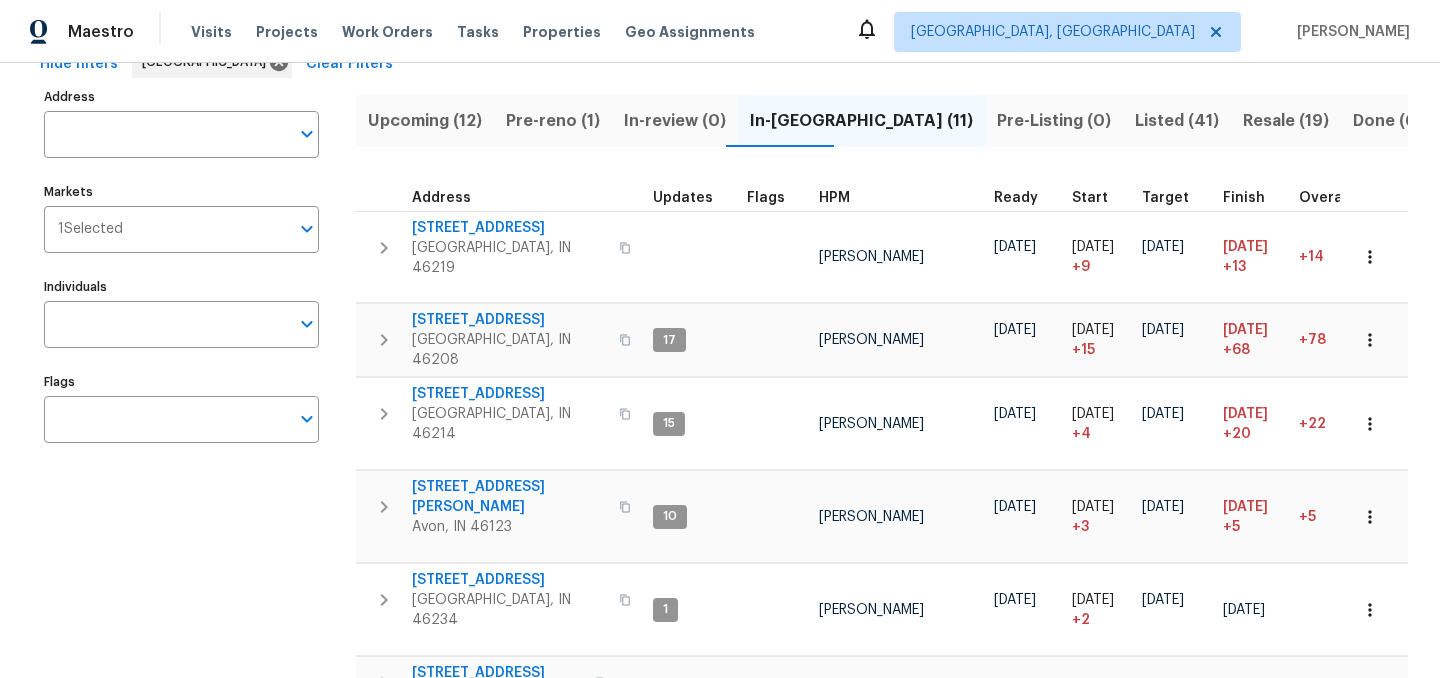 scroll, scrollTop: 114, scrollLeft: 0, axis: vertical 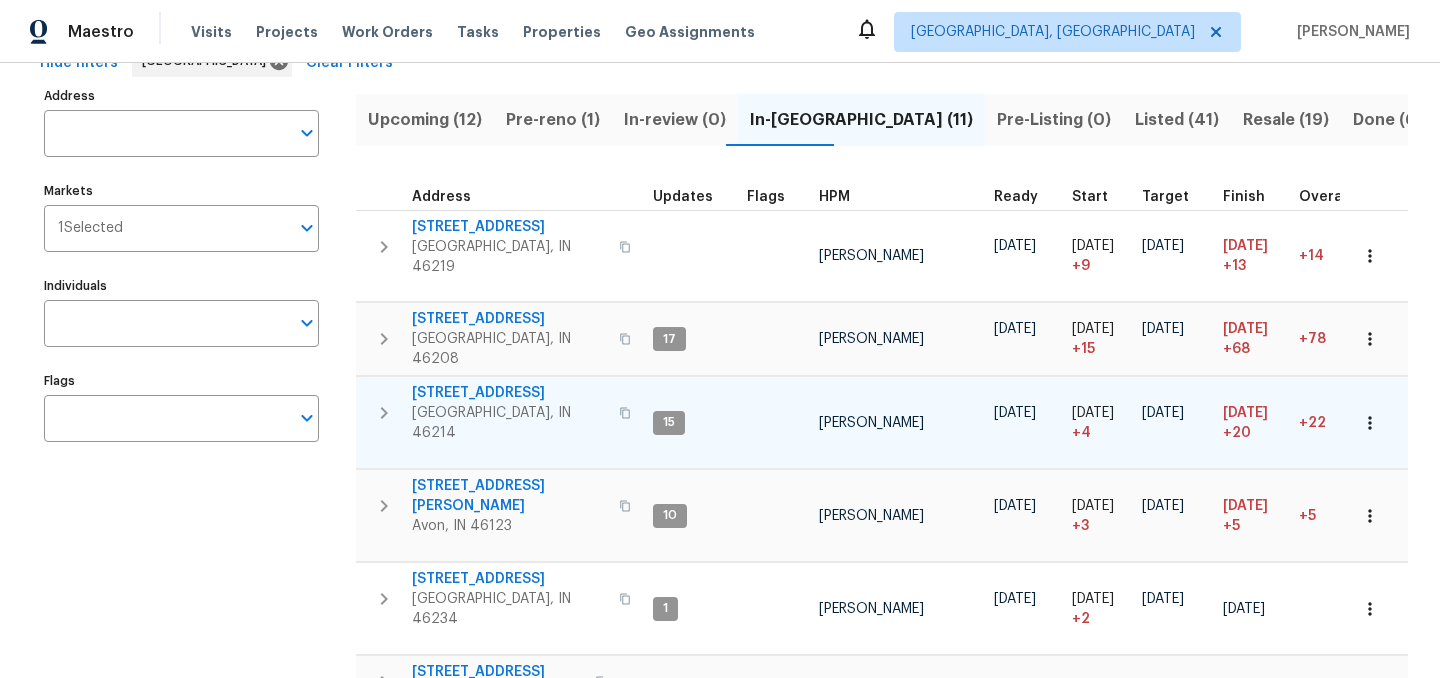 click on "3114 Valley Farms Rd" at bounding box center [509, 393] 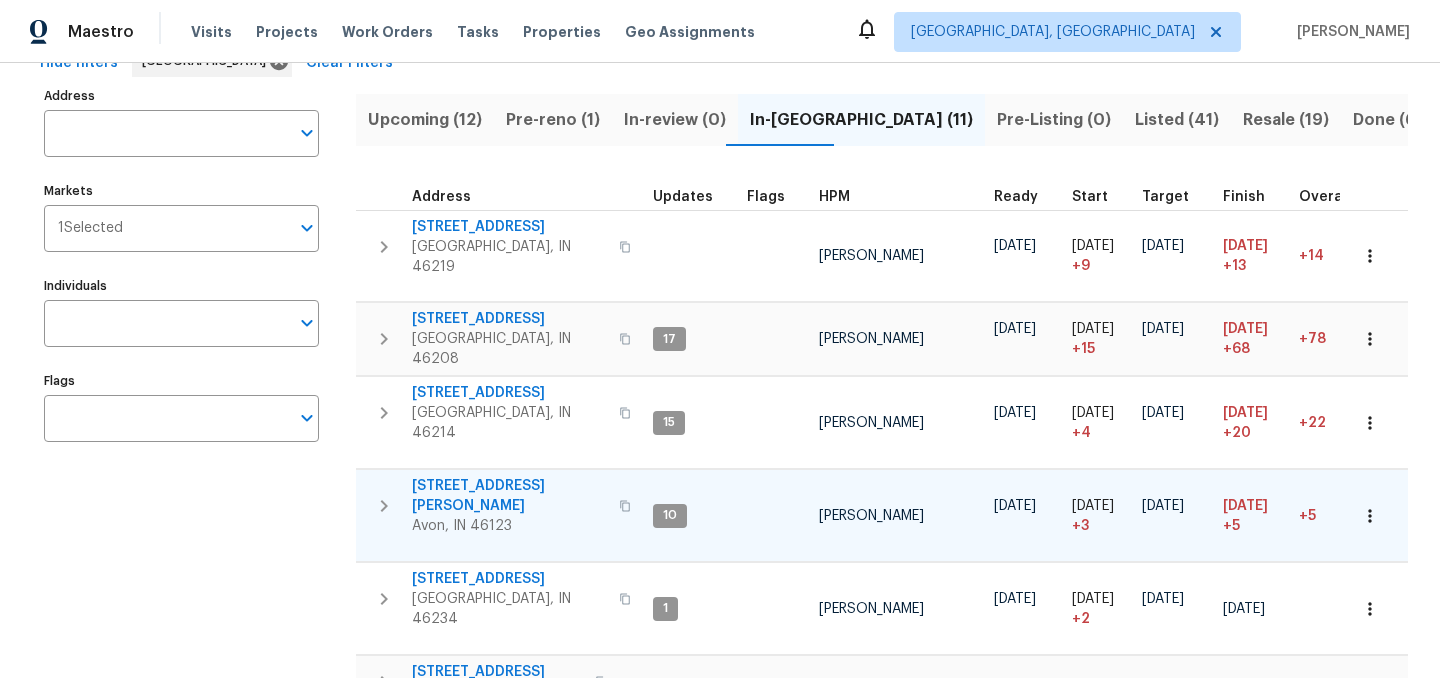 scroll, scrollTop: 159, scrollLeft: 0, axis: vertical 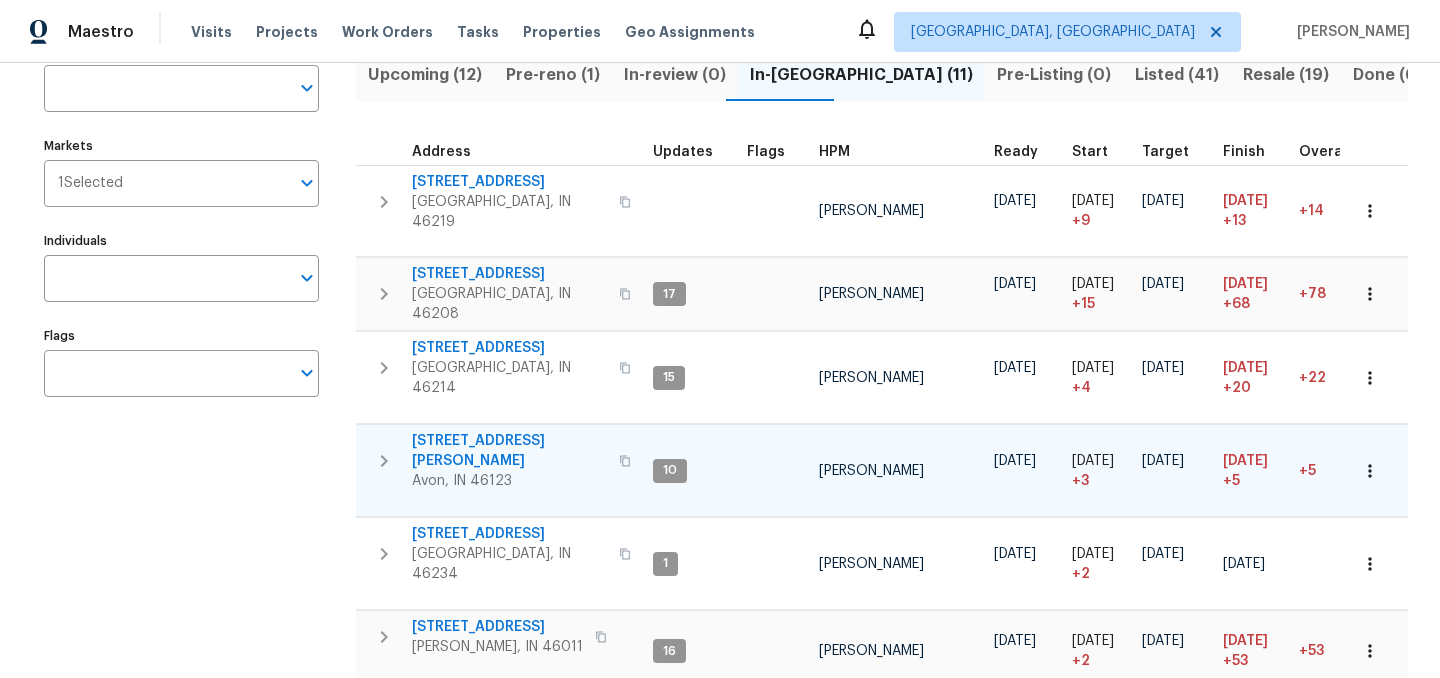 click on "1463 Pippin Ct" at bounding box center (509, 451) 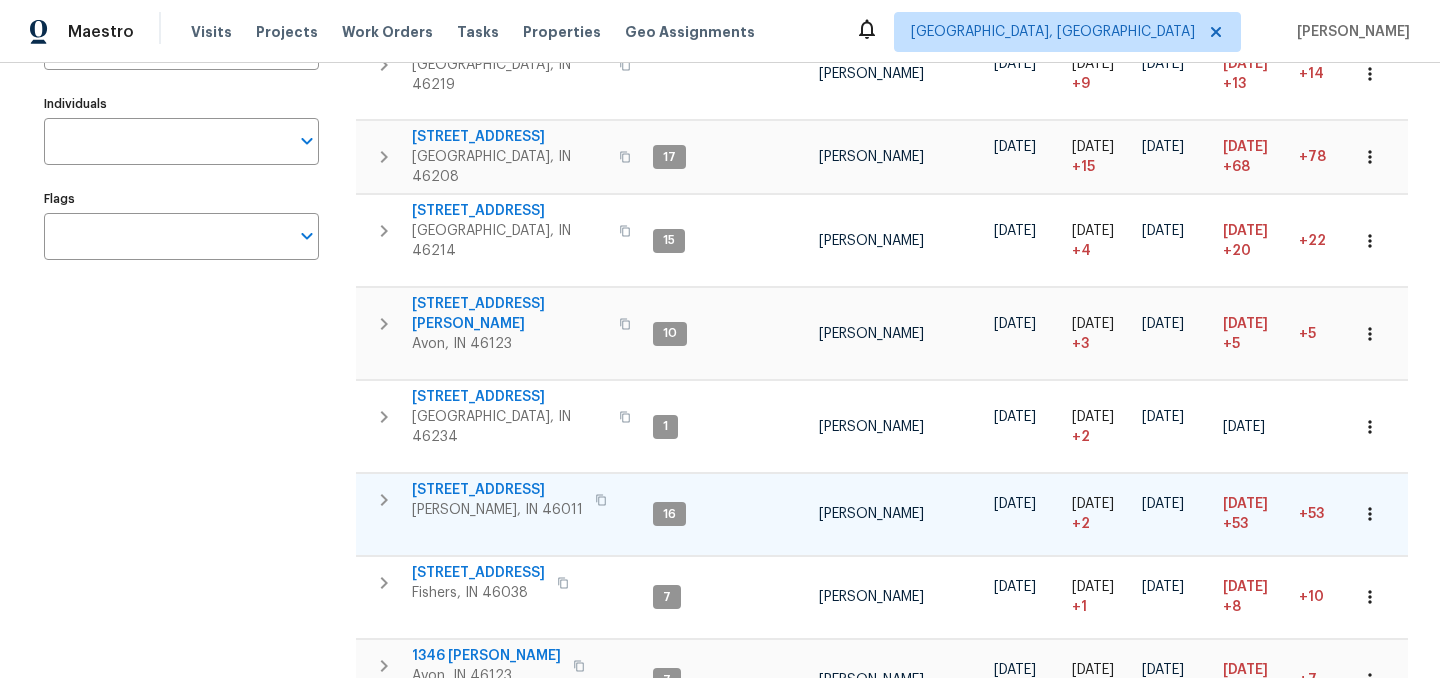 scroll, scrollTop: 297, scrollLeft: 0, axis: vertical 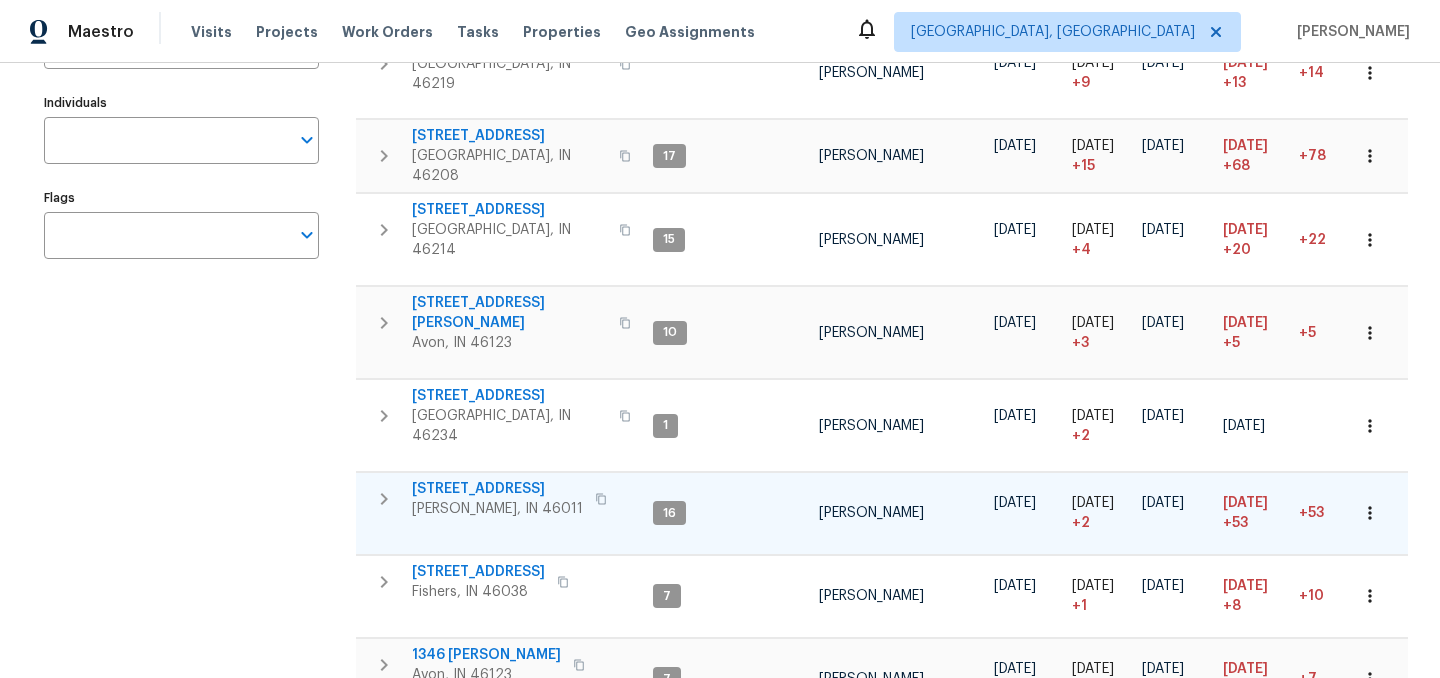 click on "3218 W 18th St" at bounding box center (497, 489) 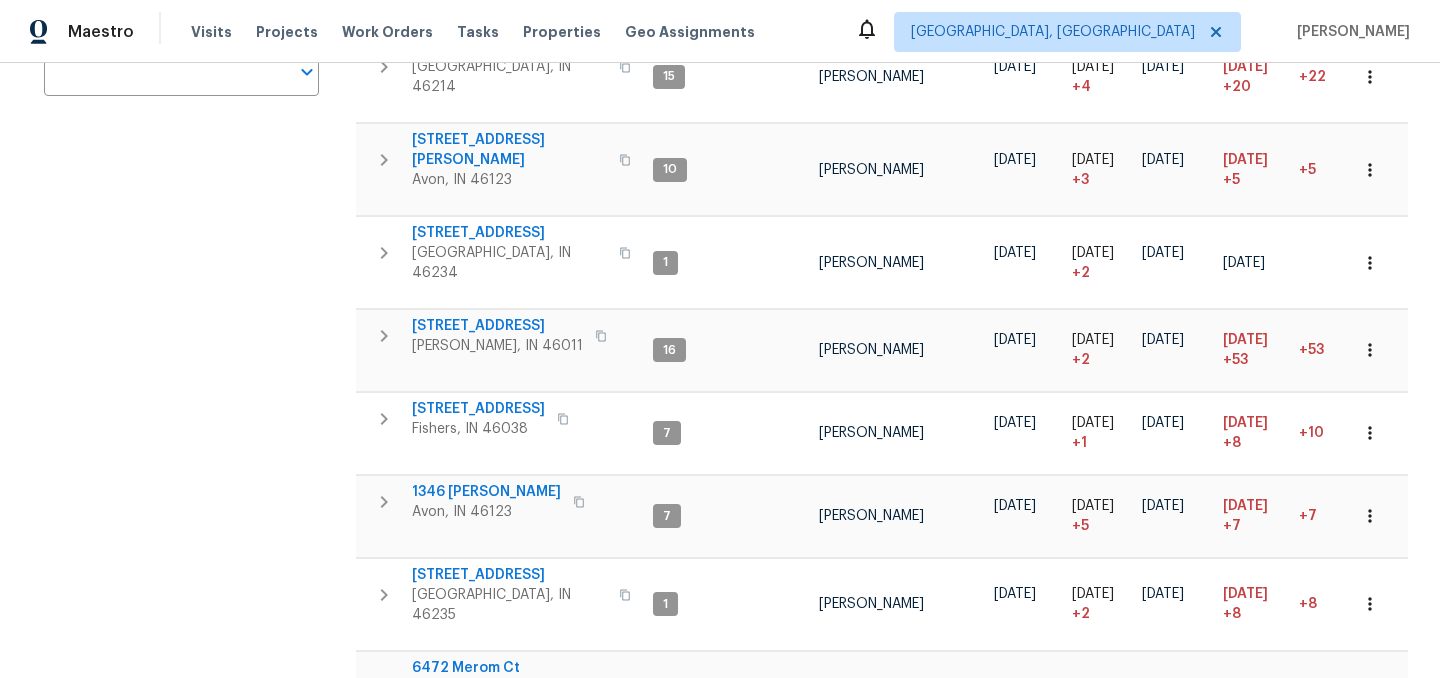 scroll, scrollTop: 481, scrollLeft: 0, axis: vertical 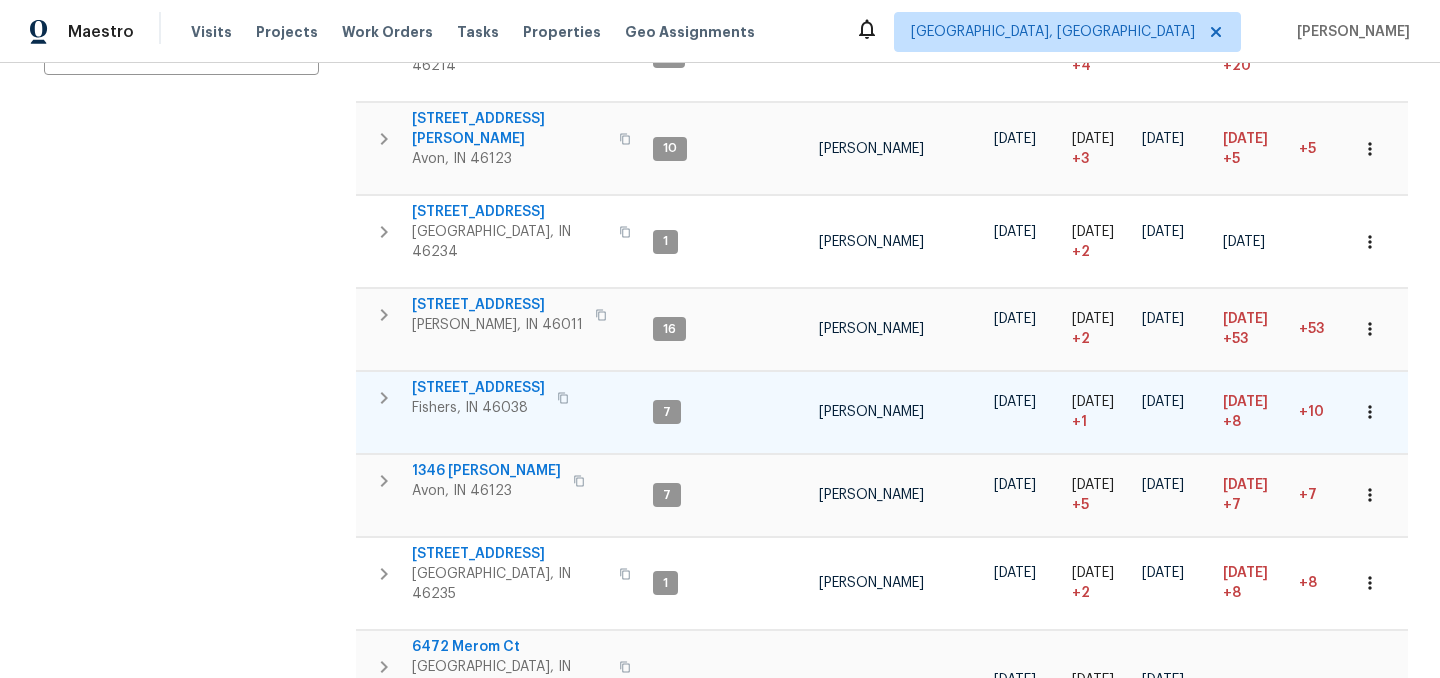 click on "10093 Parkshore Dr" at bounding box center [478, 388] 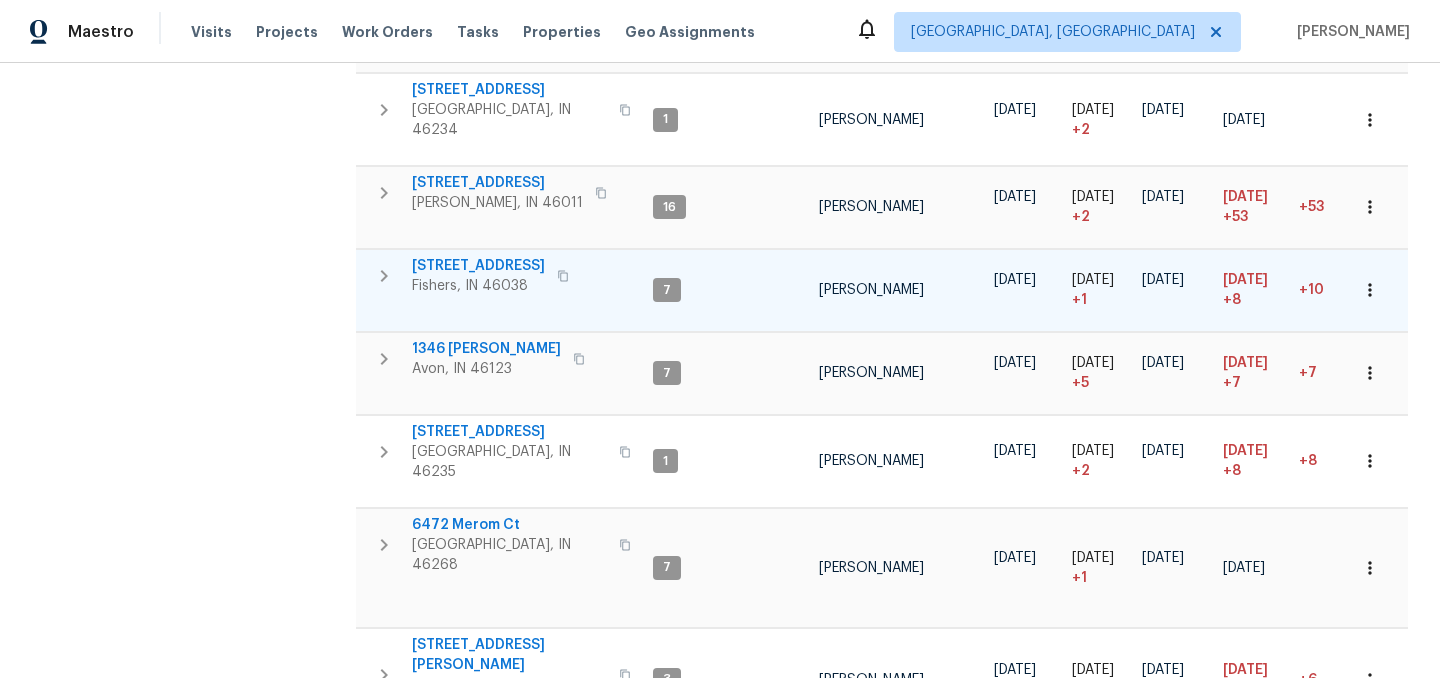 scroll, scrollTop: 616, scrollLeft: 0, axis: vertical 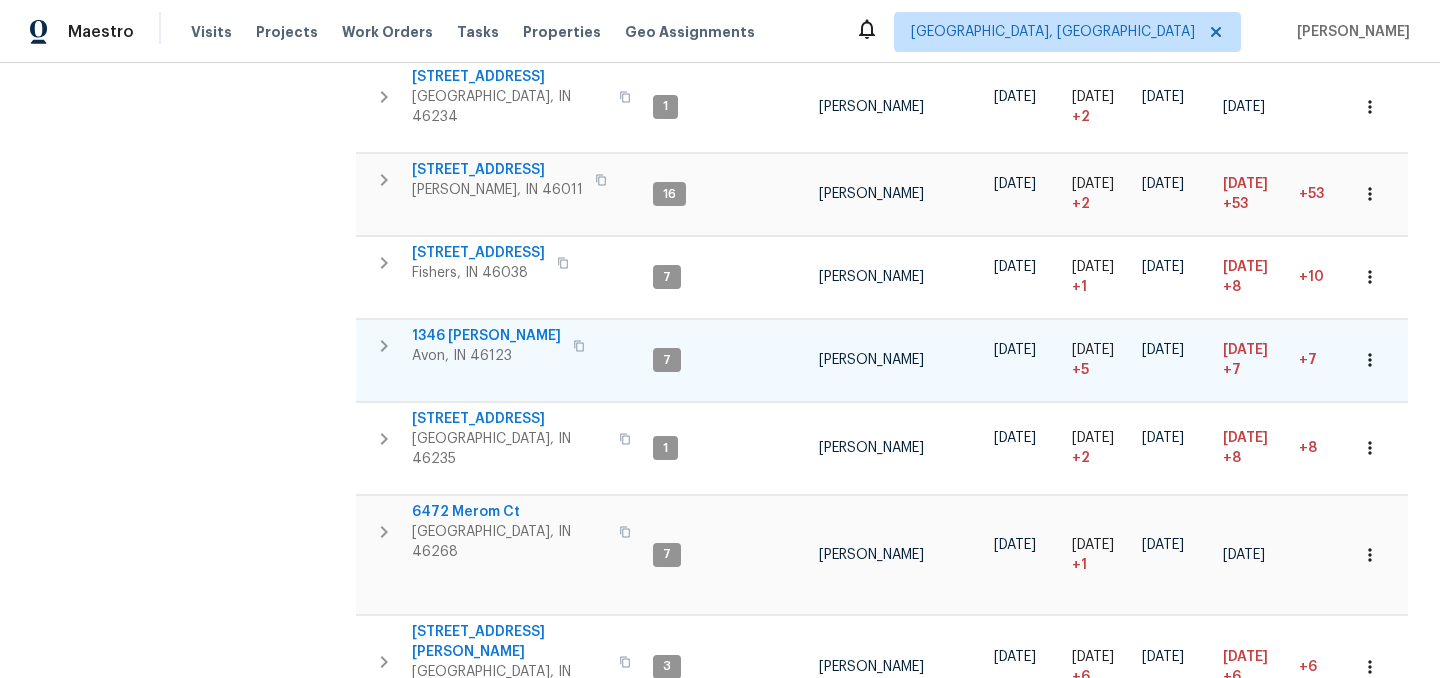 click on "1346 Sarah Way" at bounding box center [486, 336] 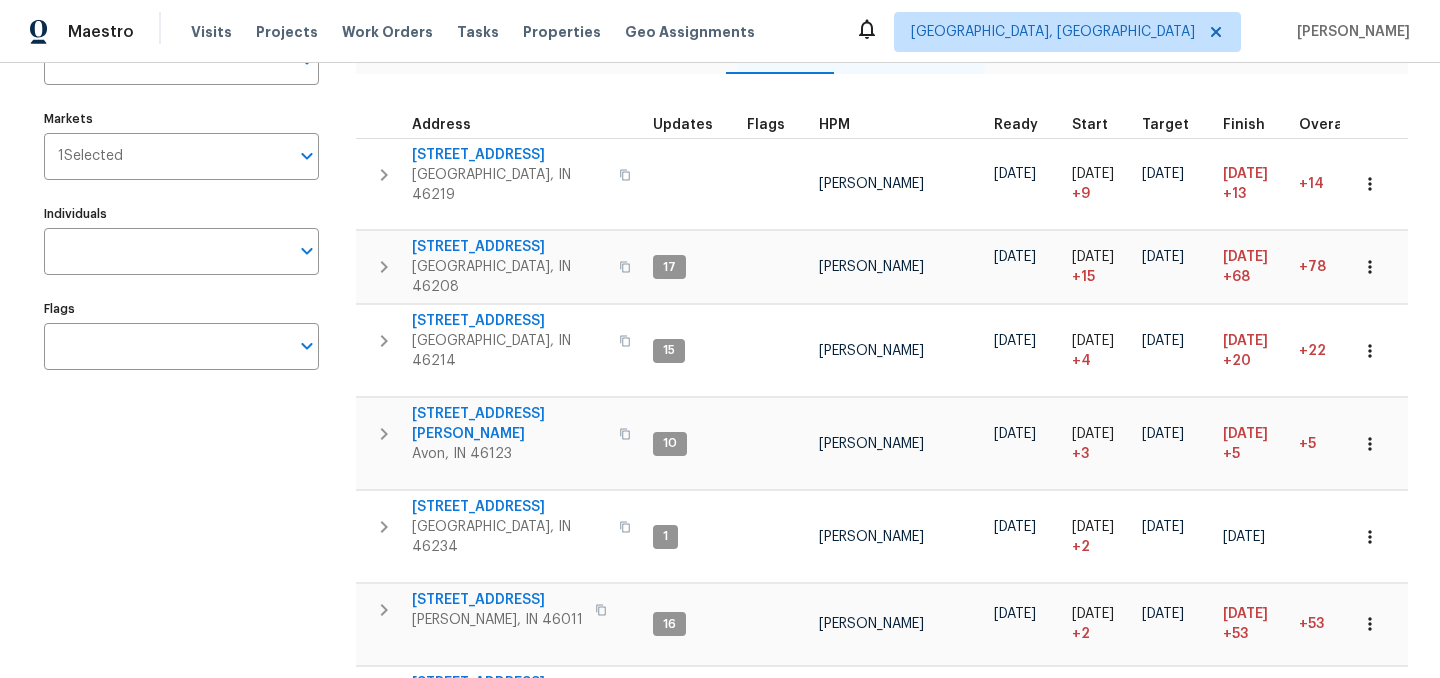 scroll, scrollTop: 0, scrollLeft: 0, axis: both 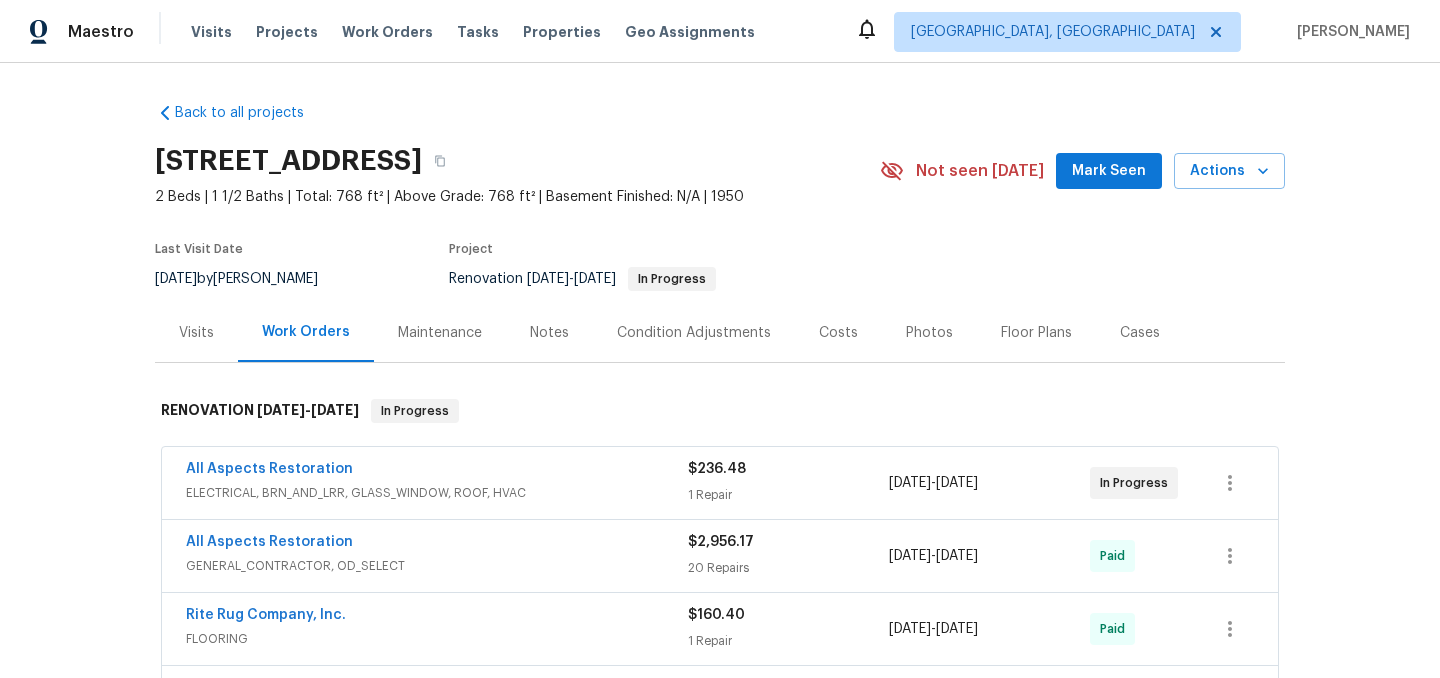 click on "Notes" at bounding box center [549, 333] 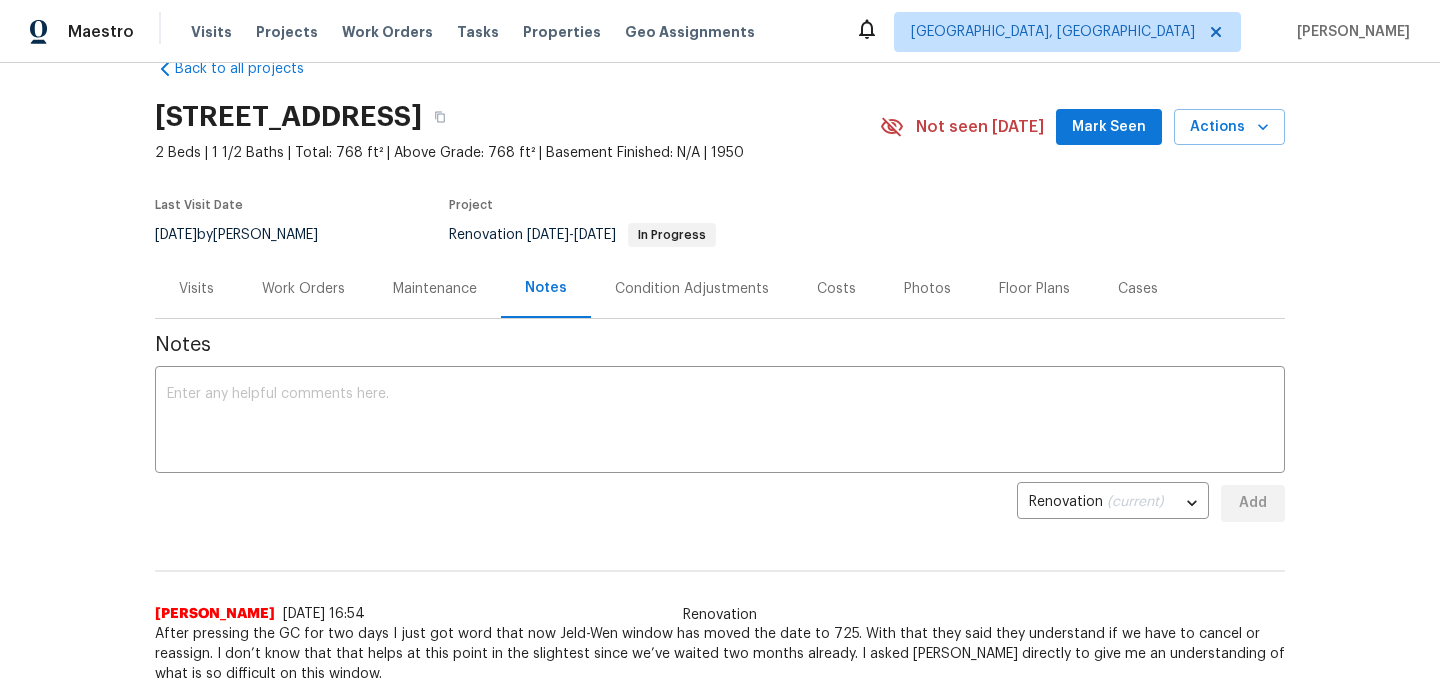 scroll, scrollTop: 40, scrollLeft: 0, axis: vertical 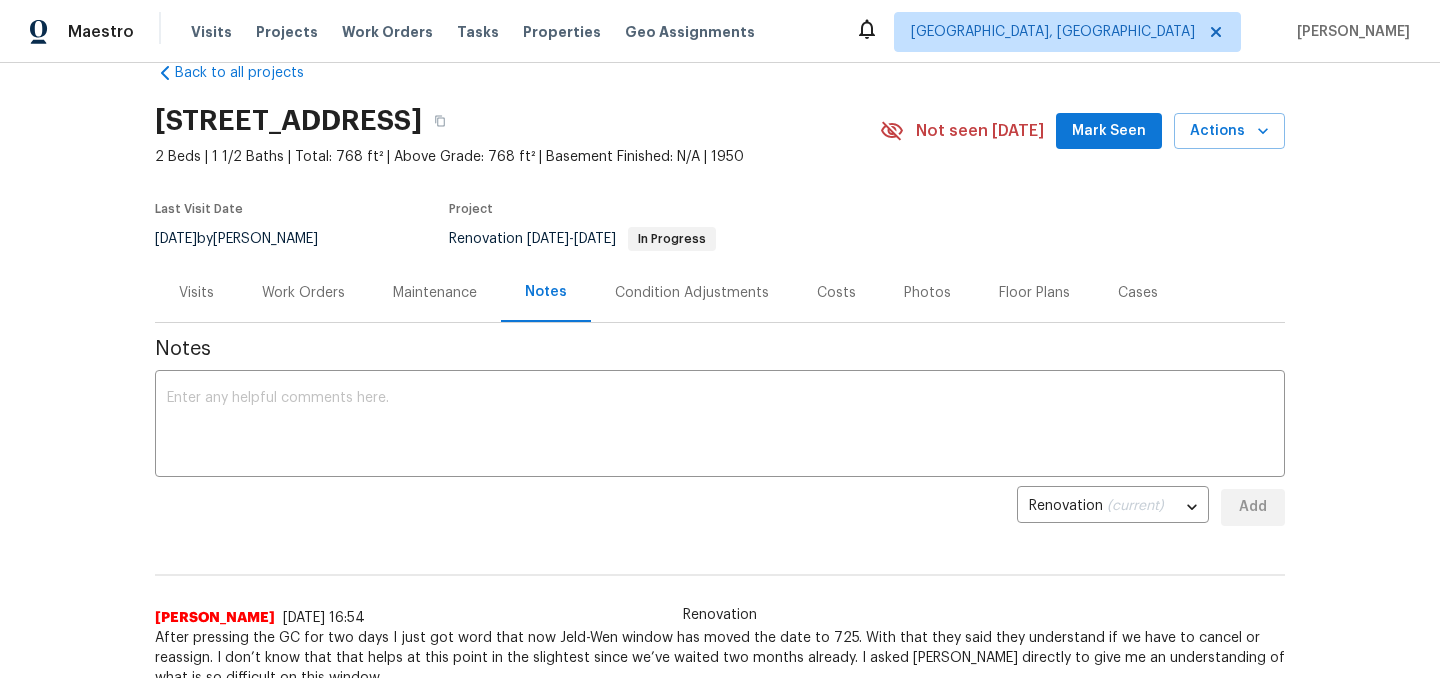 click on "Work Orders" at bounding box center (303, 292) 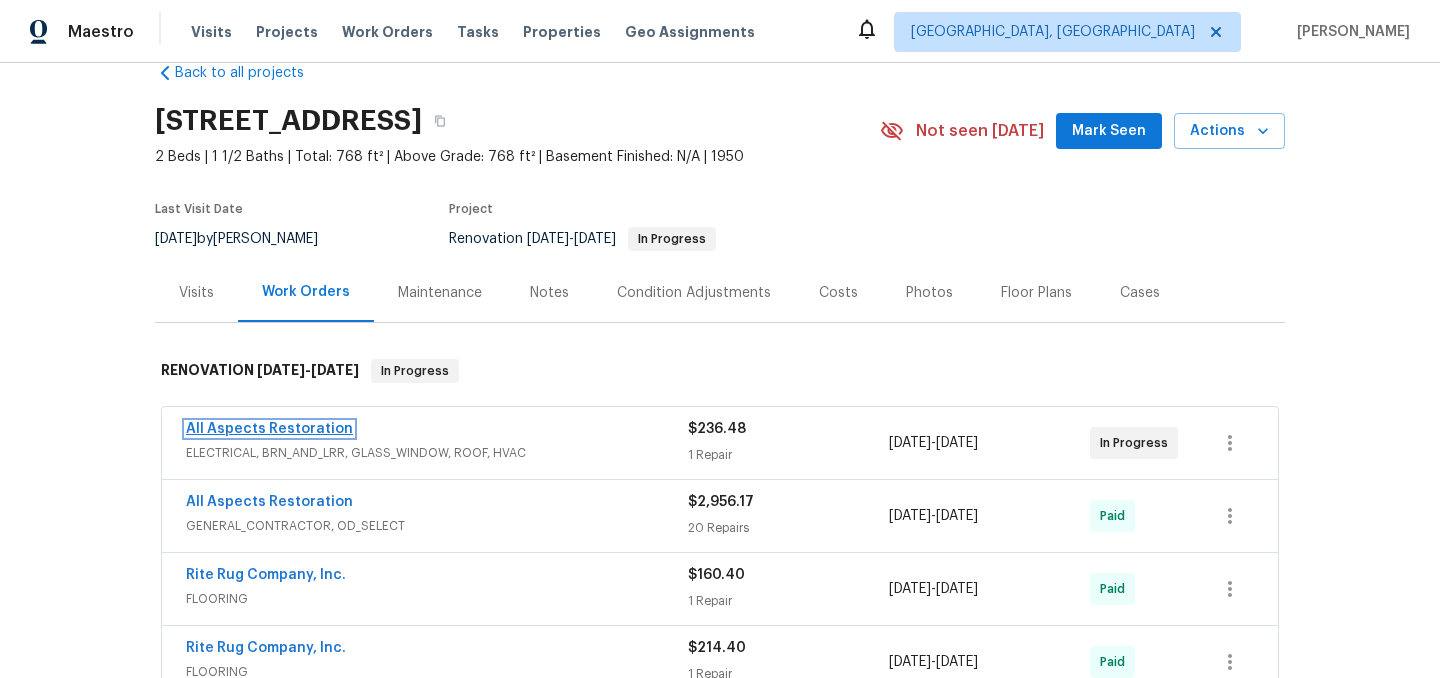 click on "All Aspects Restoration" at bounding box center [269, 429] 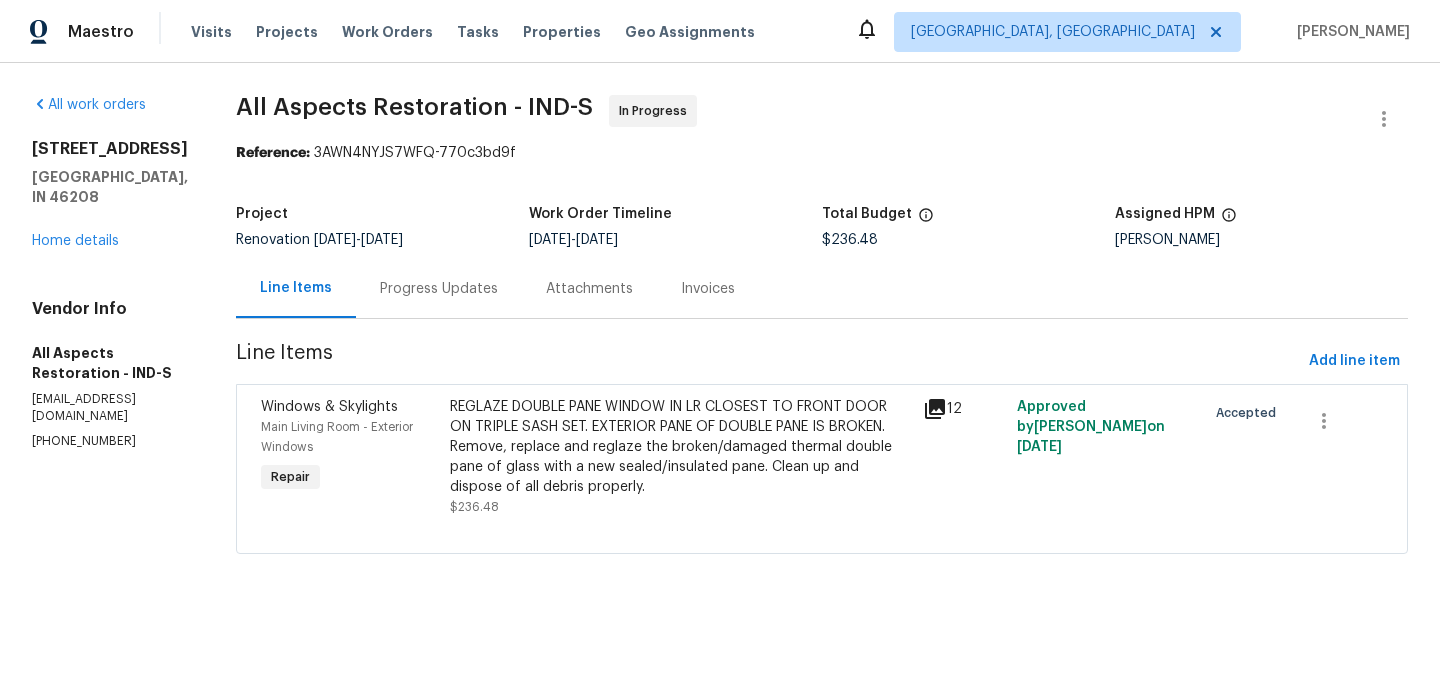 click on "Progress Updates" at bounding box center (439, 289) 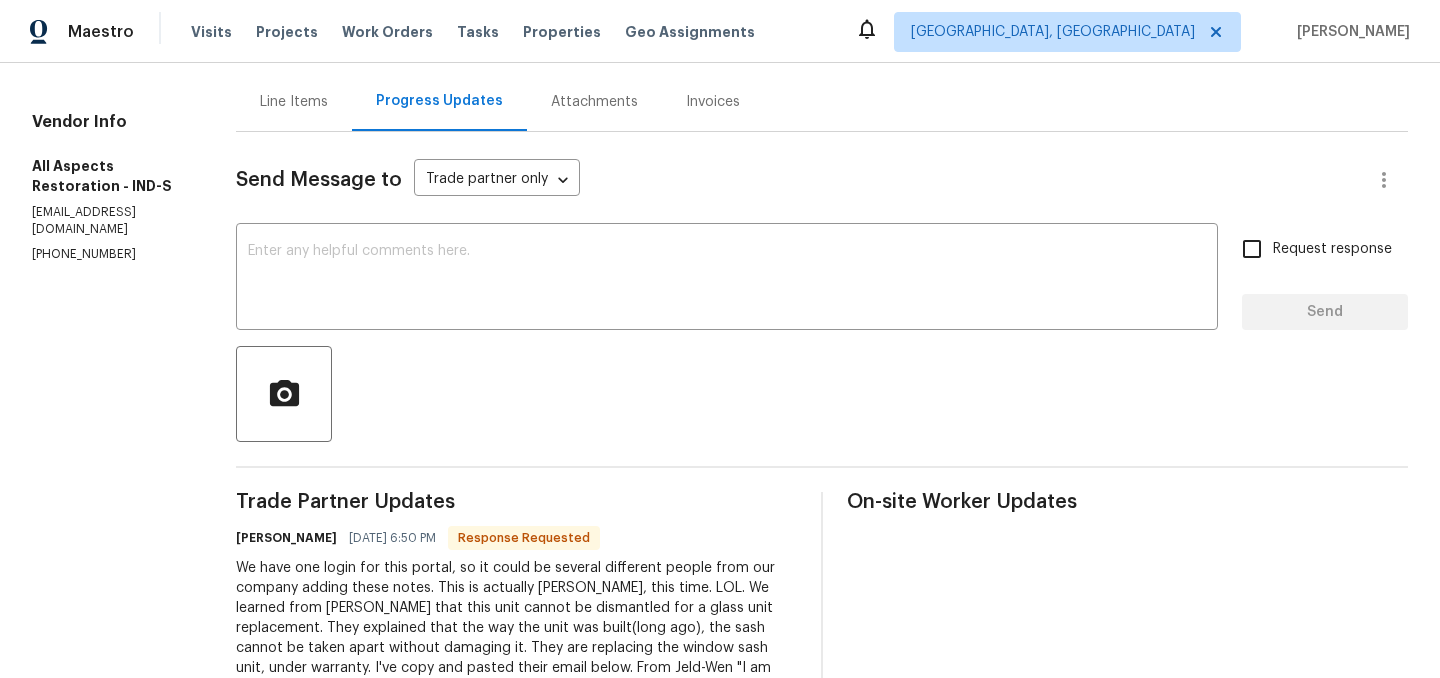 scroll, scrollTop: 0, scrollLeft: 0, axis: both 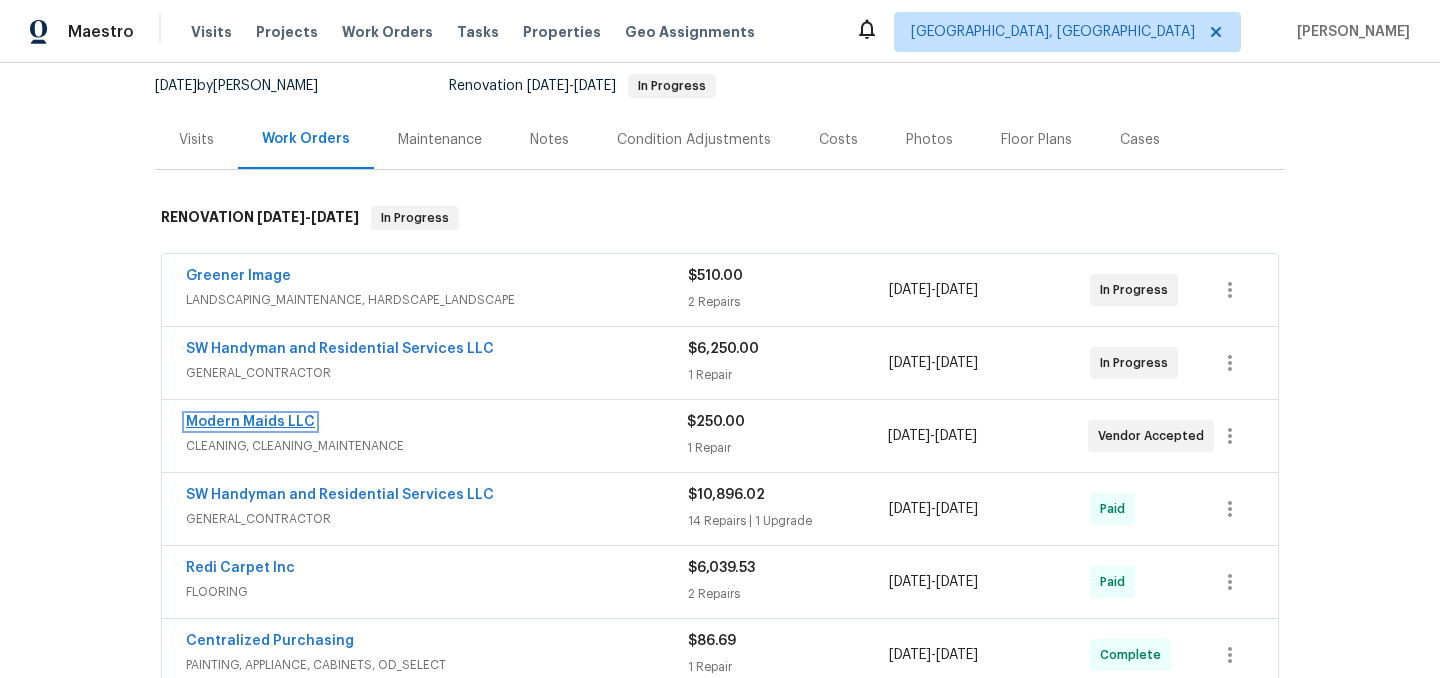 click on "Modern Maids LLC" at bounding box center (250, 422) 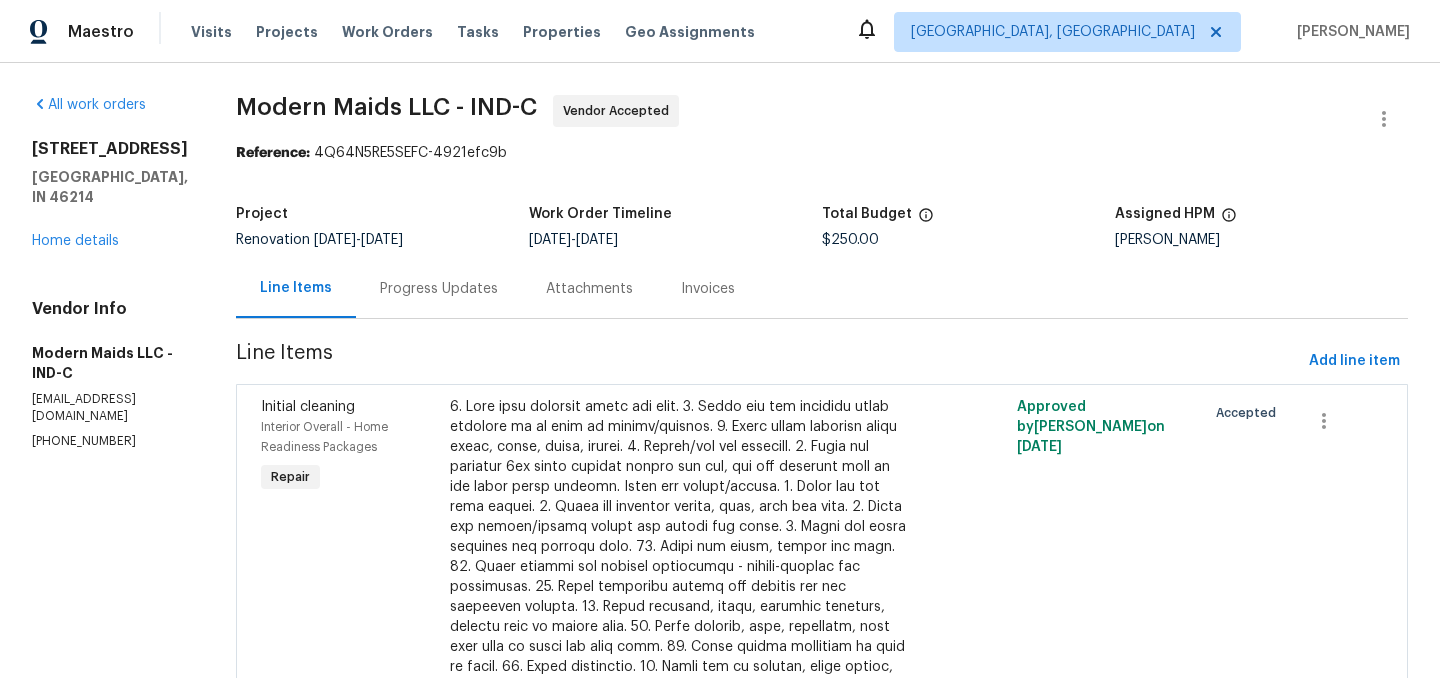 click on "Progress Updates" at bounding box center [439, 289] 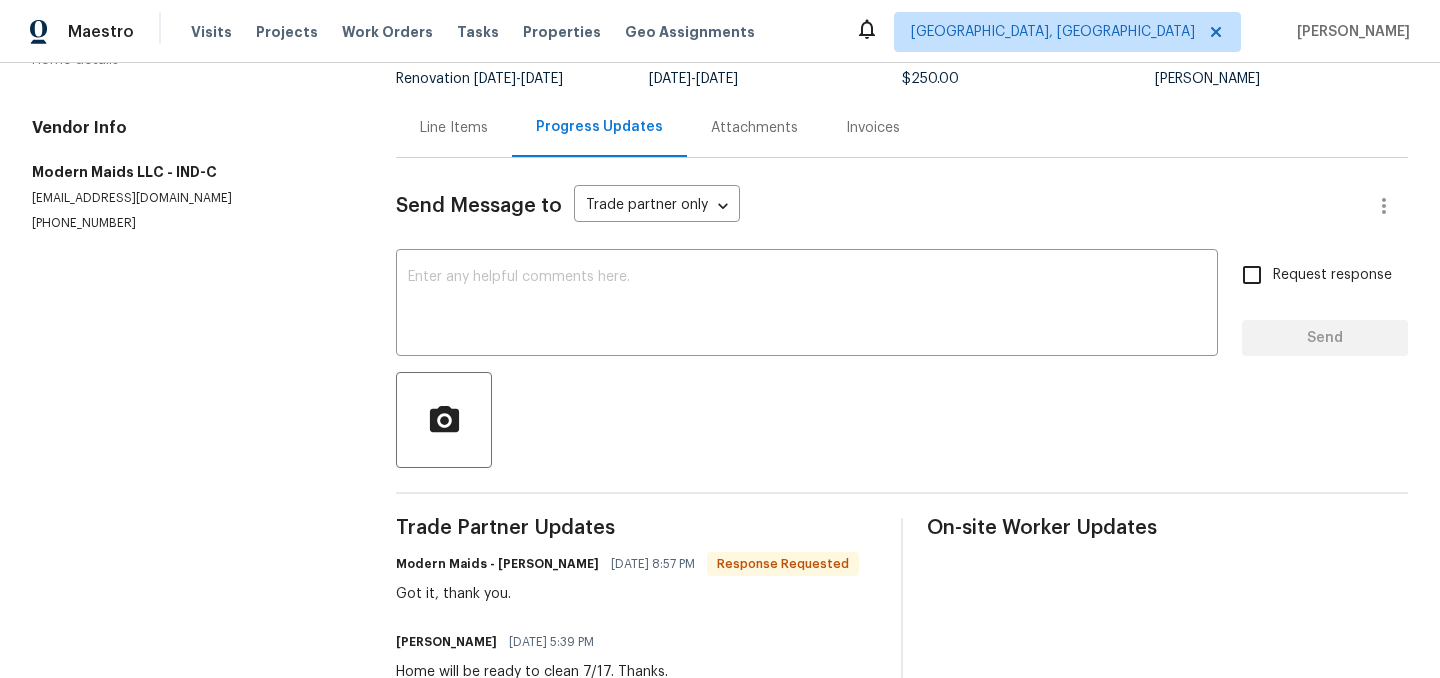 scroll, scrollTop: 0, scrollLeft: 0, axis: both 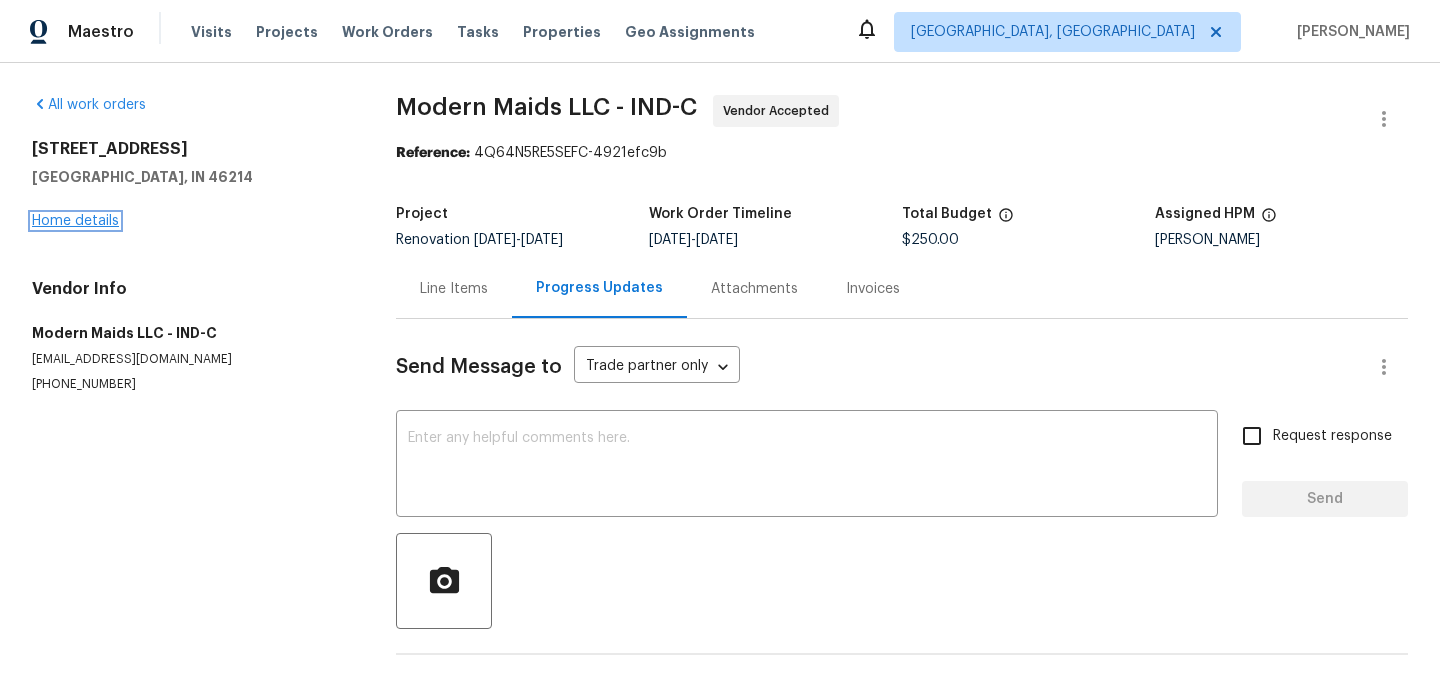 click on "Home details" at bounding box center [75, 221] 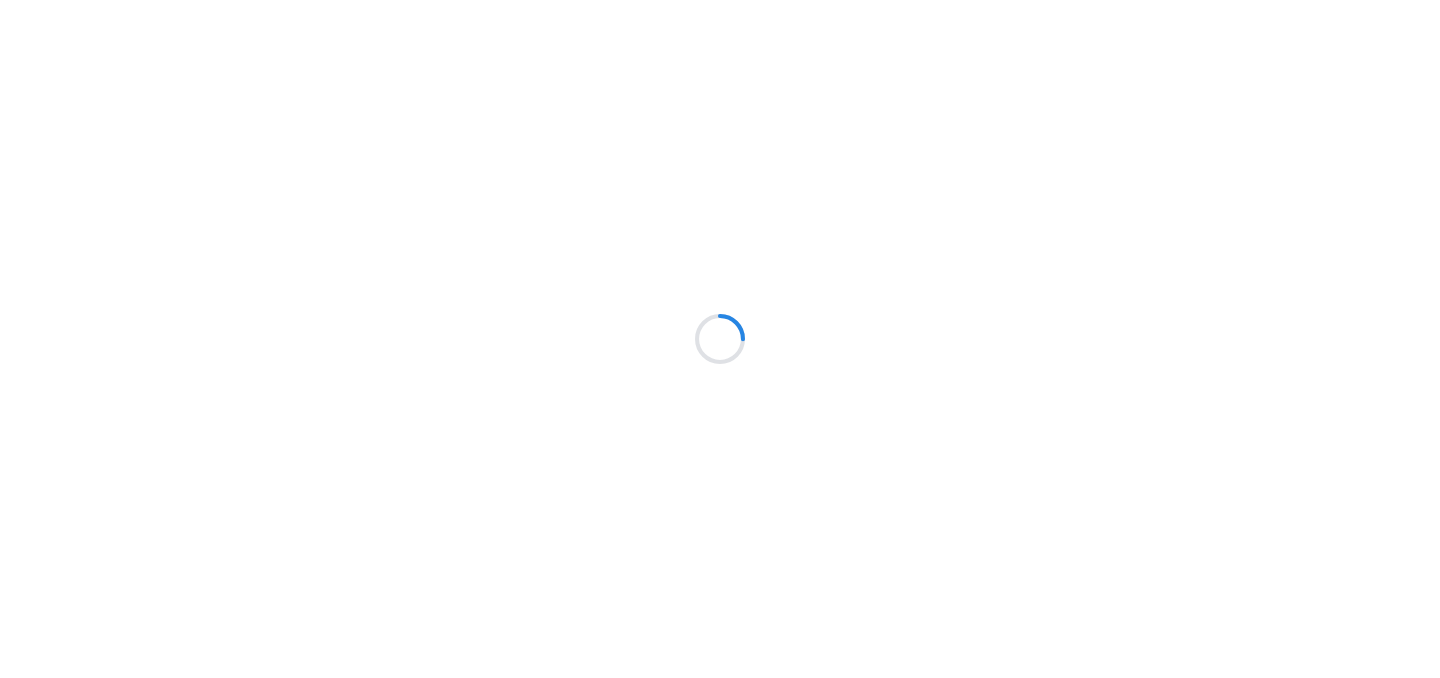 scroll, scrollTop: 0, scrollLeft: 0, axis: both 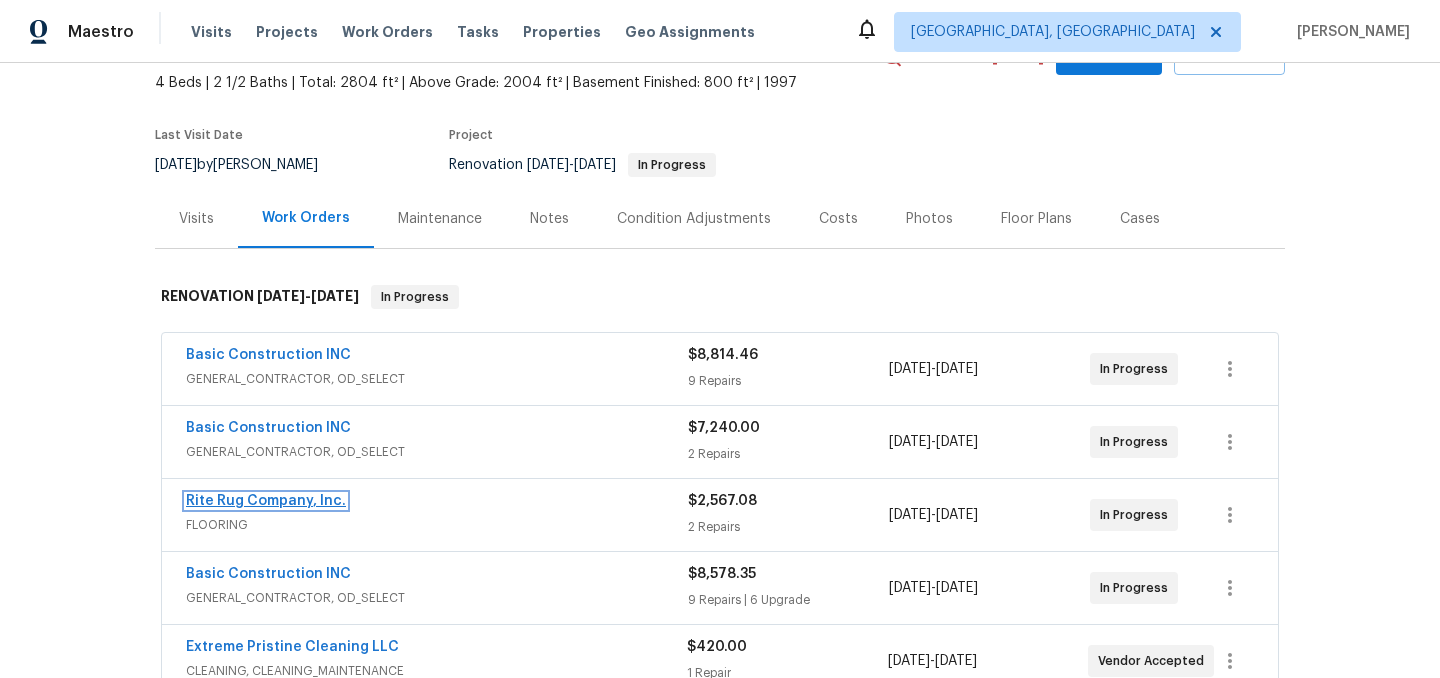 click on "Rite Rug Company, Inc." at bounding box center [266, 501] 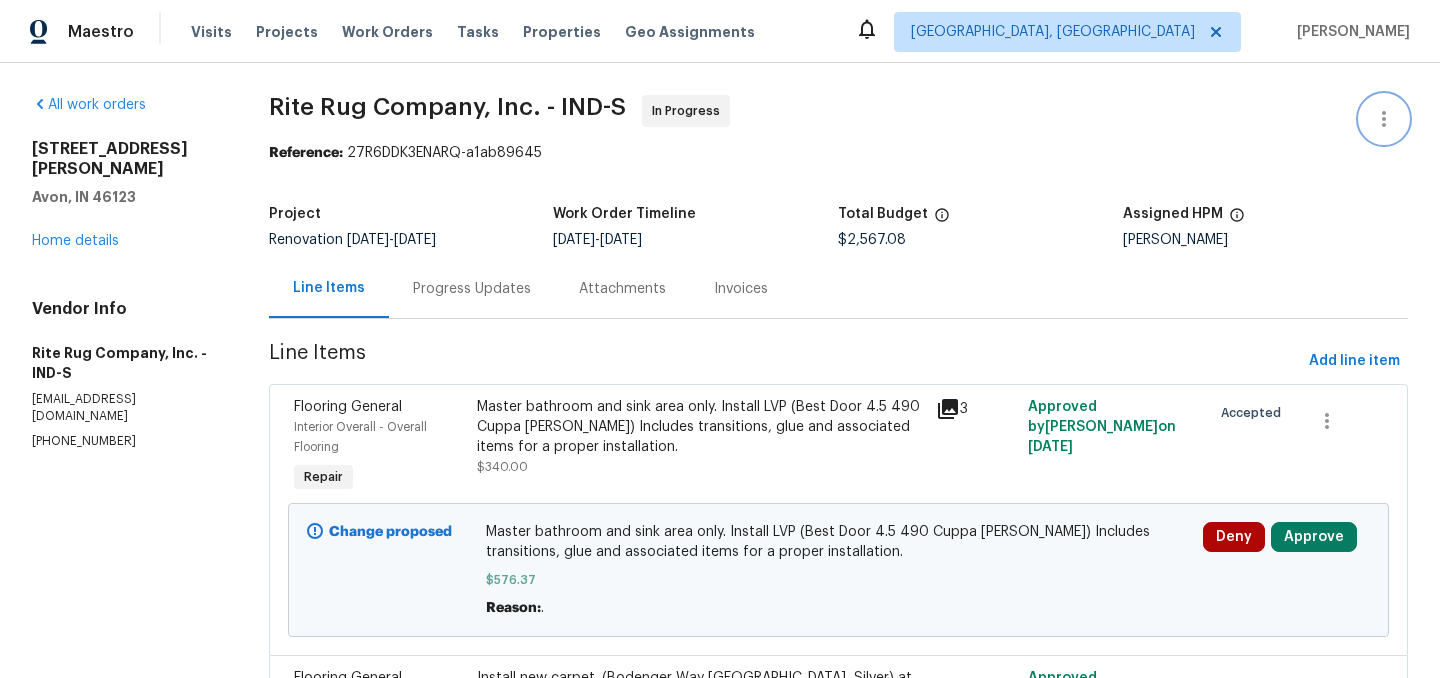 click 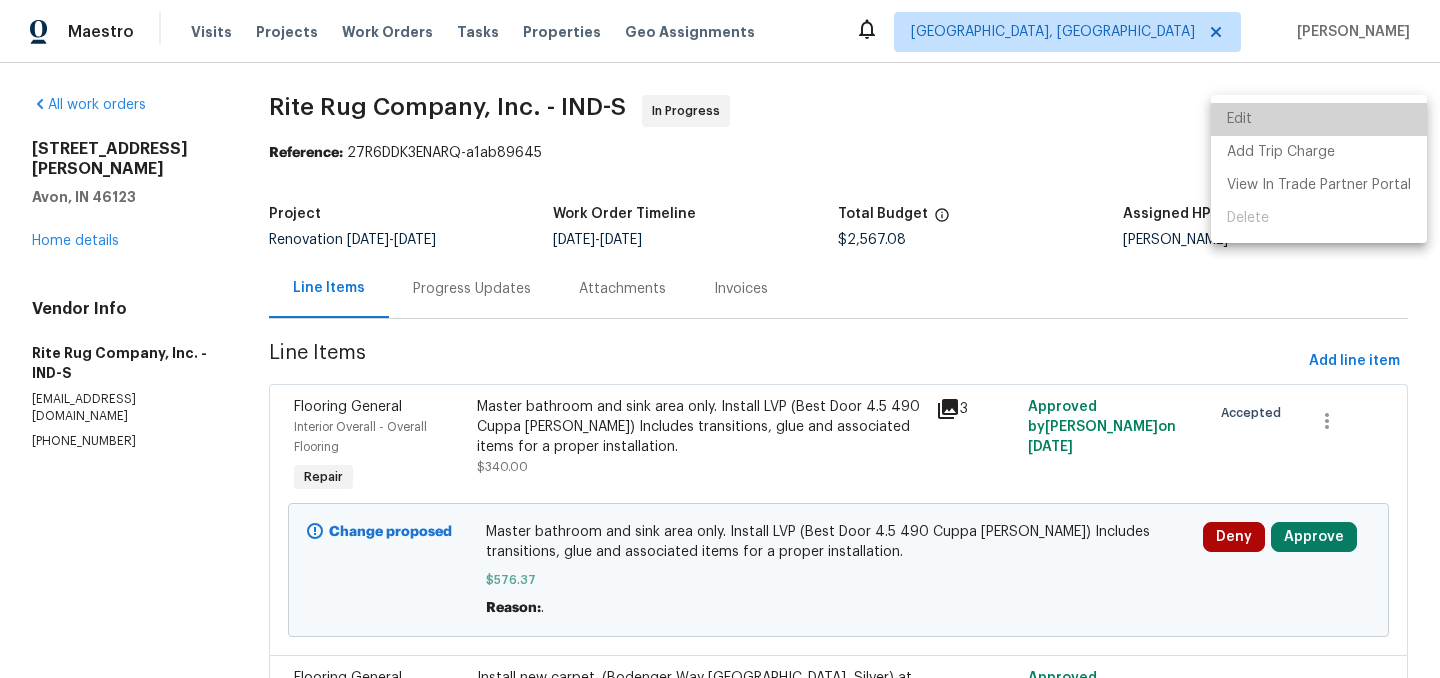 click on "Edit" at bounding box center (1319, 119) 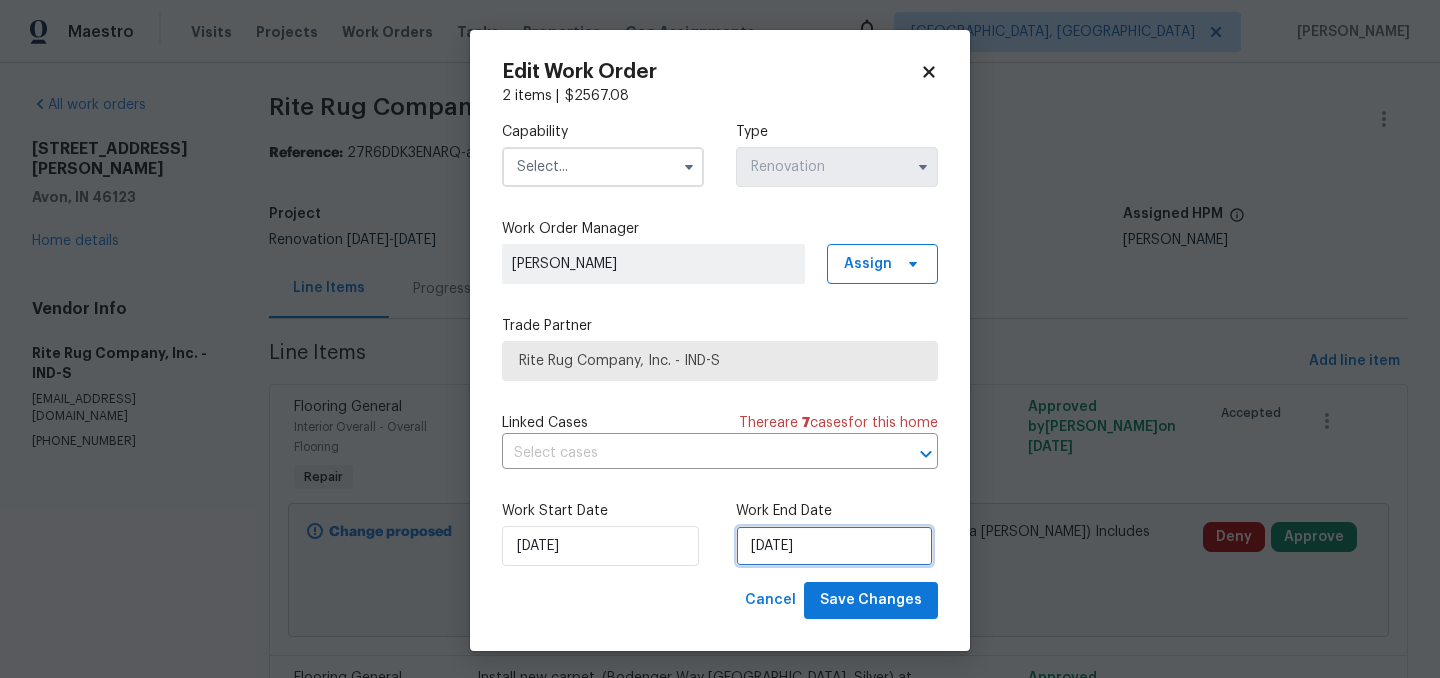 click on "7/21/2025" at bounding box center [834, 546] 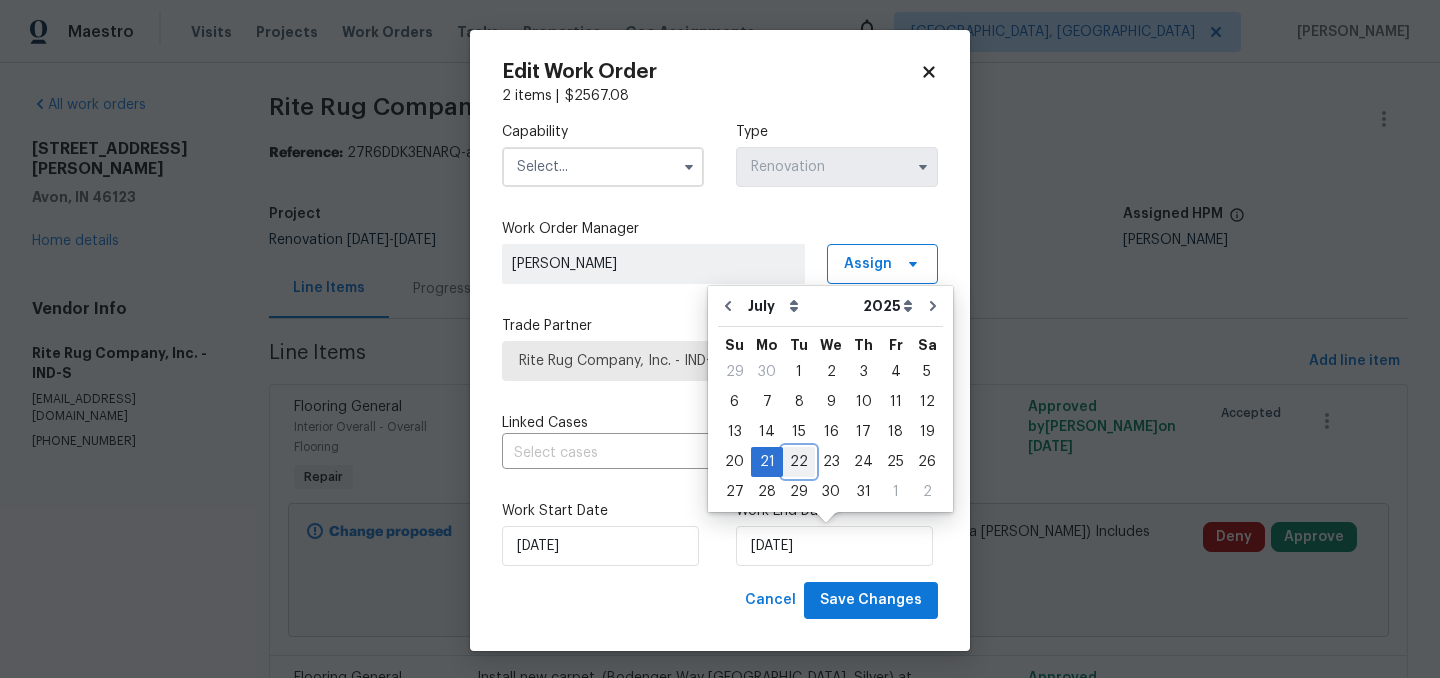 click on "22" at bounding box center (799, 462) 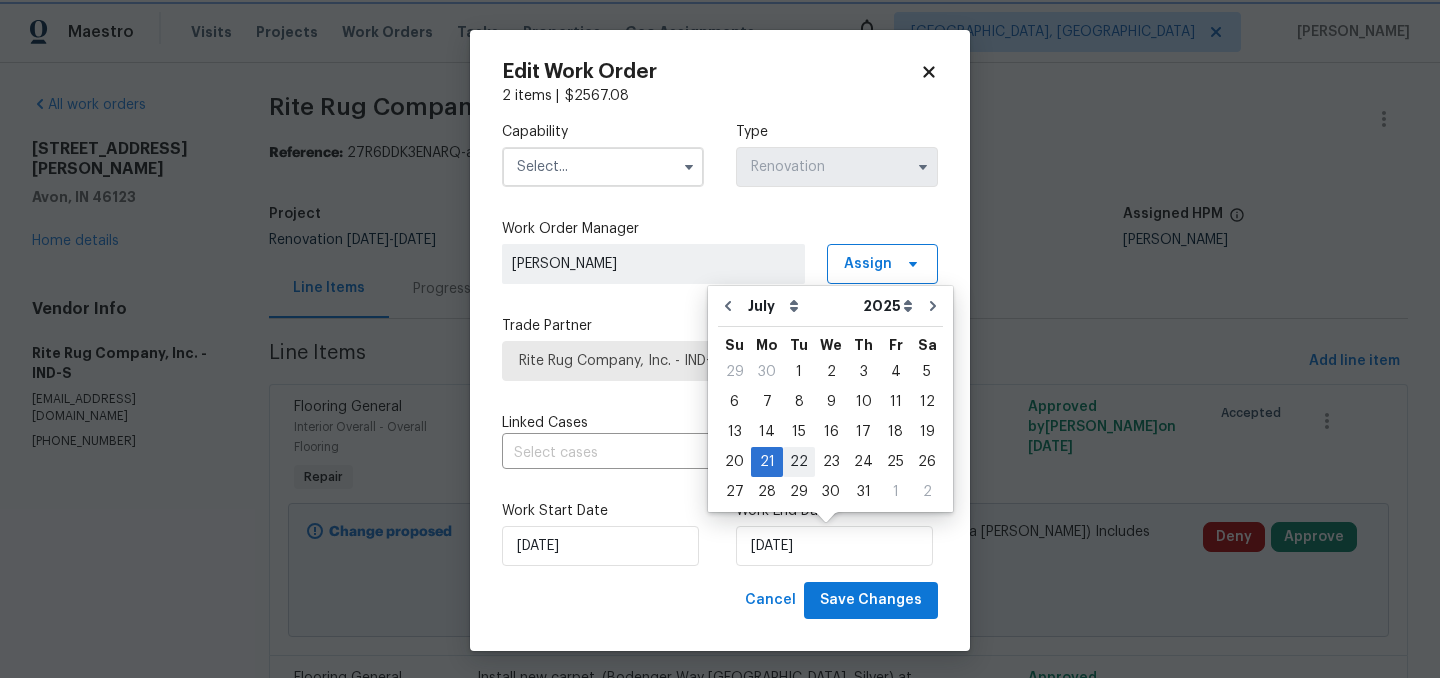 type on "[DATE]" 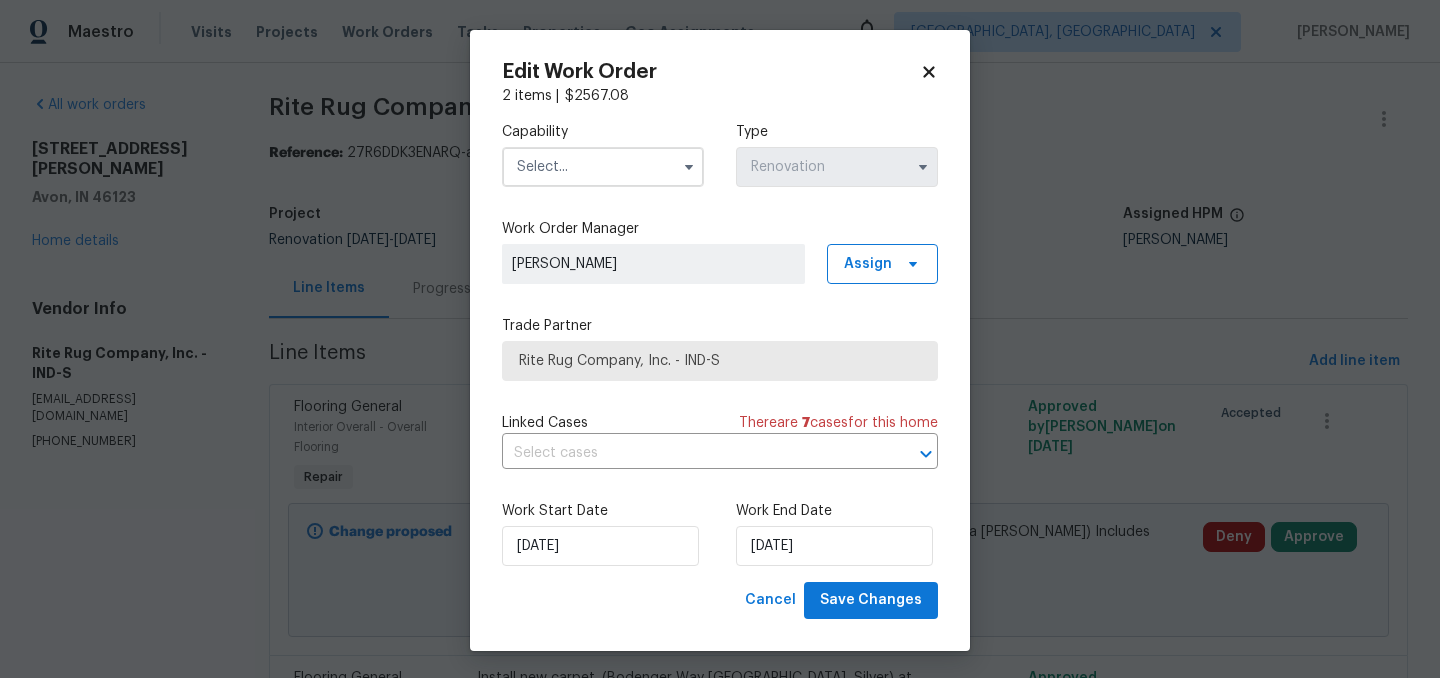 click at bounding box center (603, 167) 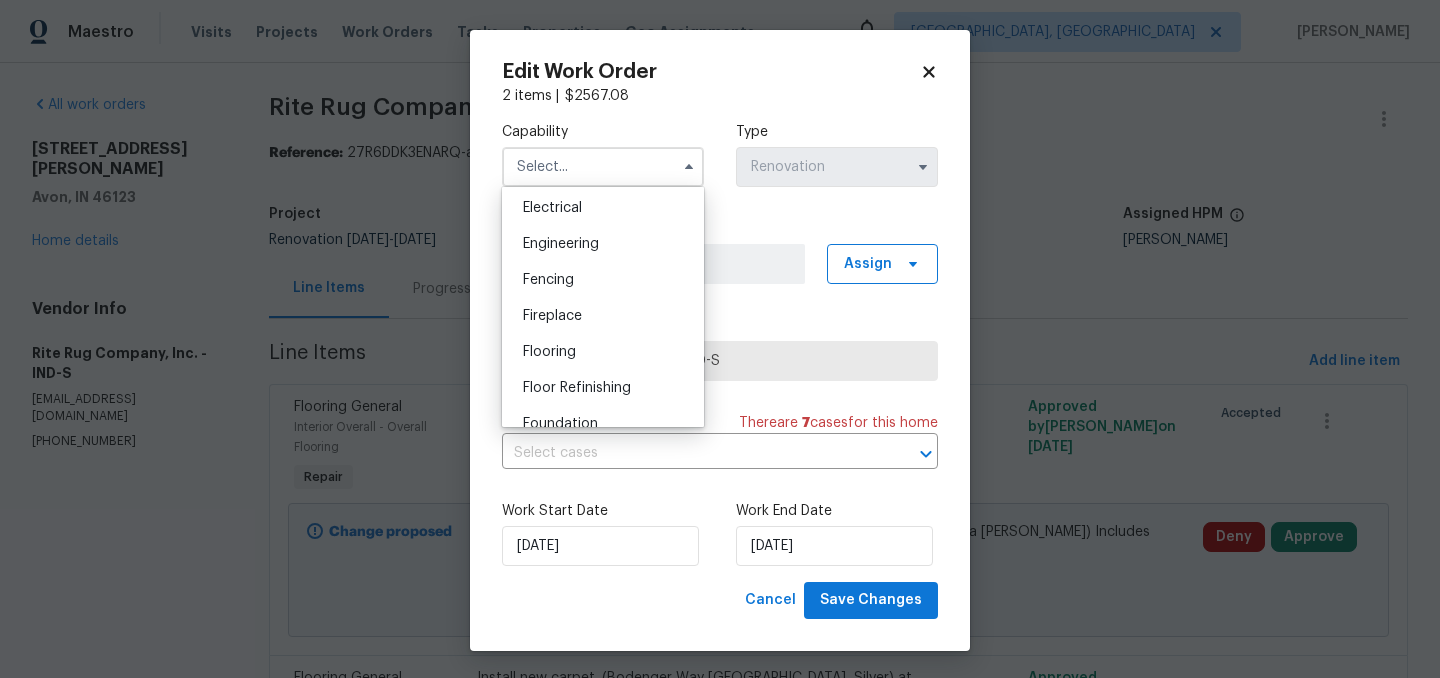 scroll, scrollTop: 635, scrollLeft: 0, axis: vertical 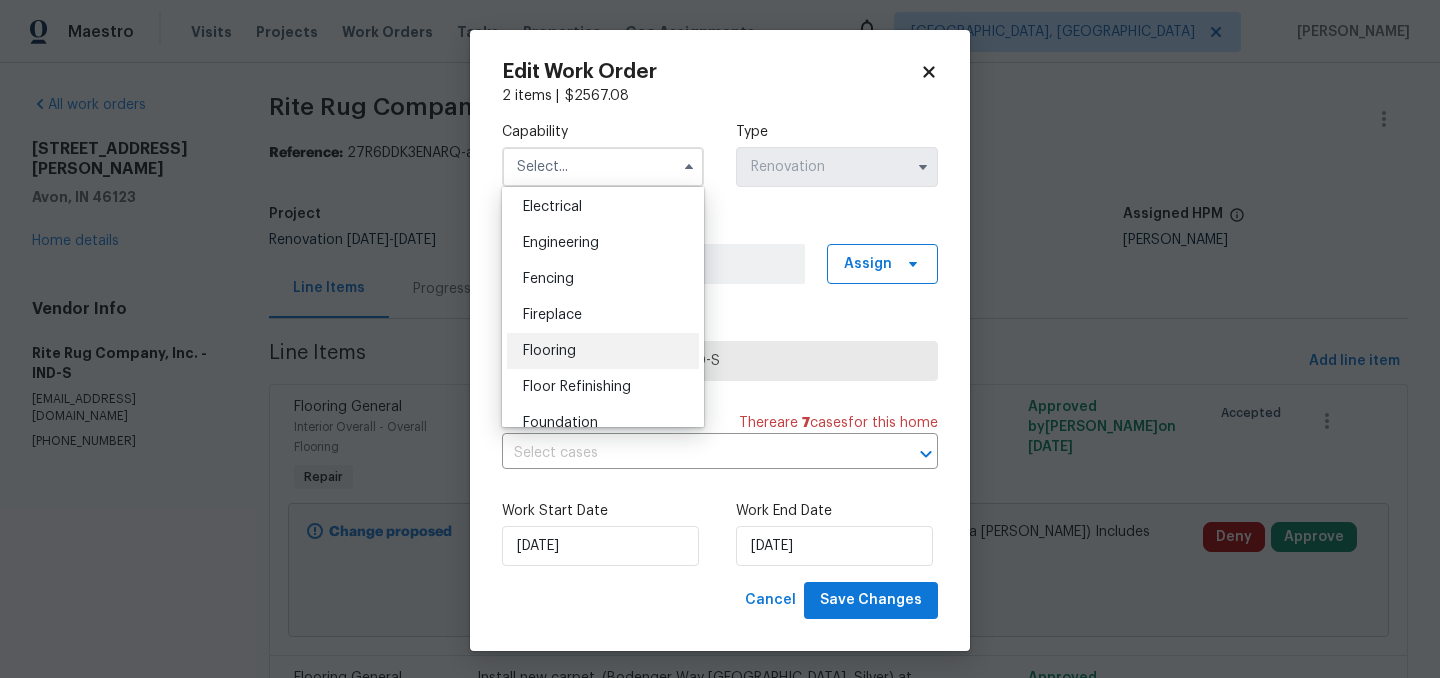 click on "Flooring" at bounding box center (603, 351) 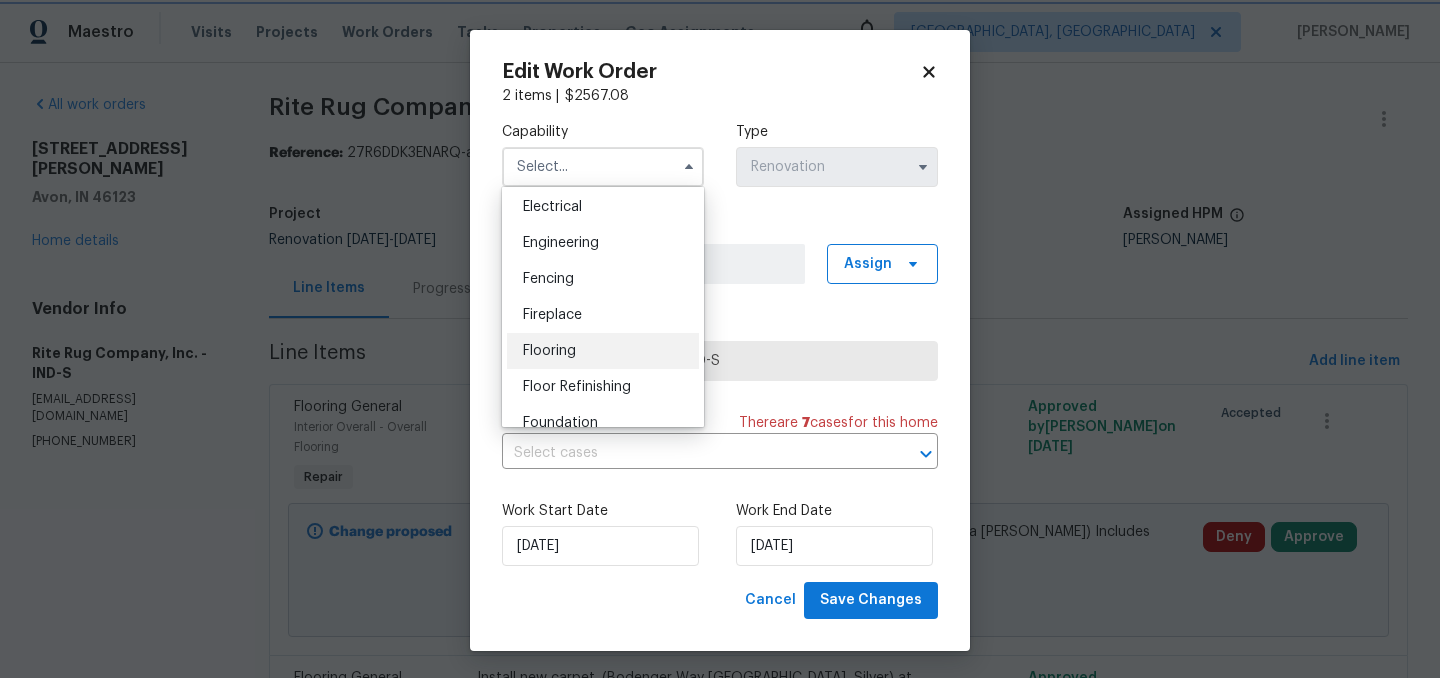 type on "Flooring" 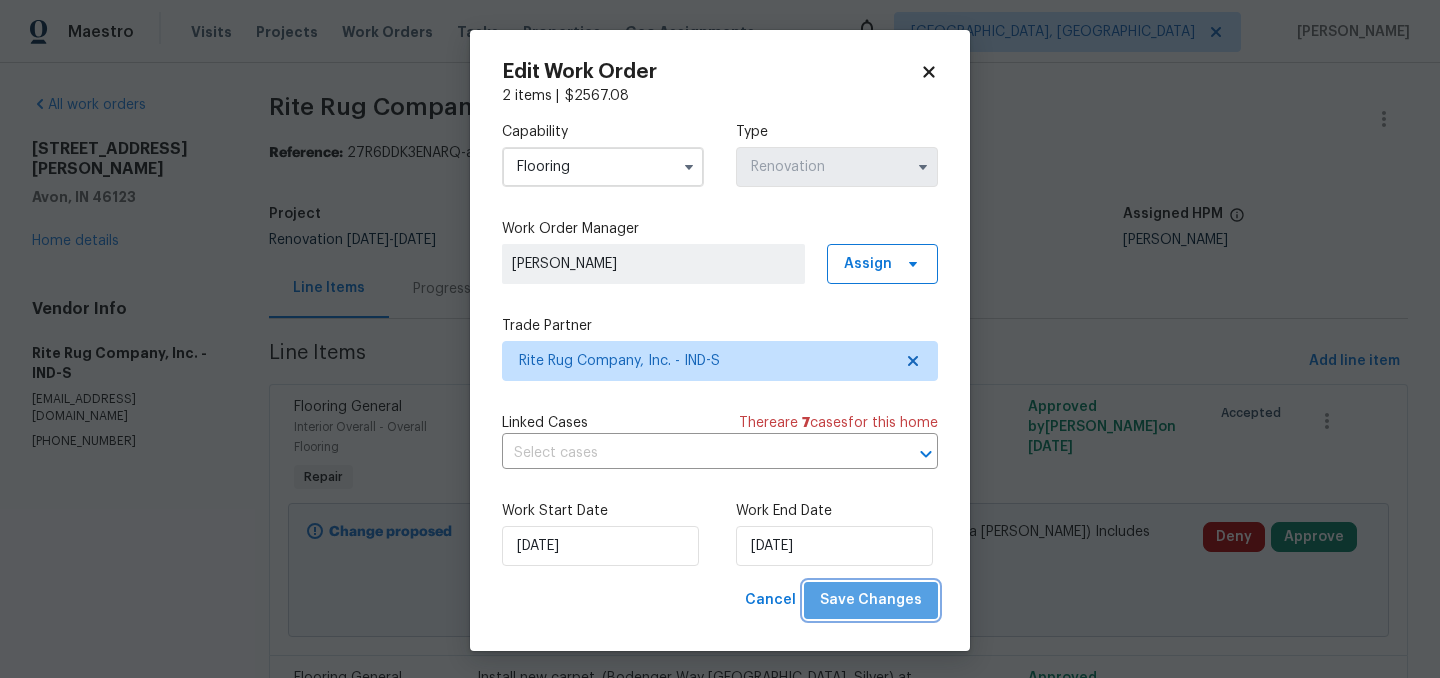 click on "Save Changes" at bounding box center (871, 600) 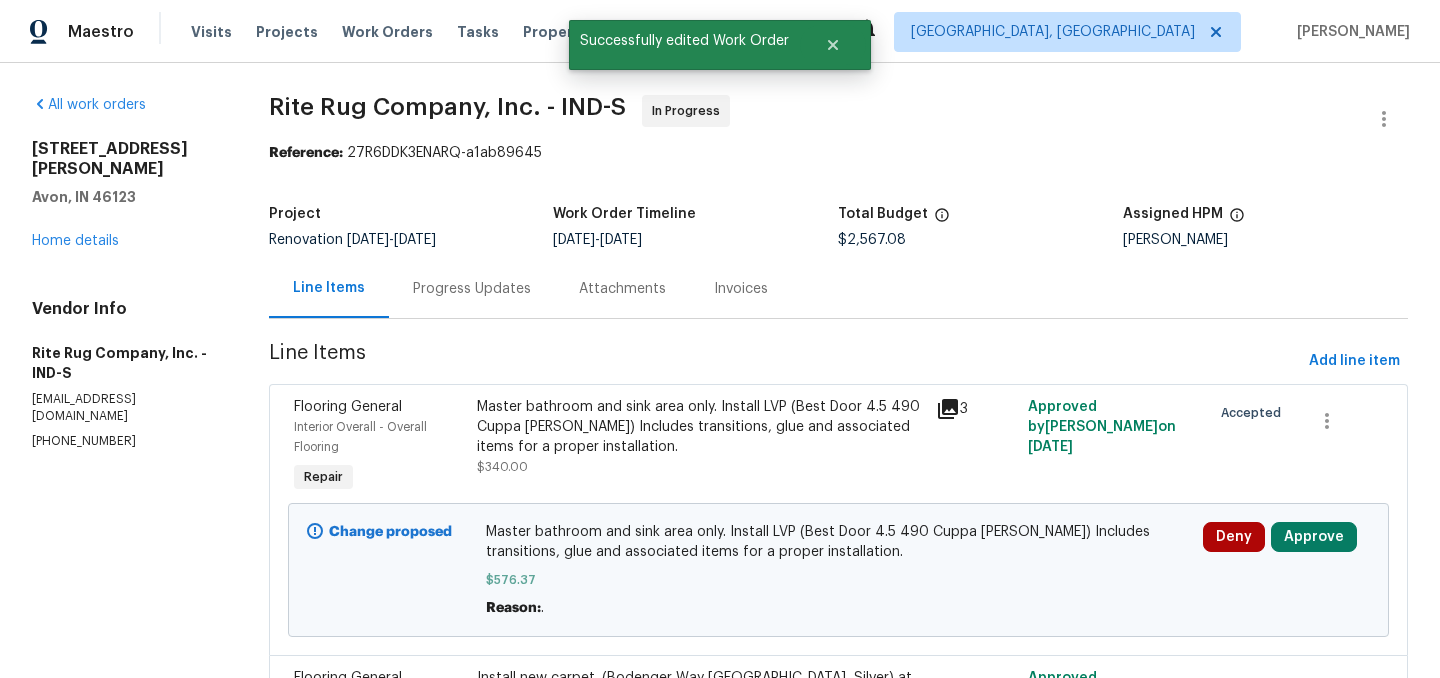 click on "Progress Updates" at bounding box center [472, 289] 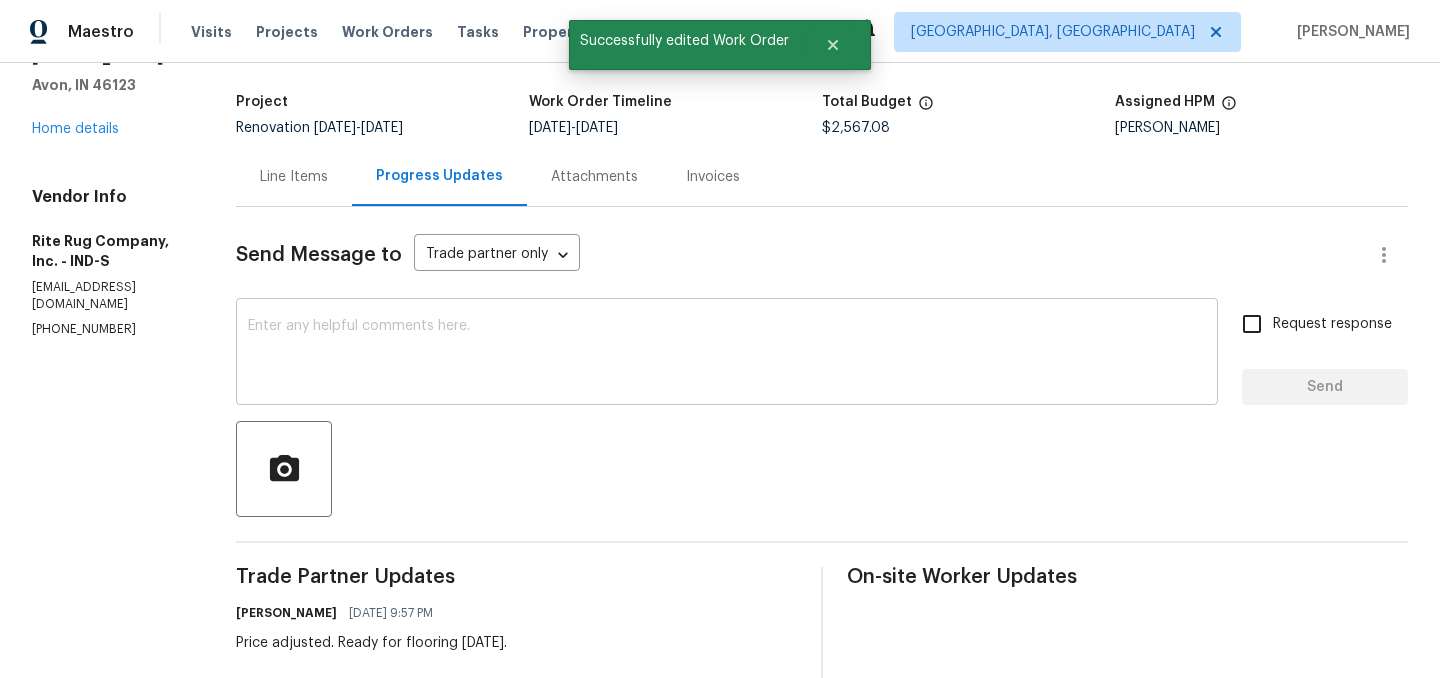 scroll, scrollTop: 115, scrollLeft: 0, axis: vertical 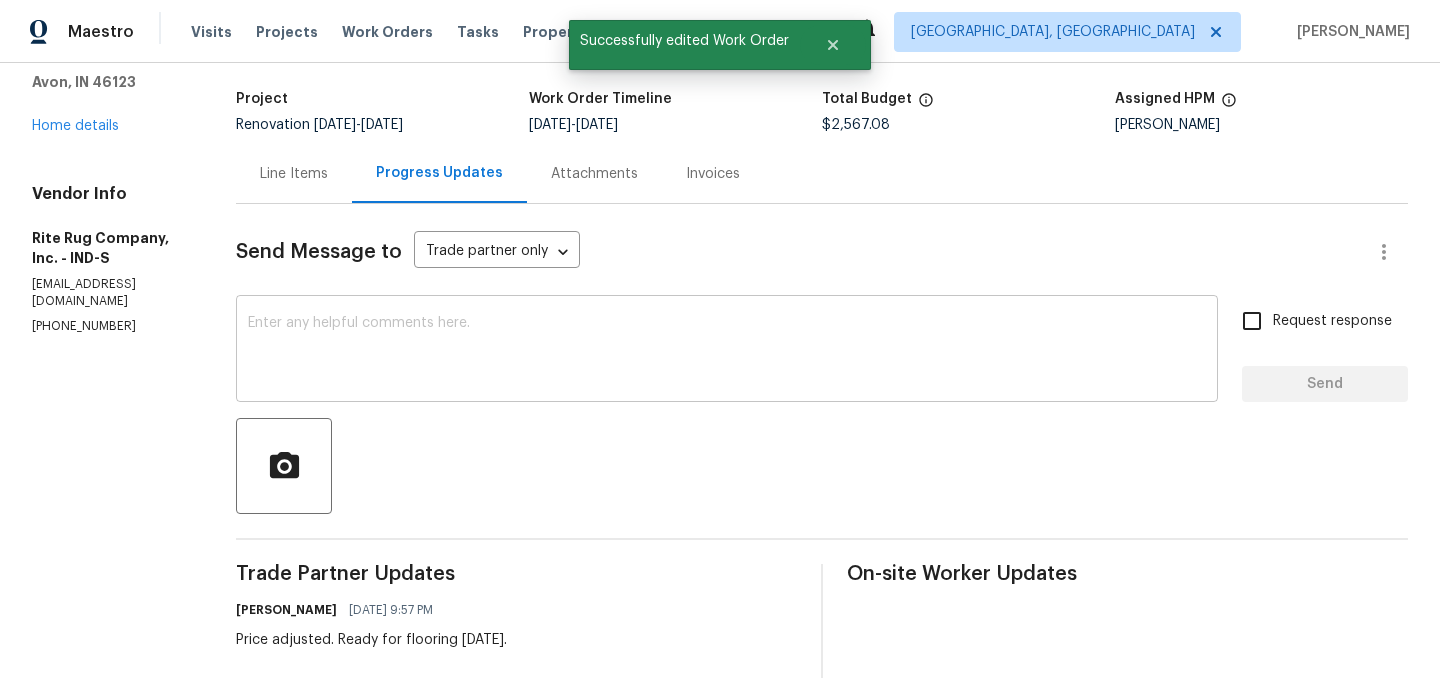 click at bounding box center [727, 351] 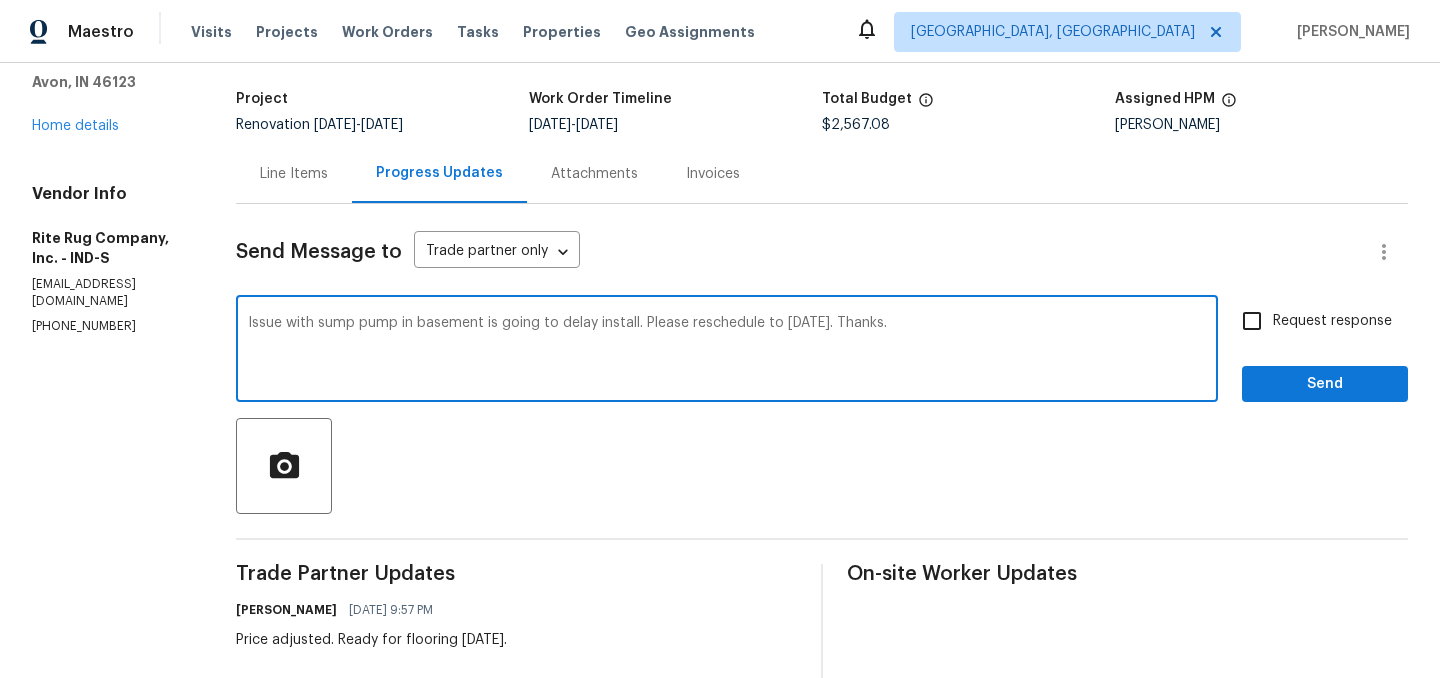 type on "Issue with sump pump in basement is going to delay install. Please reschedule to Tuesday, 7/22. Thanks." 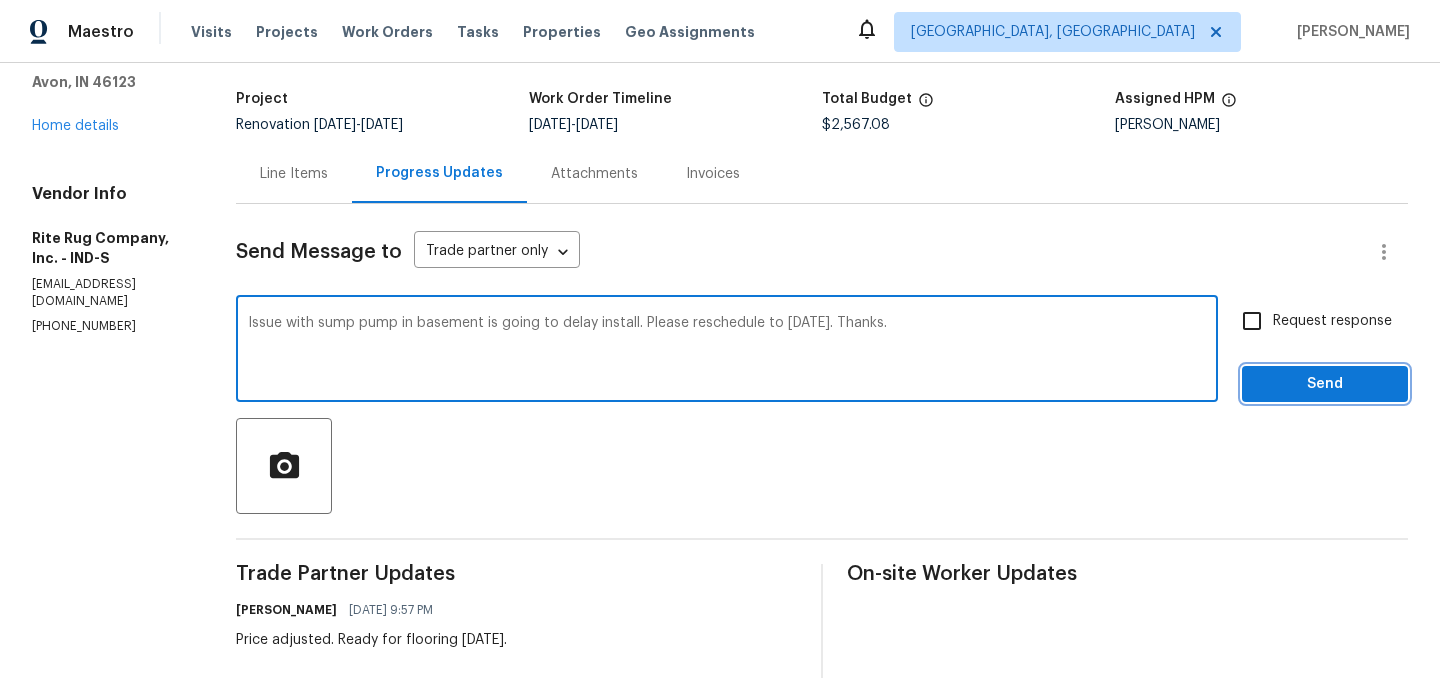 click on "Send" at bounding box center (1325, 384) 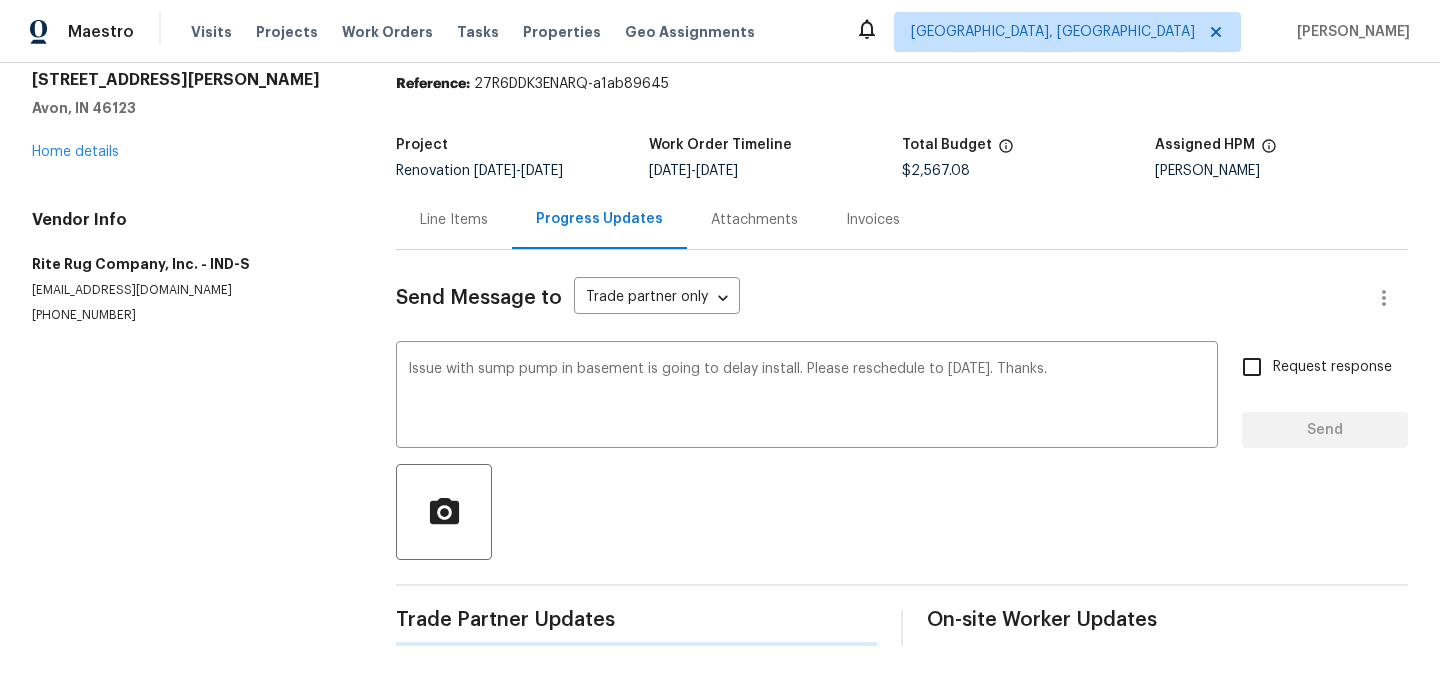 type 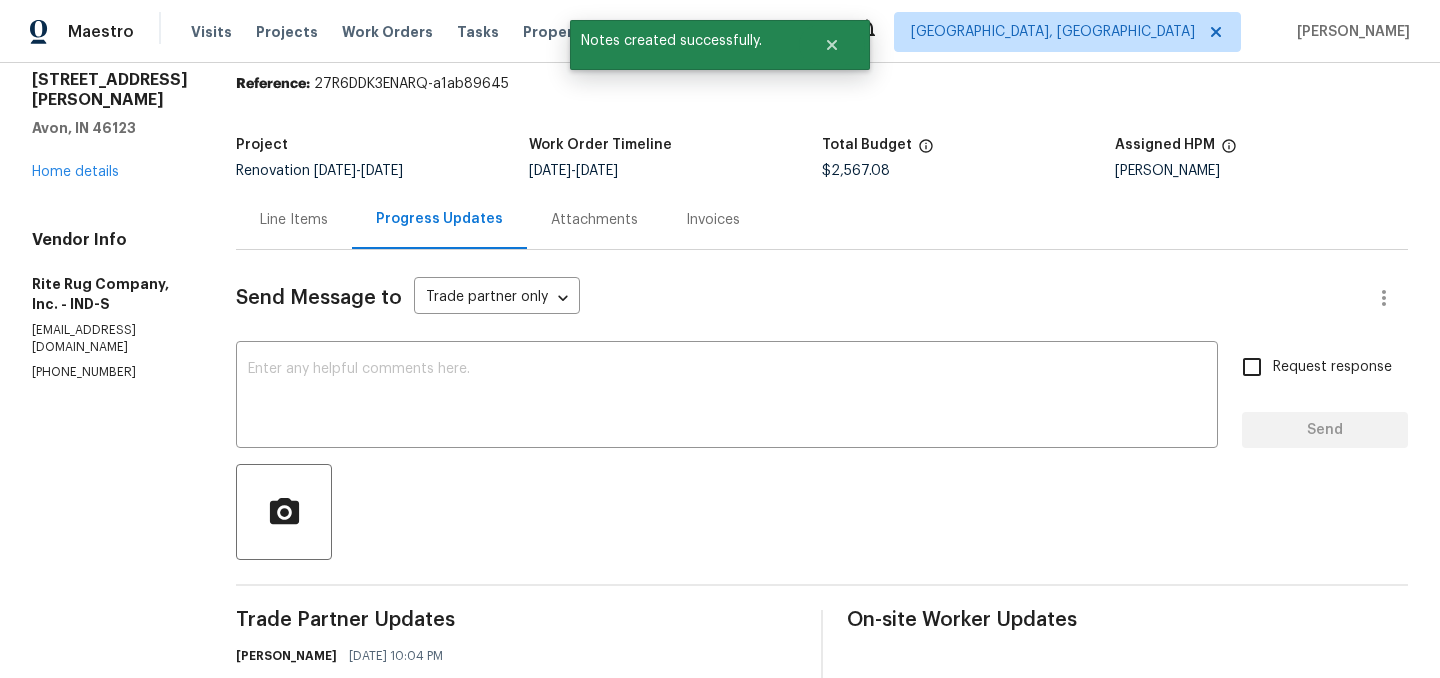 scroll, scrollTop: 115, scrollLeft: 0, axis: vertical 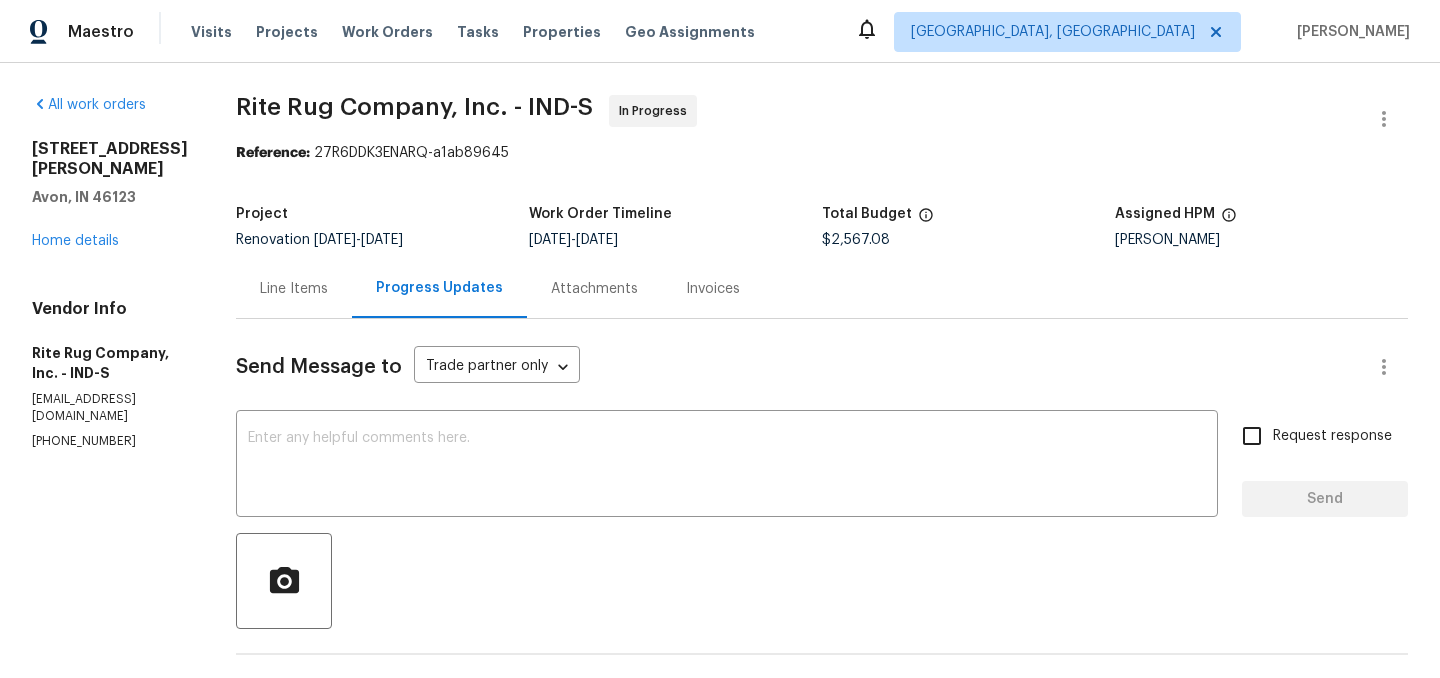 click on "Line Items" at bounding box center [294, 289] 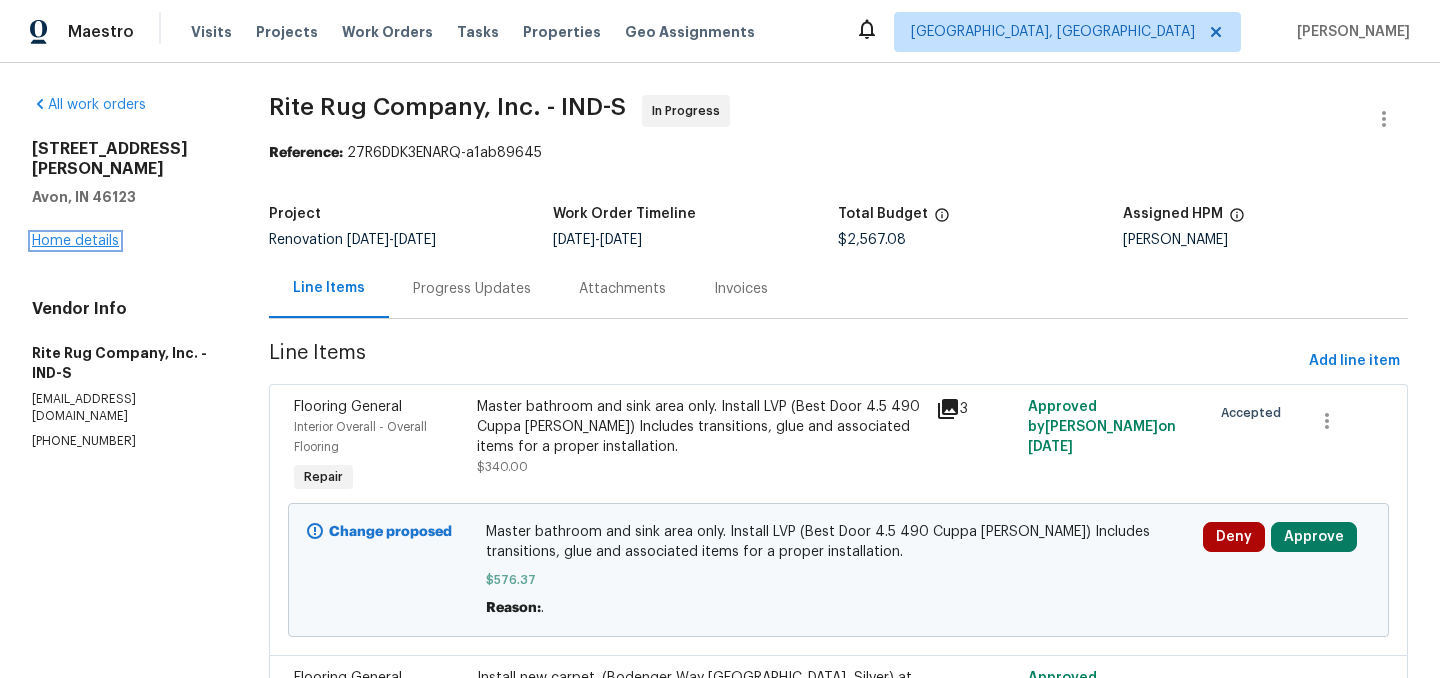 click on "Home details" at bounding box center (75, 241) 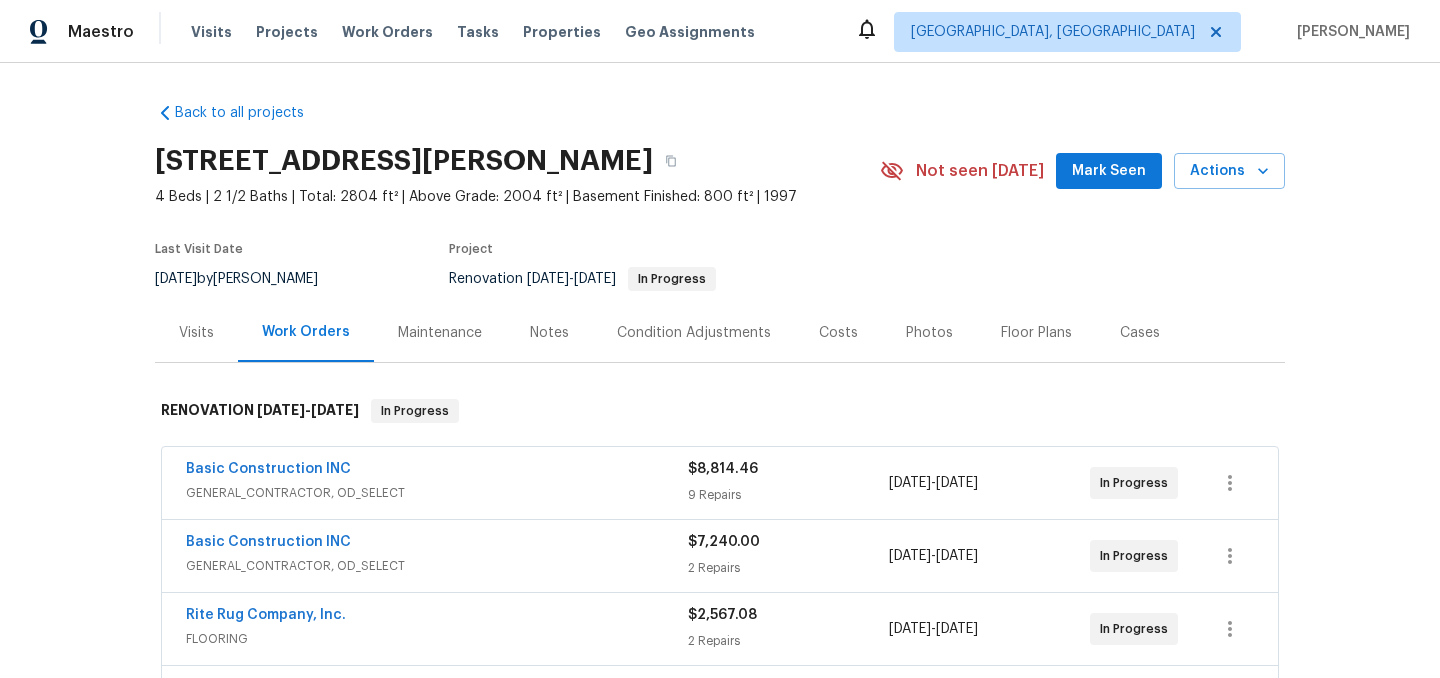 click on "Notes" at bounding box center [549, 332] 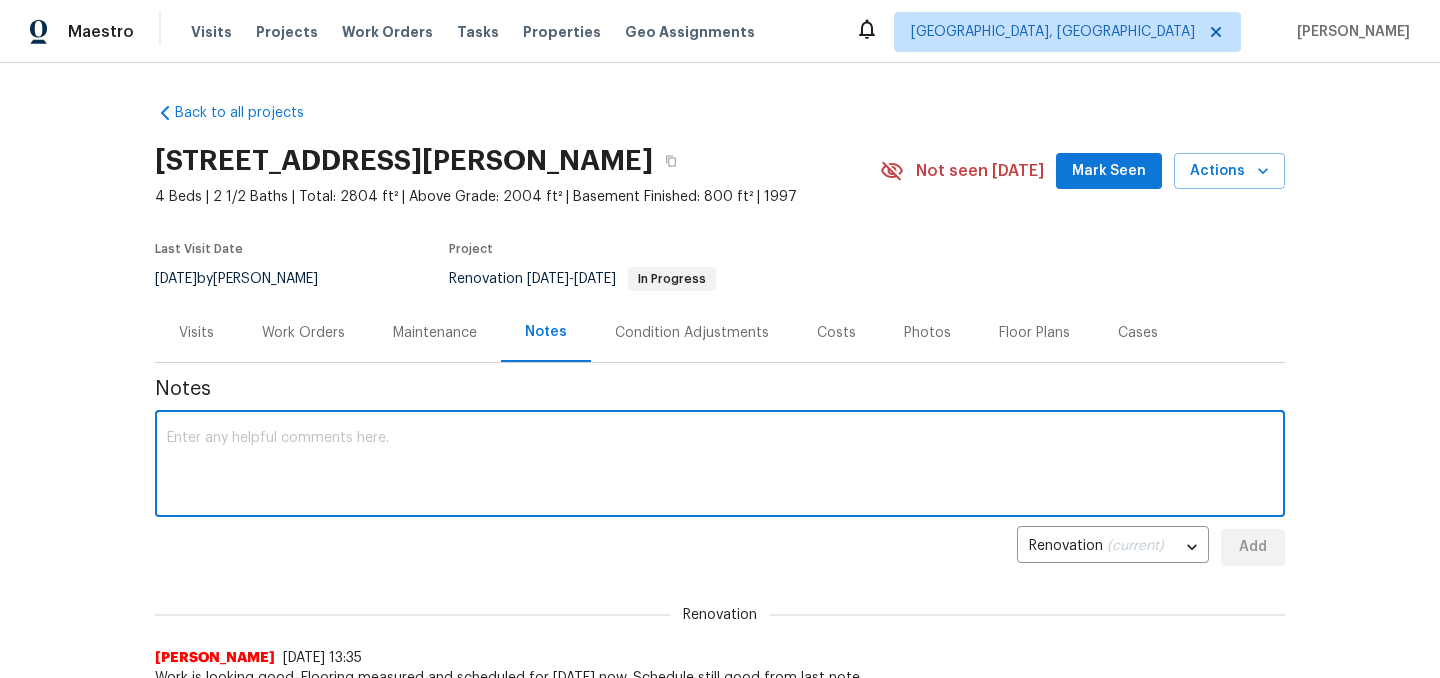 click at bounding box center (720, 466) 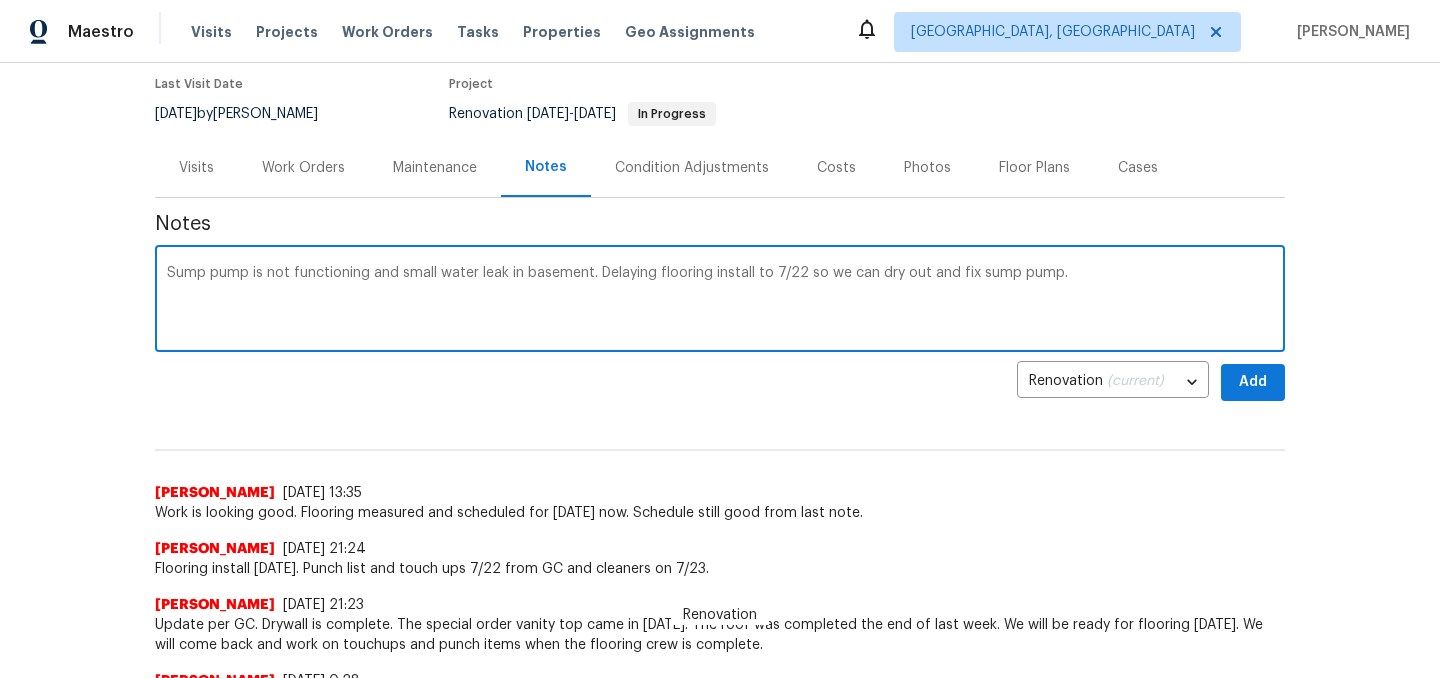 scroll, scrollTop: 184, scrollLeft: 0, axis: vertical 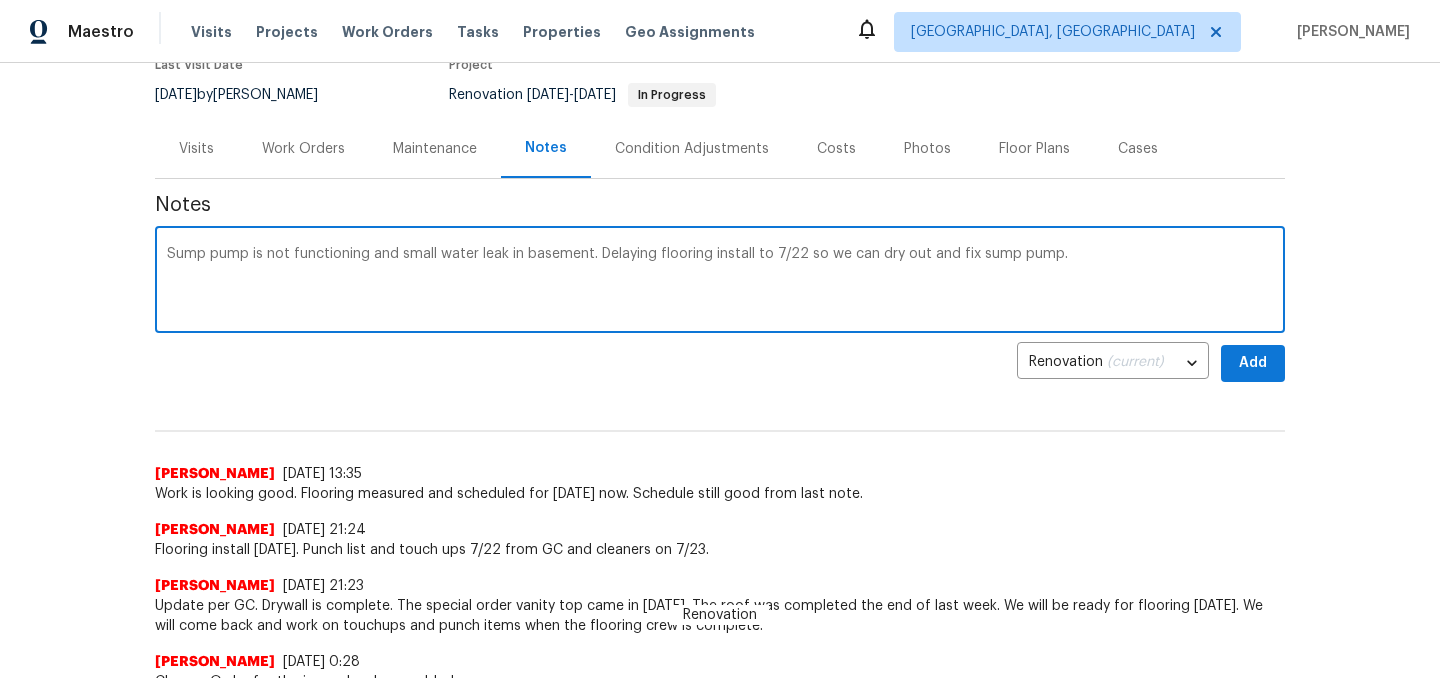 type on "Sump pump is not functioning and small water leak in basement. Delaying flooring install to 7/22 so we can dry out and fix sump pump." 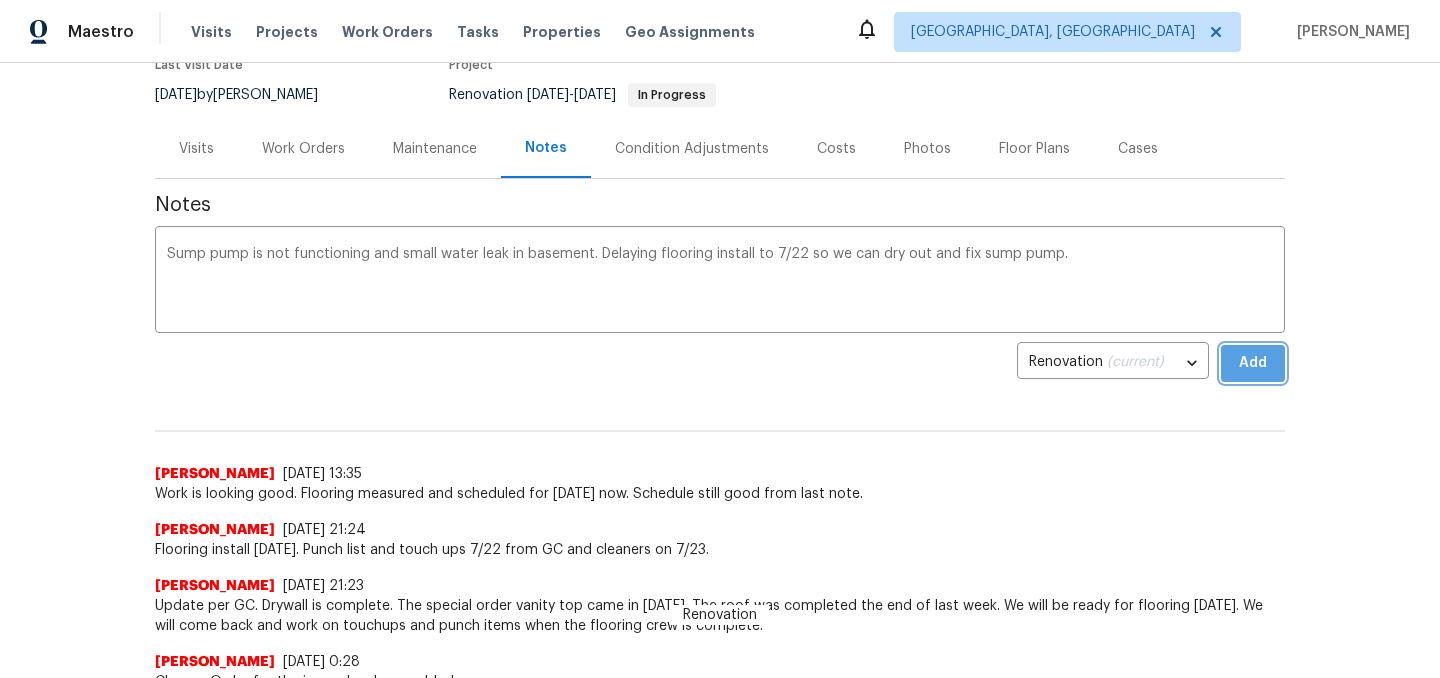 click on "Add" at bounding box center [1253, 363] 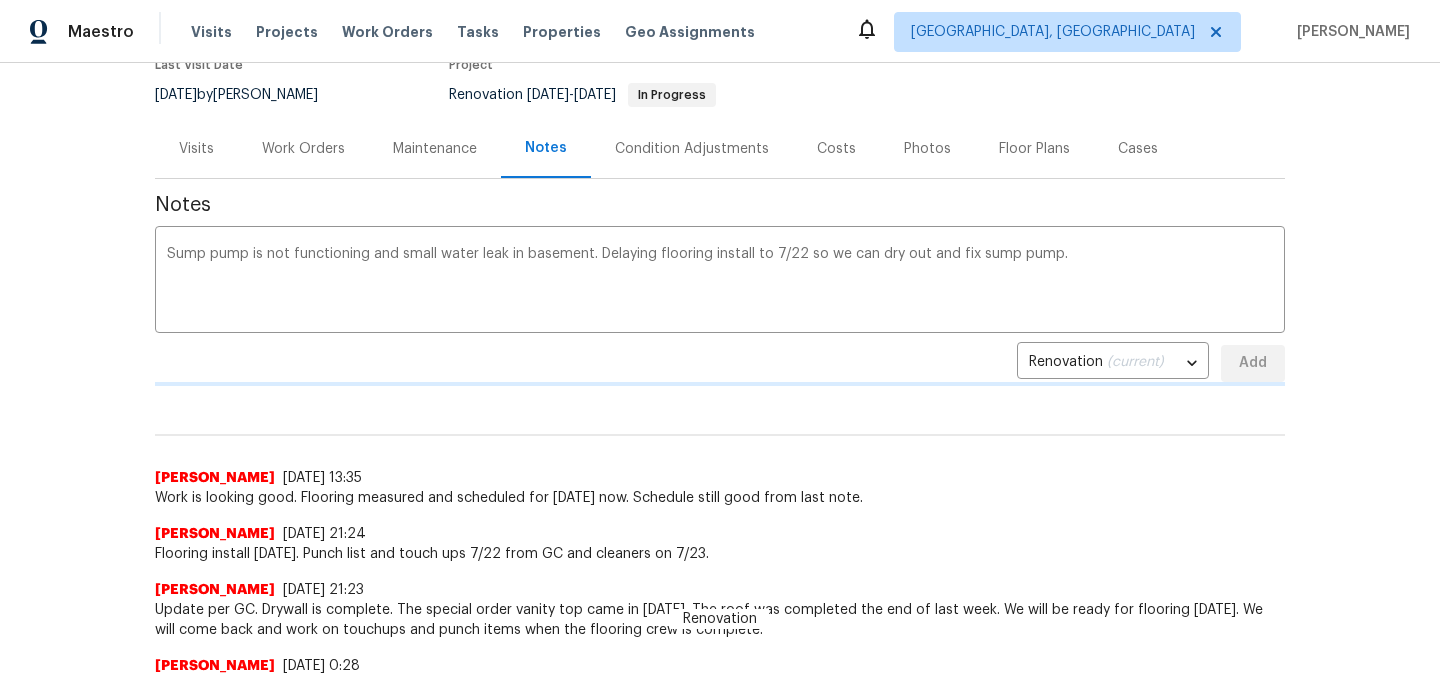 type 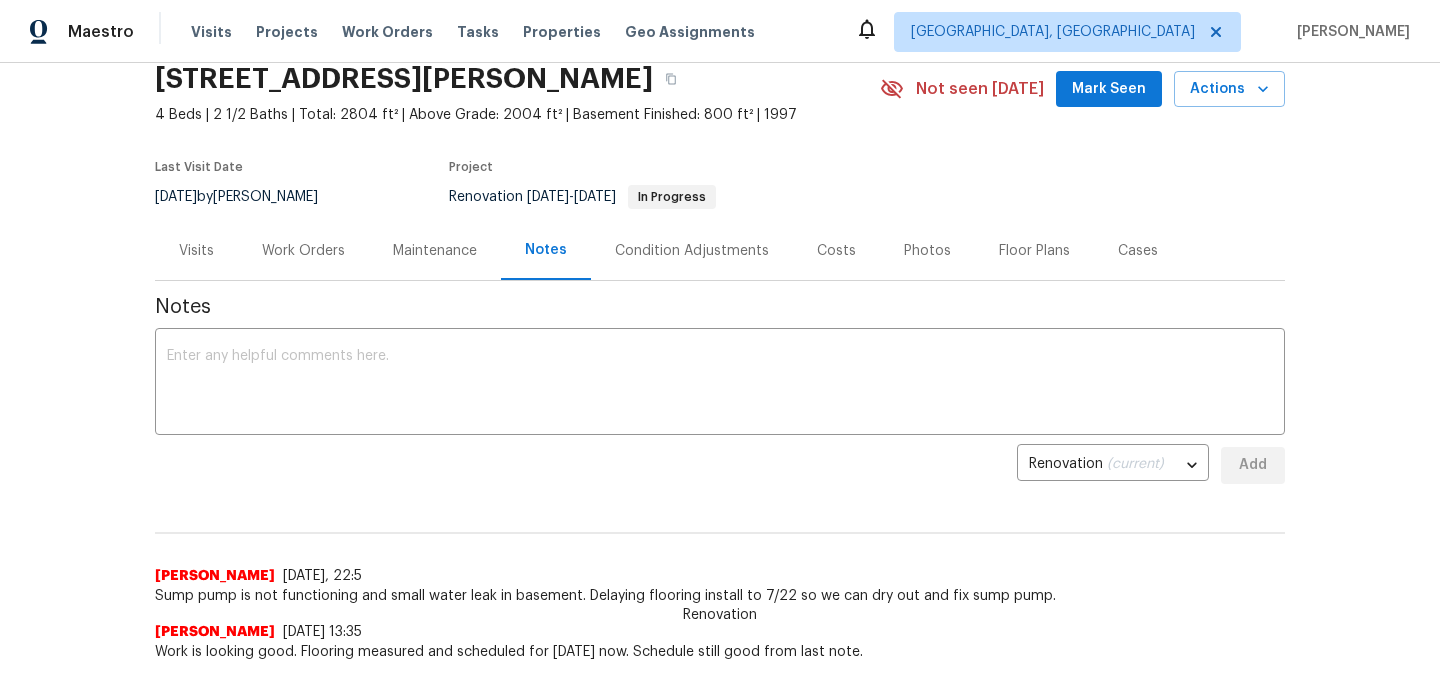 scroll, scrollTop: 80, scrollLeft: 0, axis: vertical 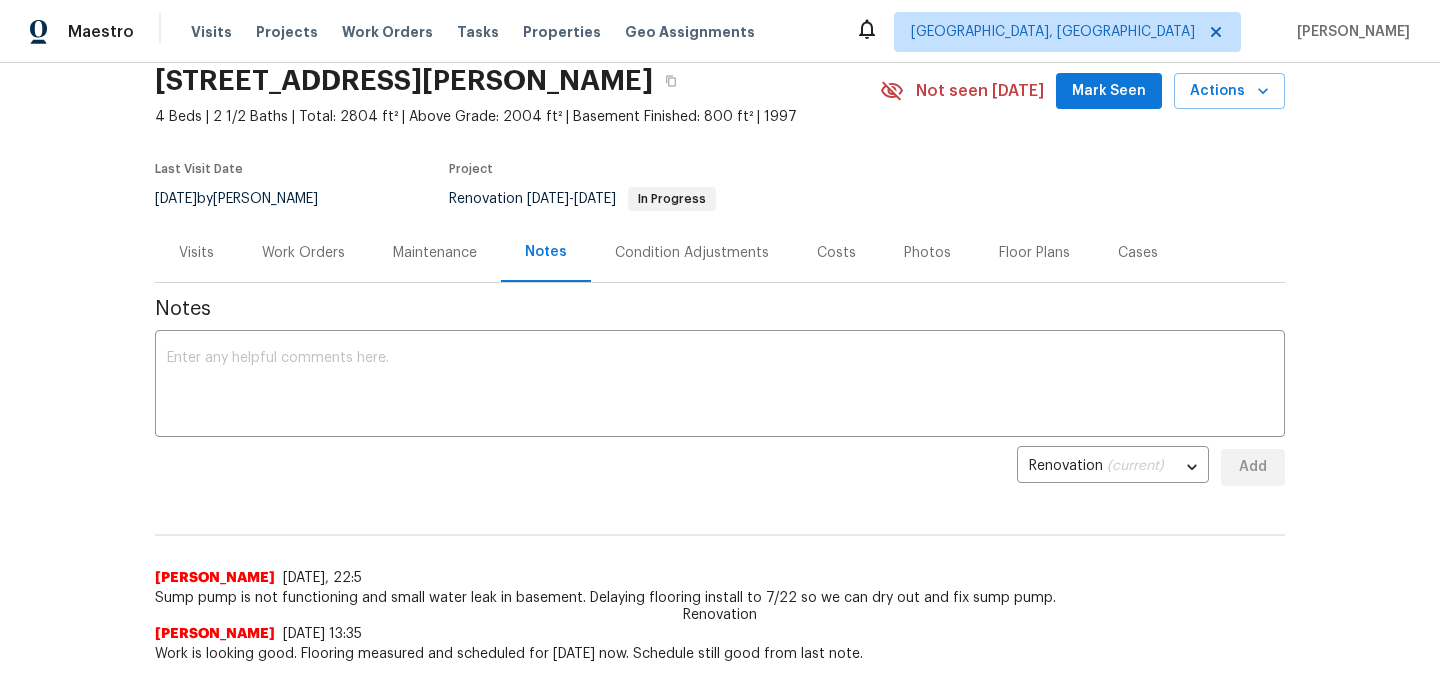 click on "Work Orders" at bounding box center (303, 252) 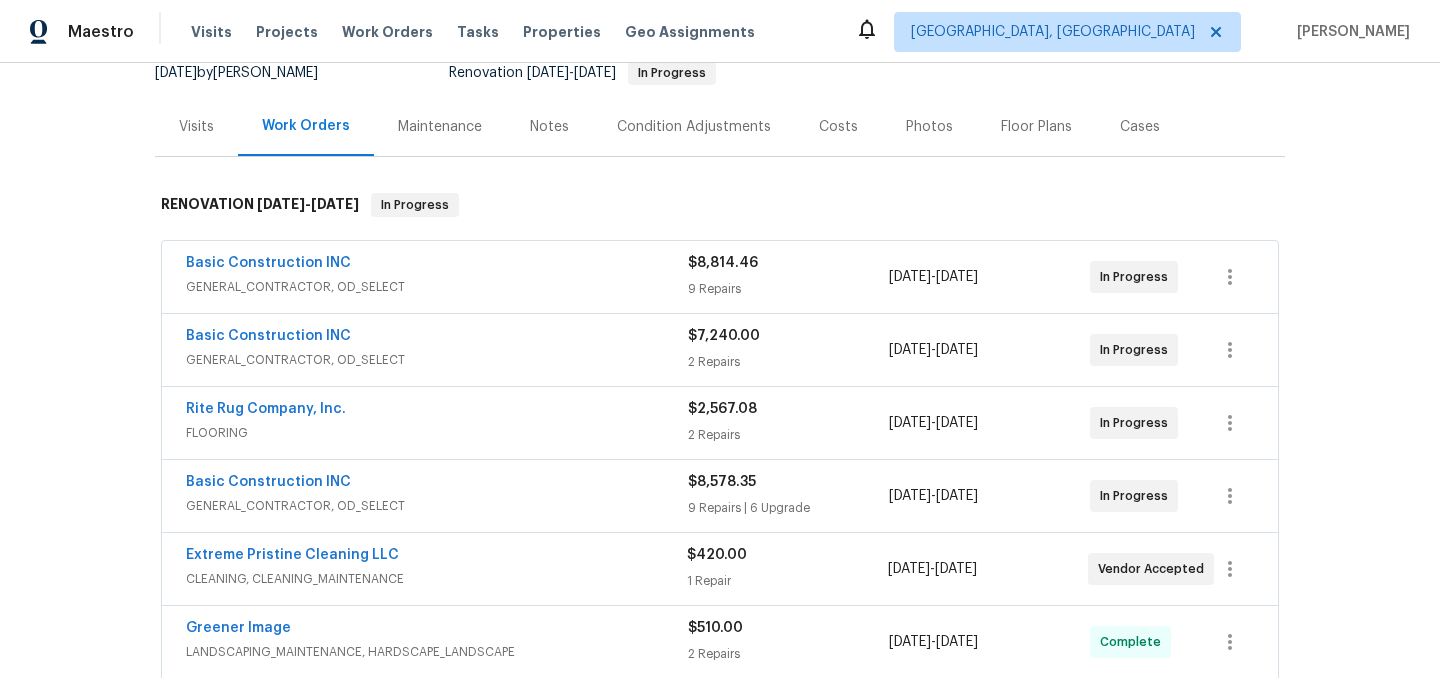 scroll, scrollTop: 213, scrollLeft: 0, axis: vertical 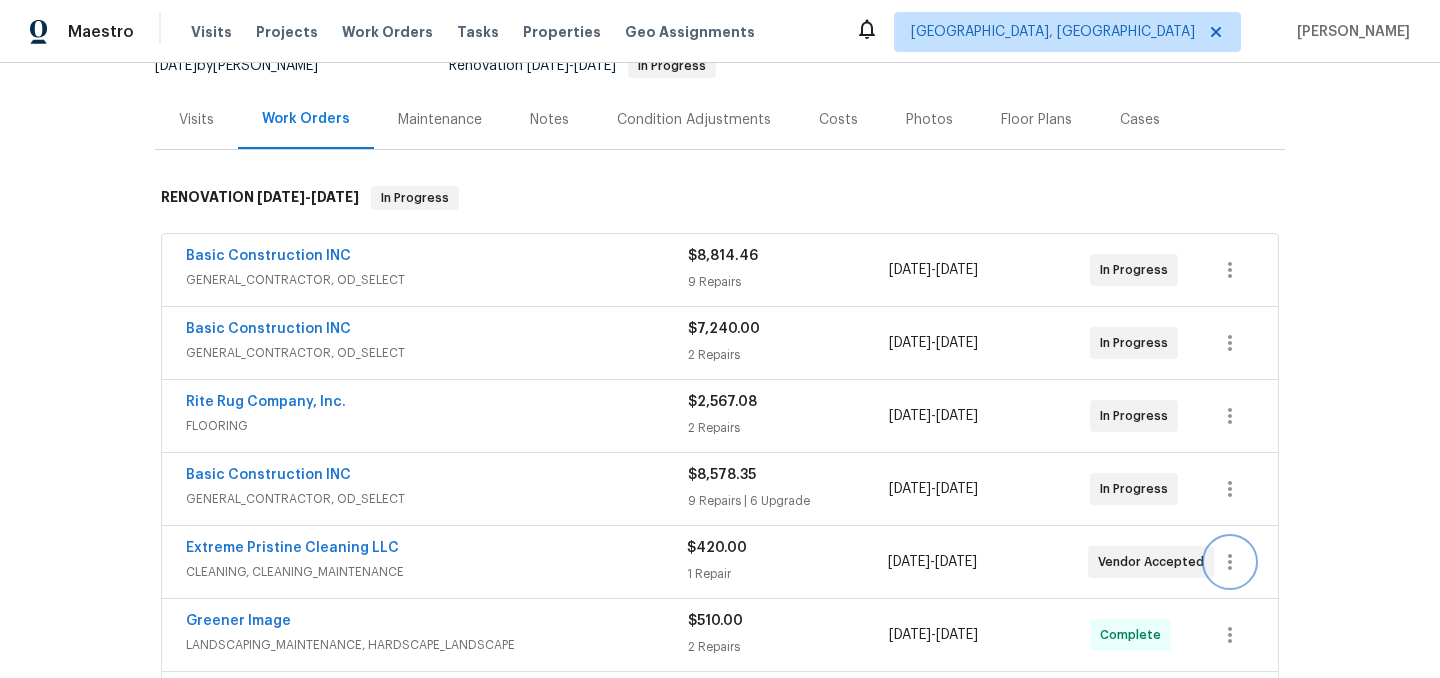 click 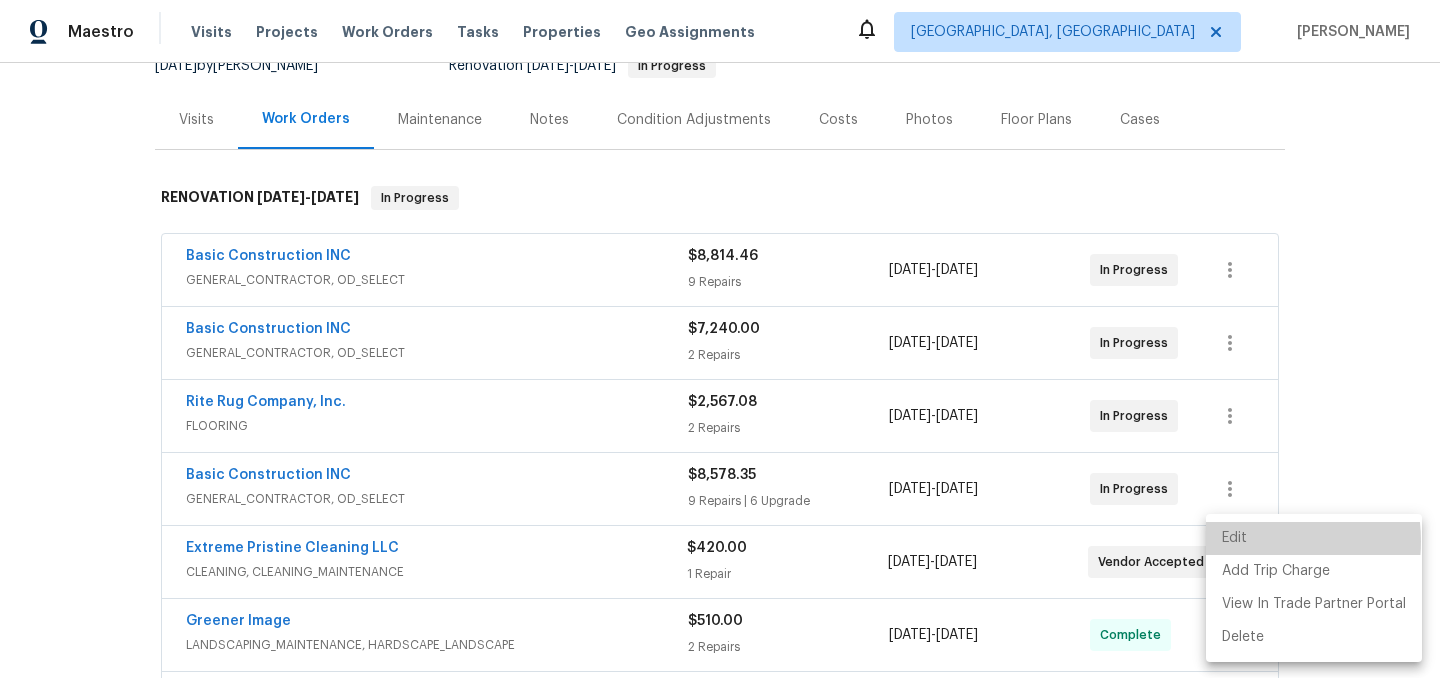 click on "Edit" at bounding box center (1314, 538) 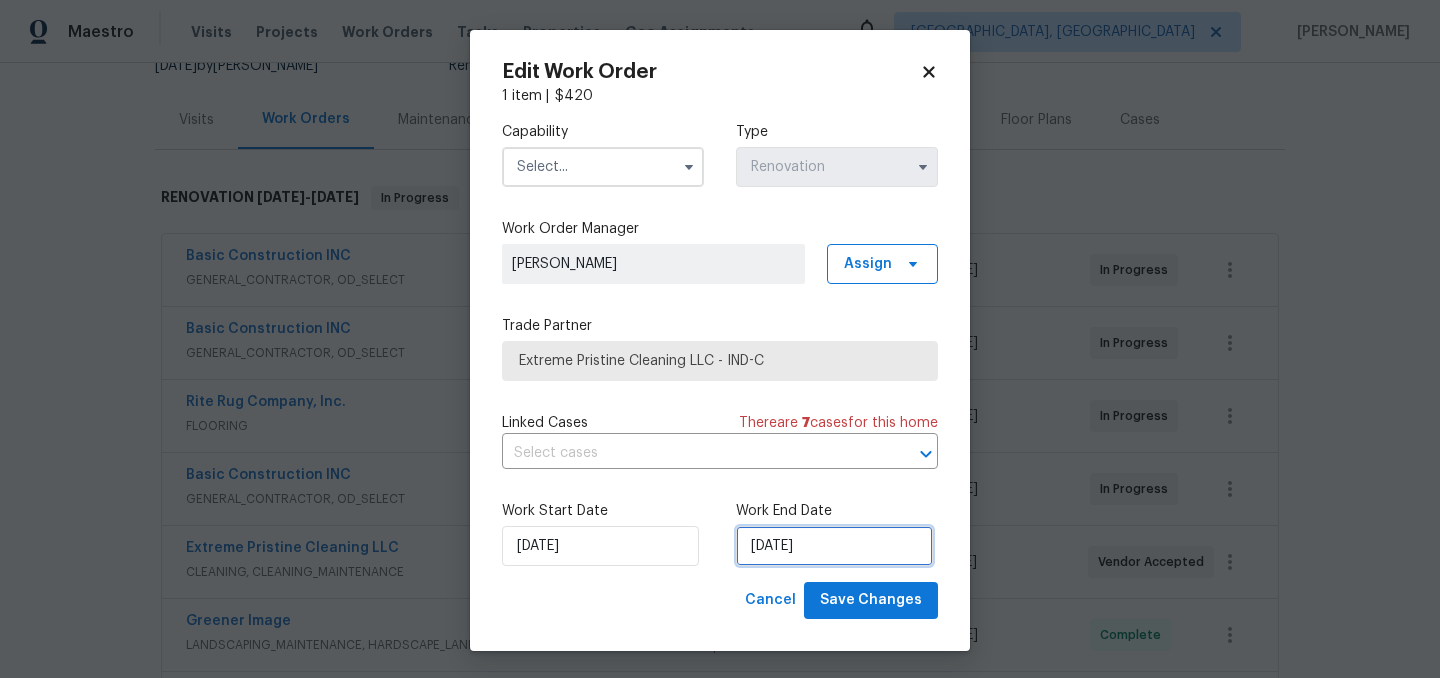 click on "[DATE]" at bounding box center (834, 546) 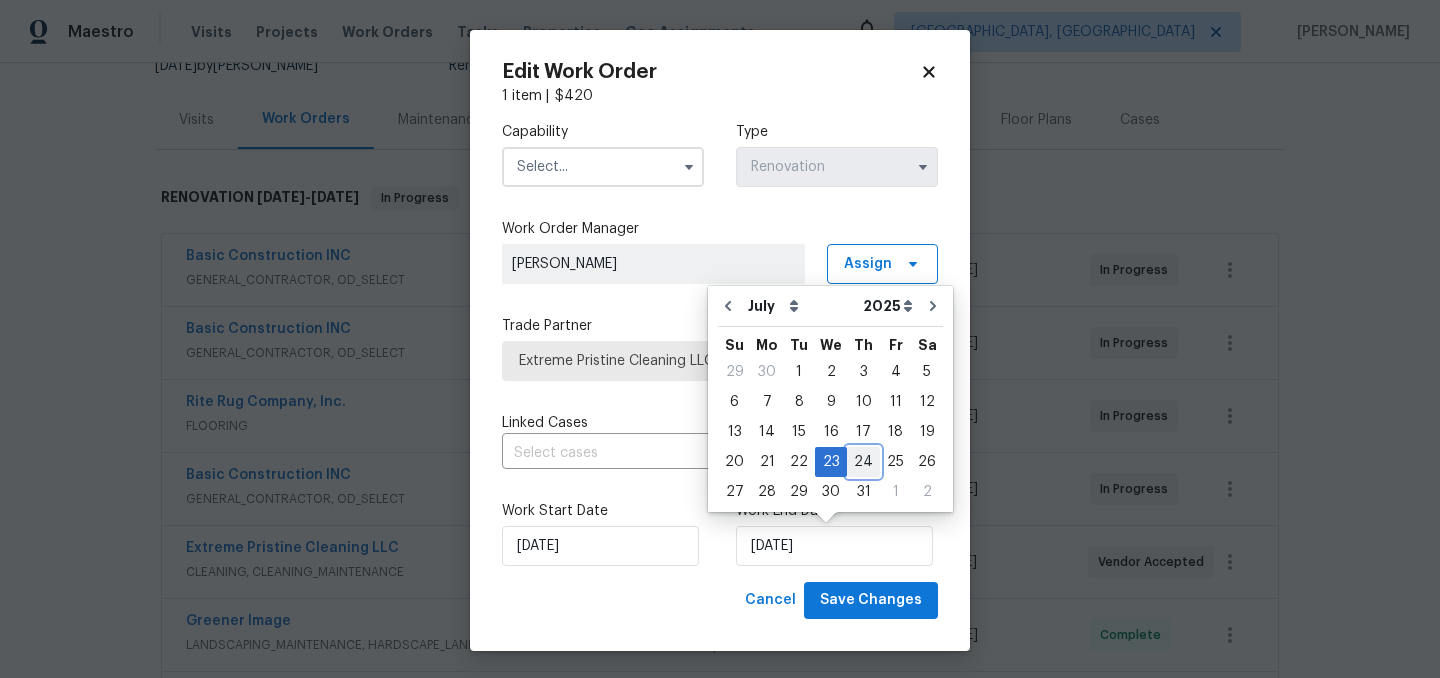 click on "24" at bounding box center (863, 462) 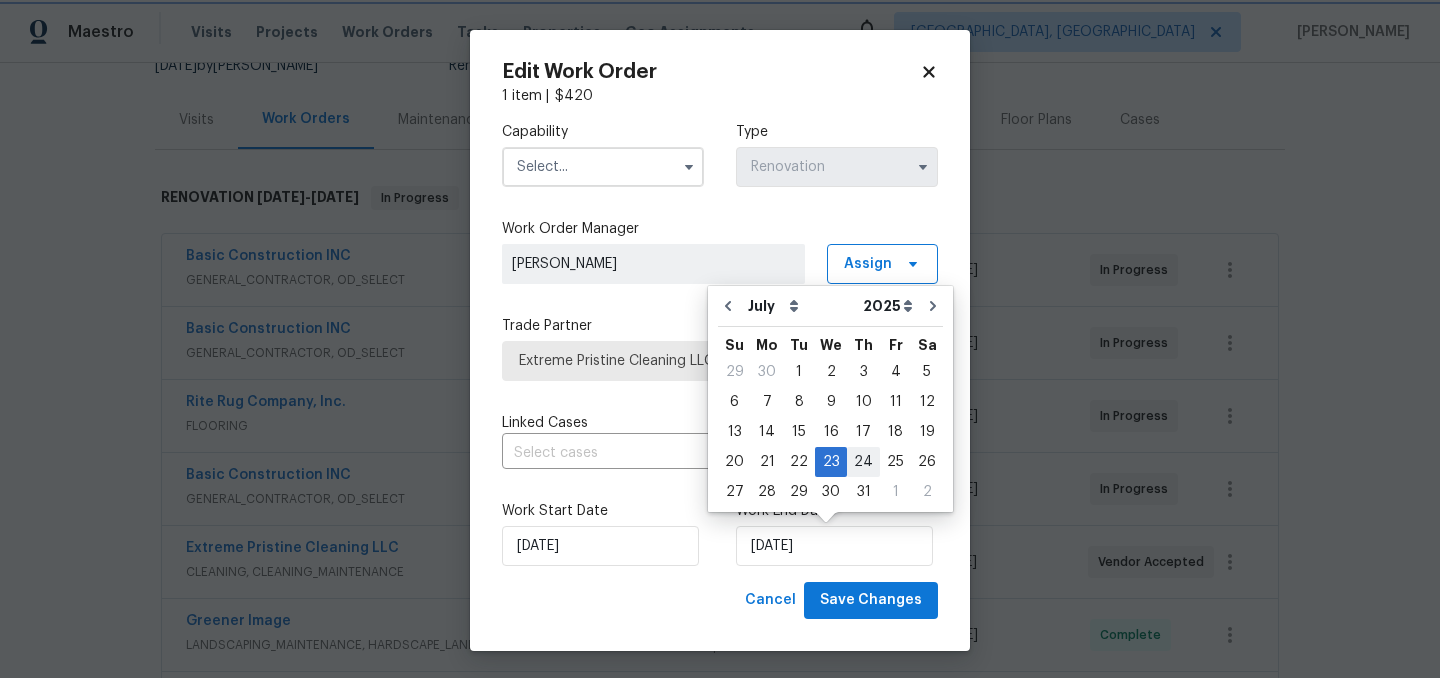 type on "7/24/2025" 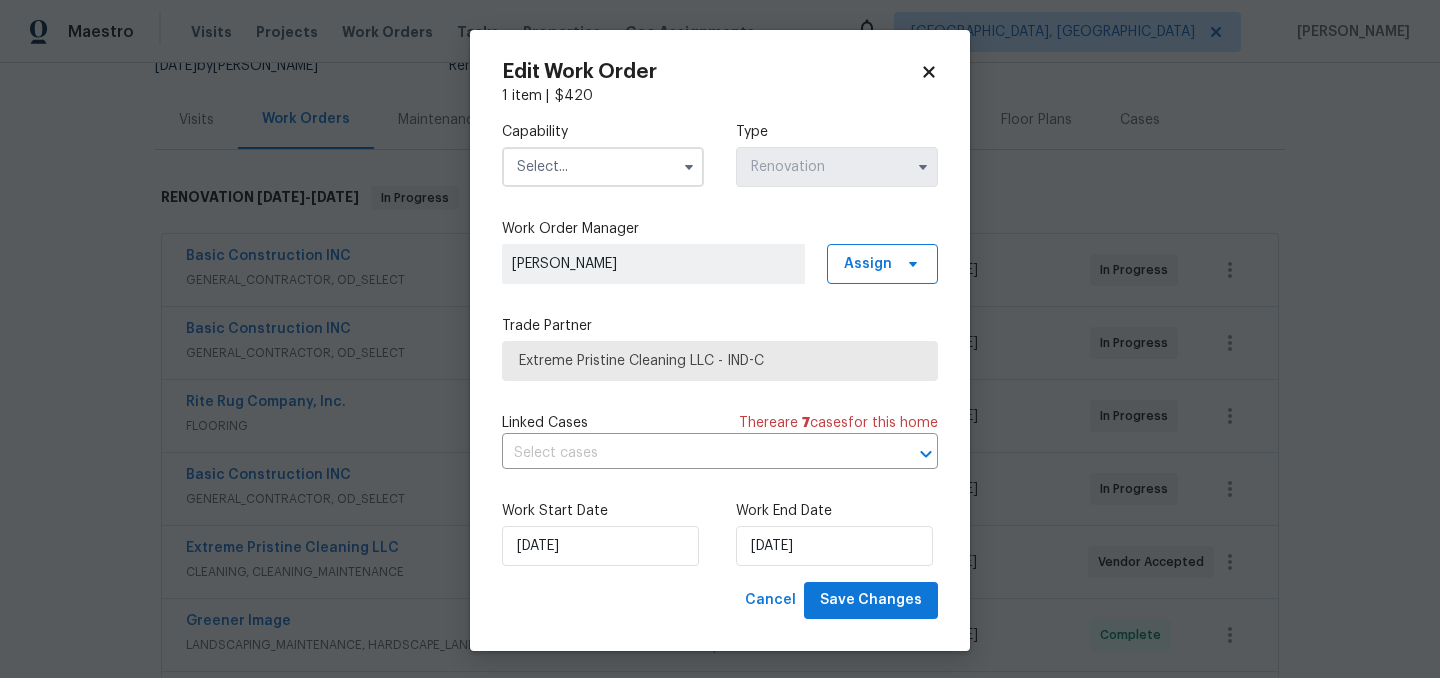 click at bounding box center (603, 167) 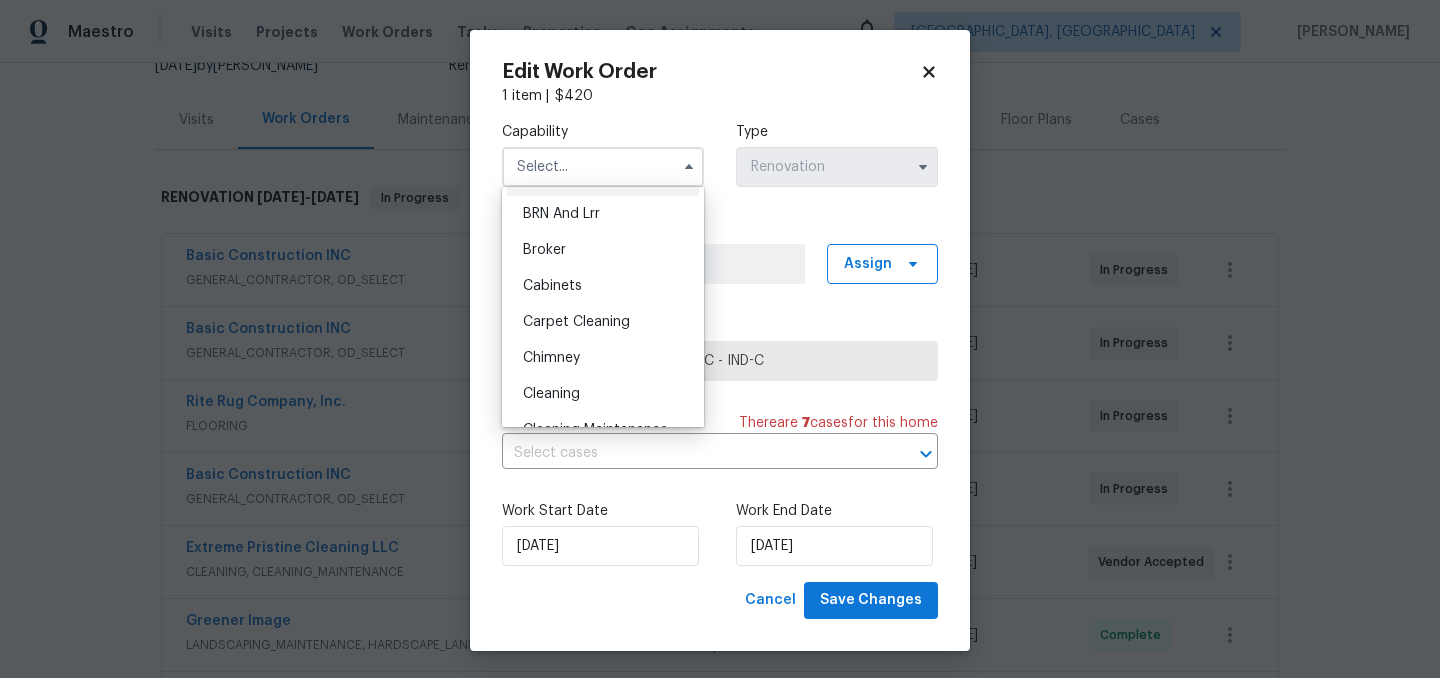 scroll, scrollTop: 156, scrollLeft: 0, axis: vertical 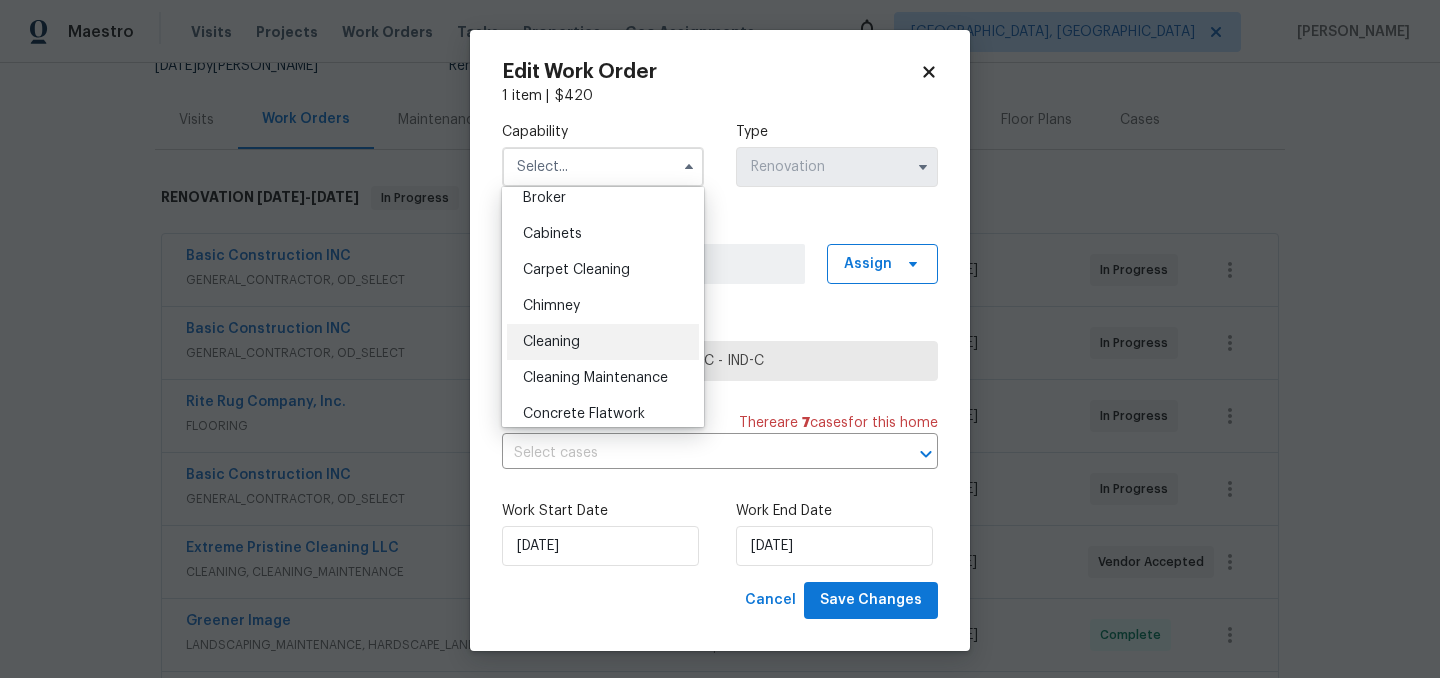 click on "Cleaning" at bounding box center (551, 342) 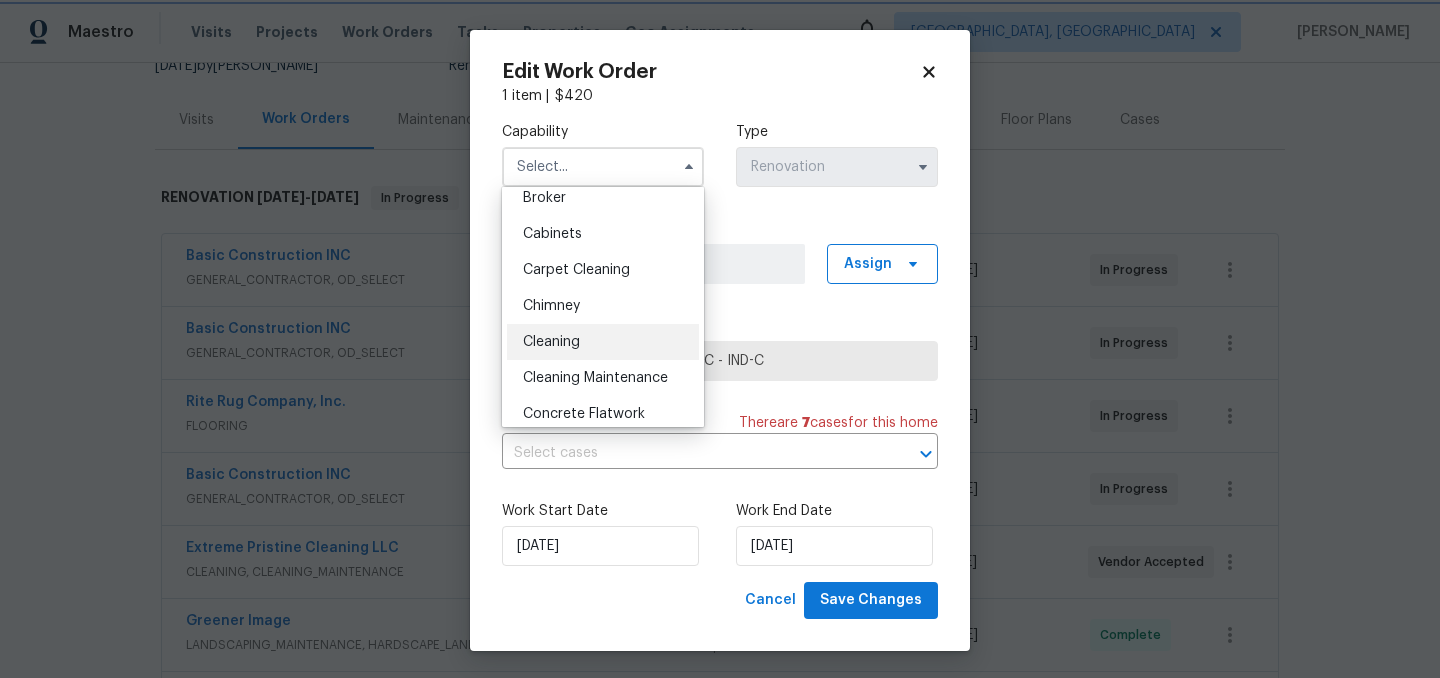 type on "Cleaning" 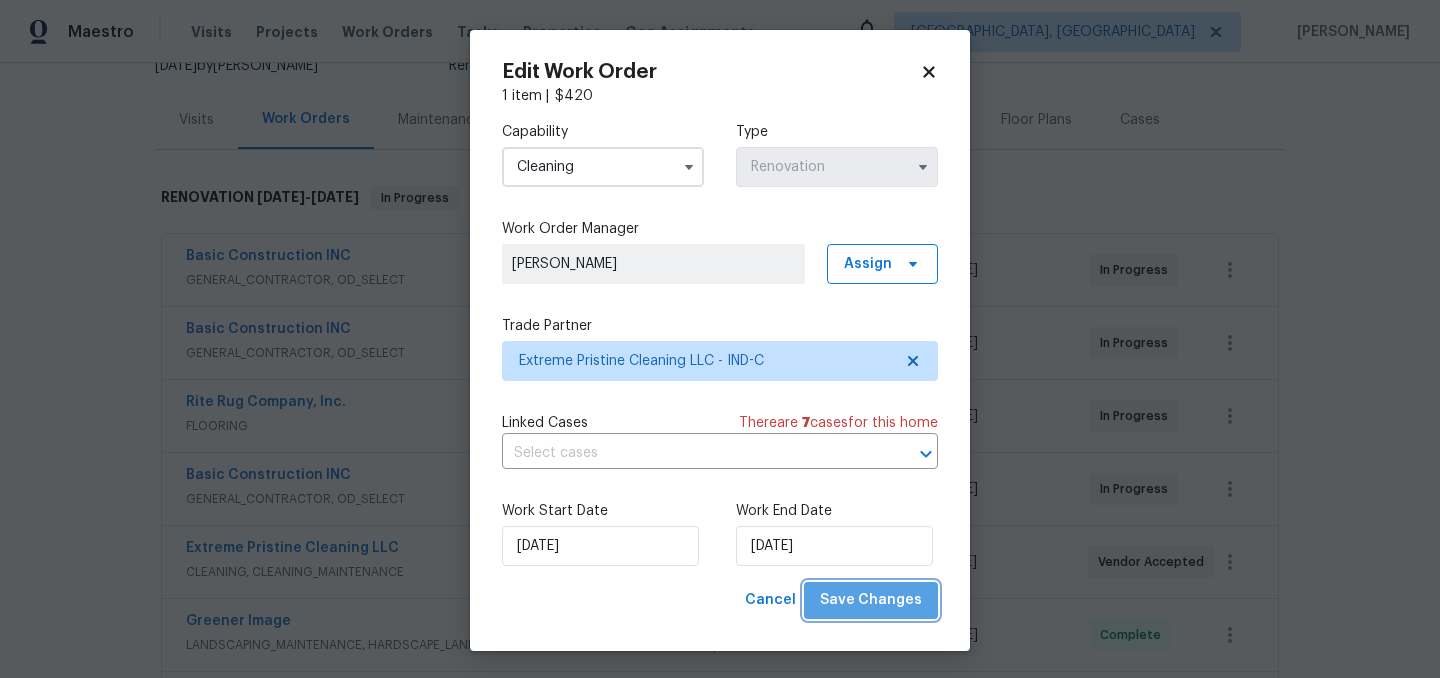 click on "Save Changes" at bounding box center (871, 600) 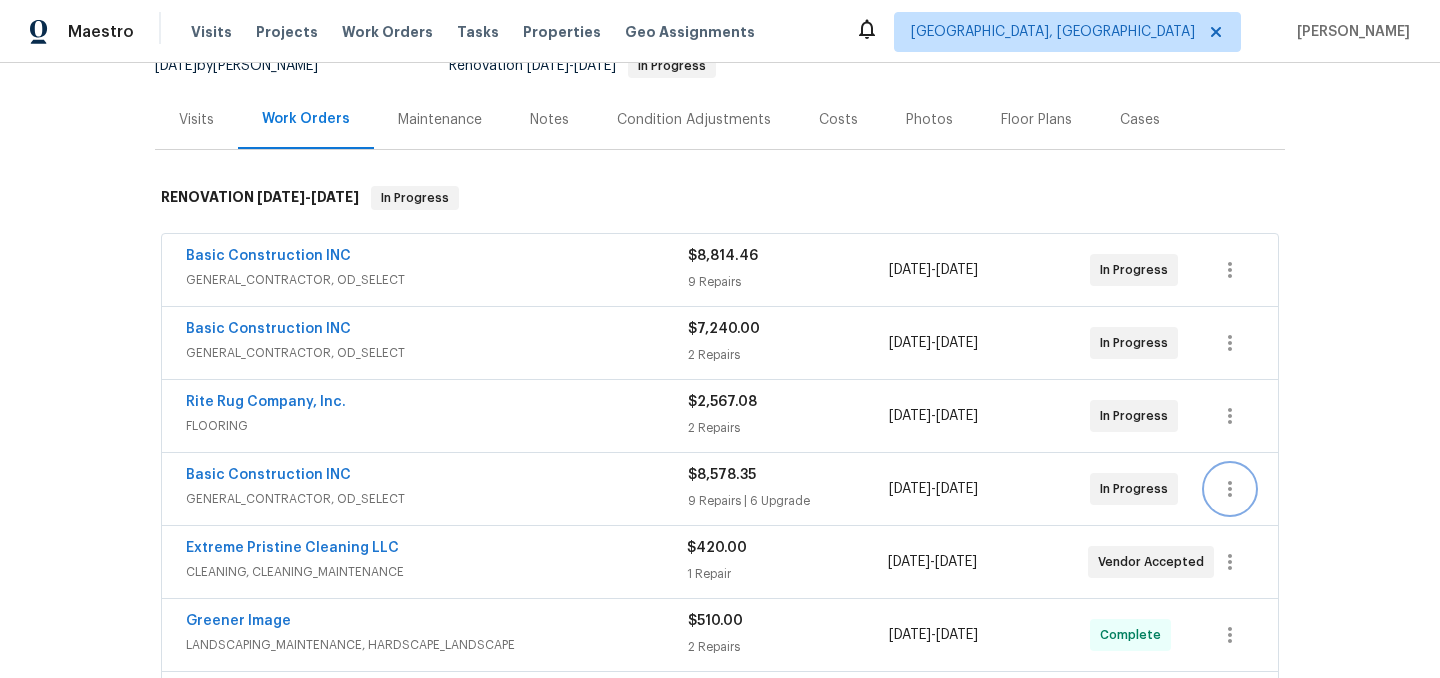 click 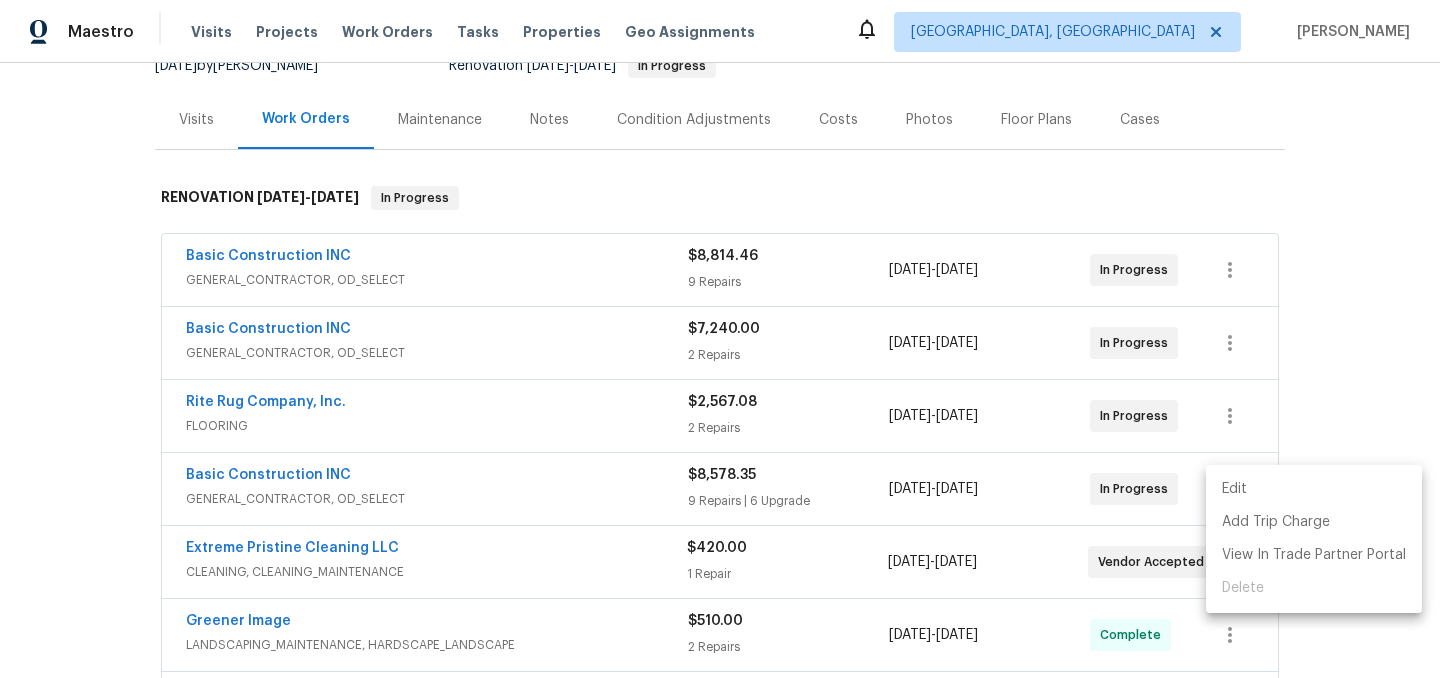 click on "Edit" at bounding box center (1314, 489) 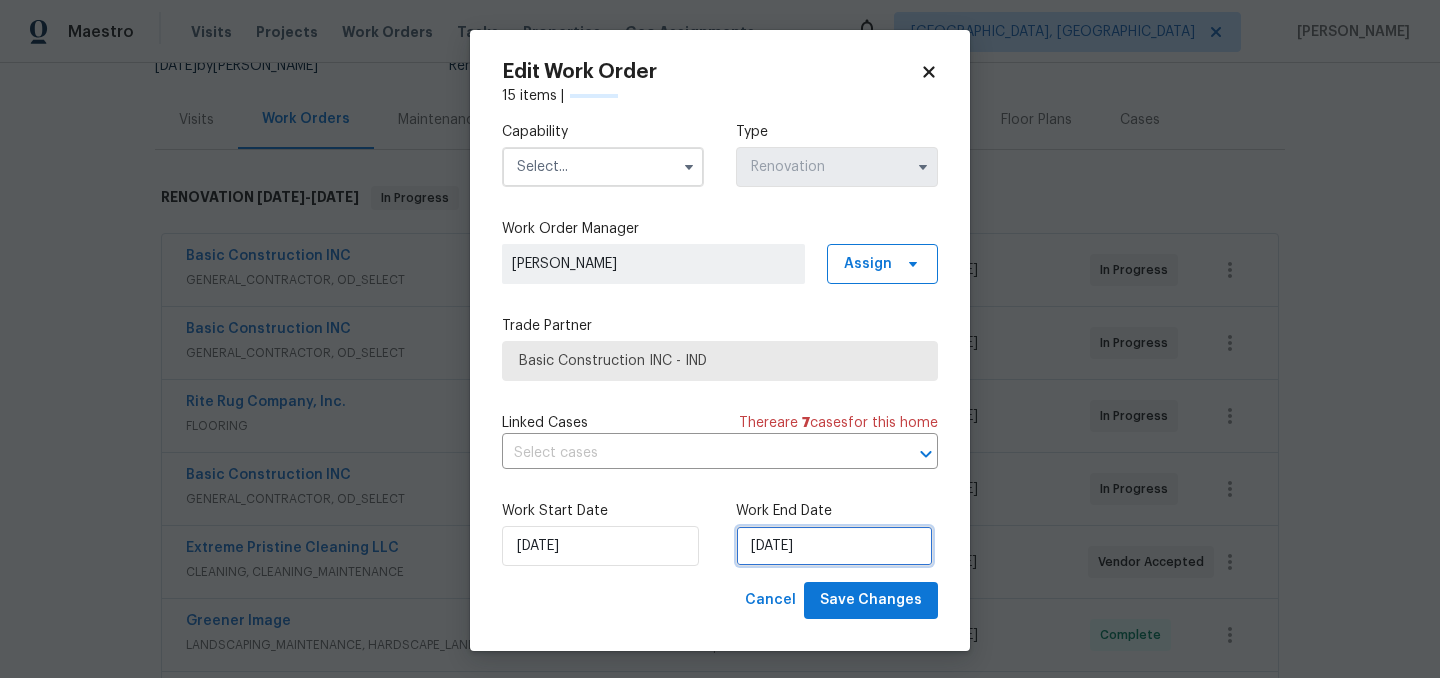 select on "6" 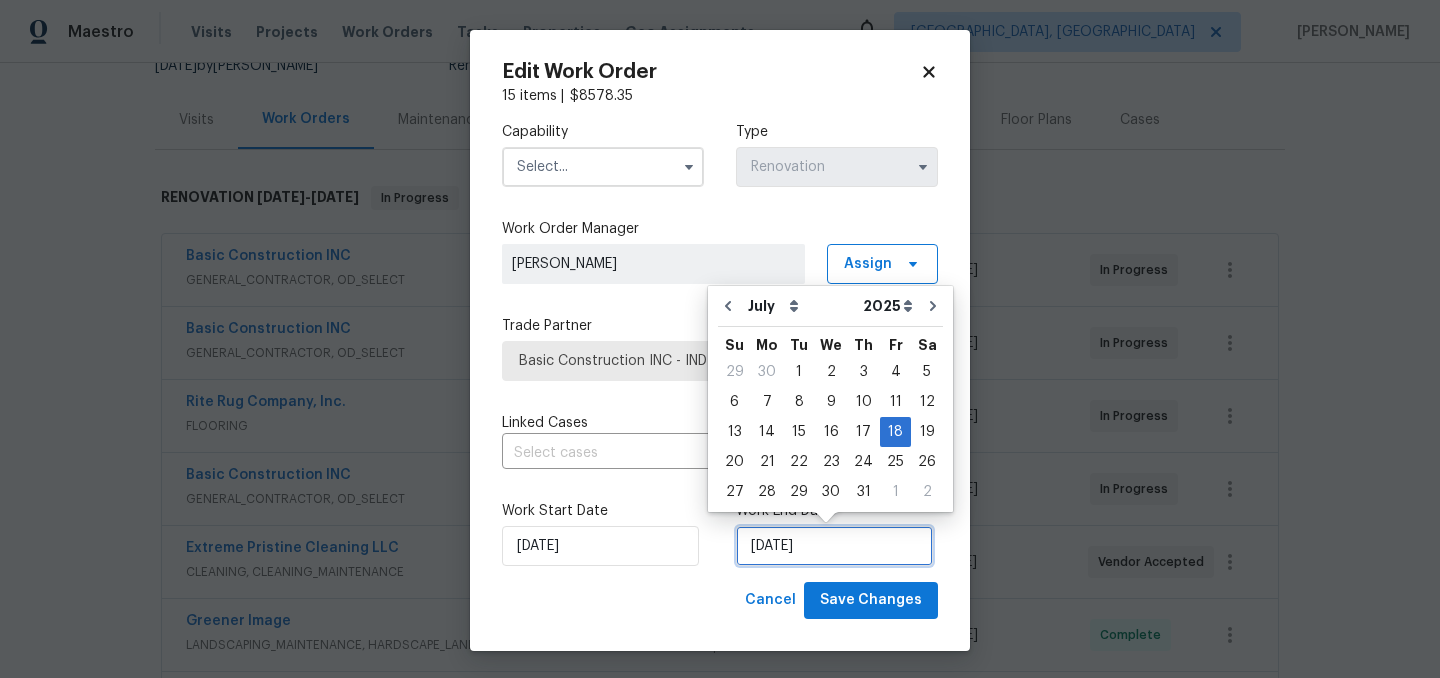 click on "[DATE]" at bounding box center (834, 546) 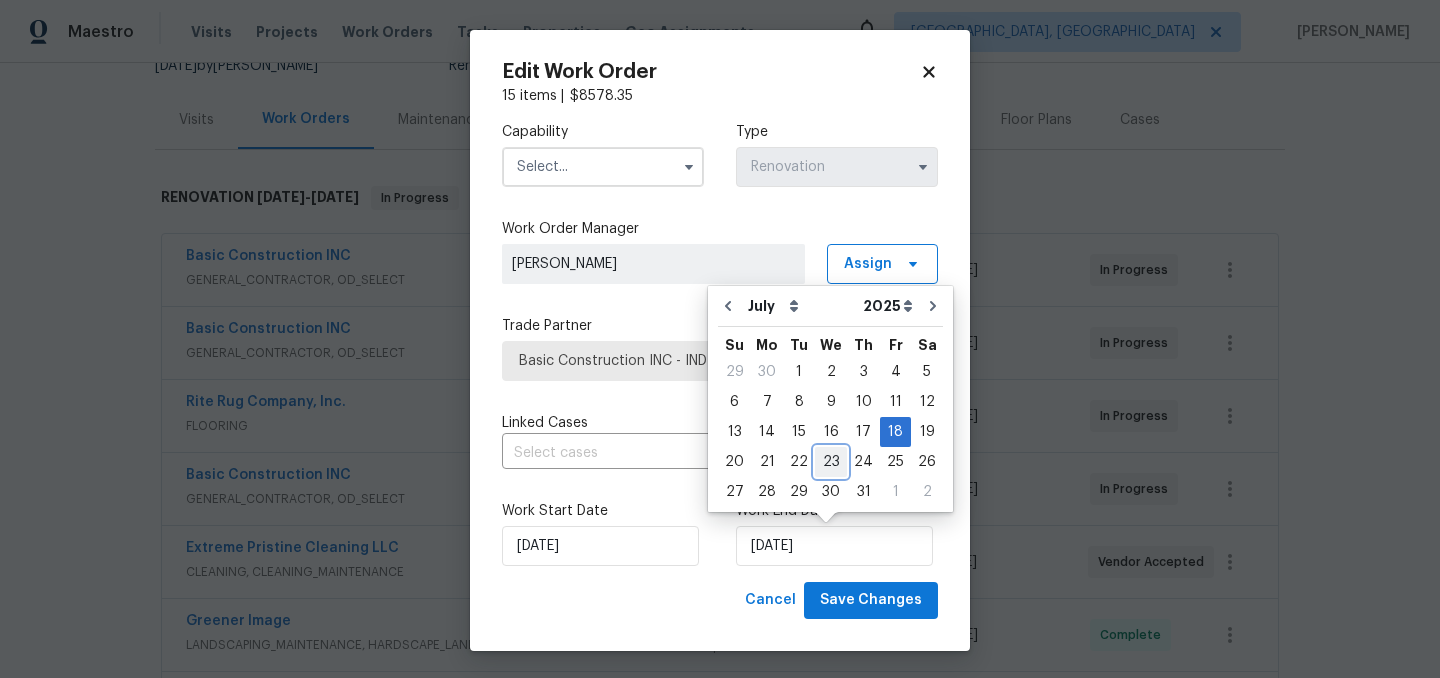 click on "23" at bounding box center [831, 462] 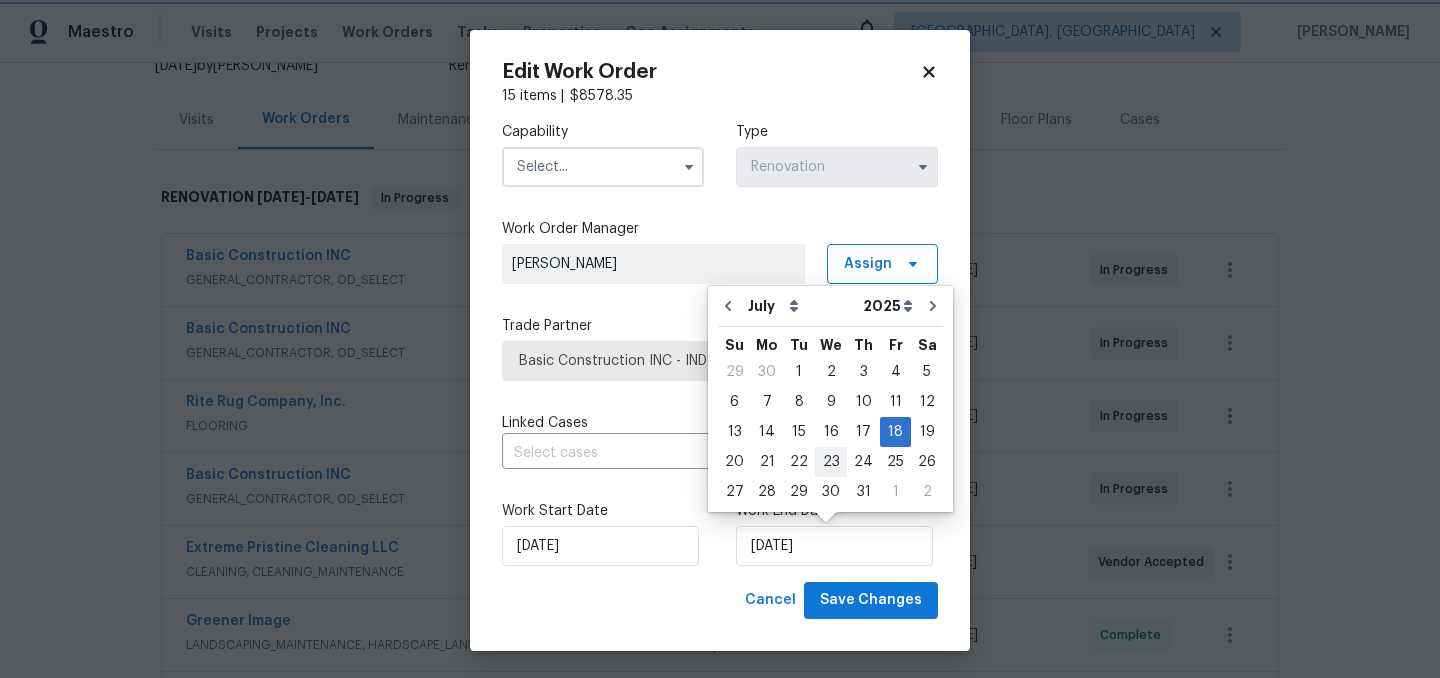 type on "7/23/2025" 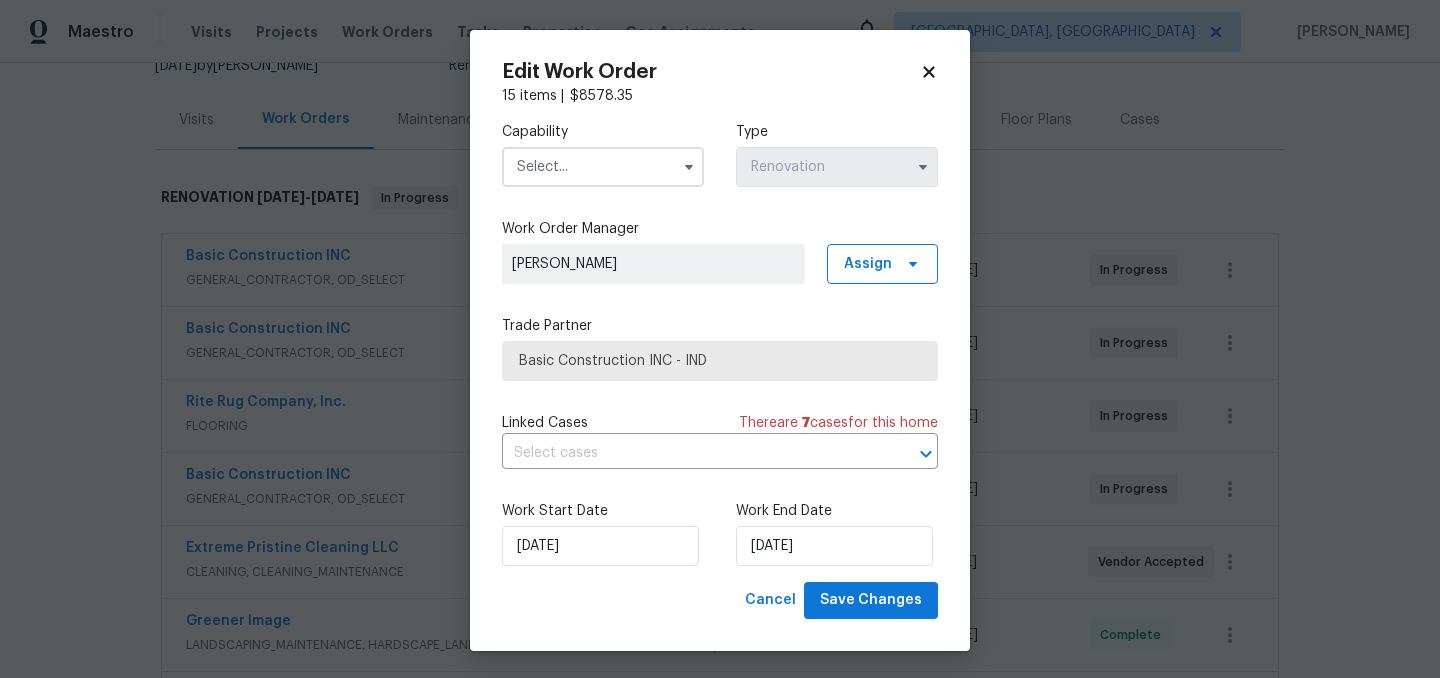click at bounding box center (603, 167) 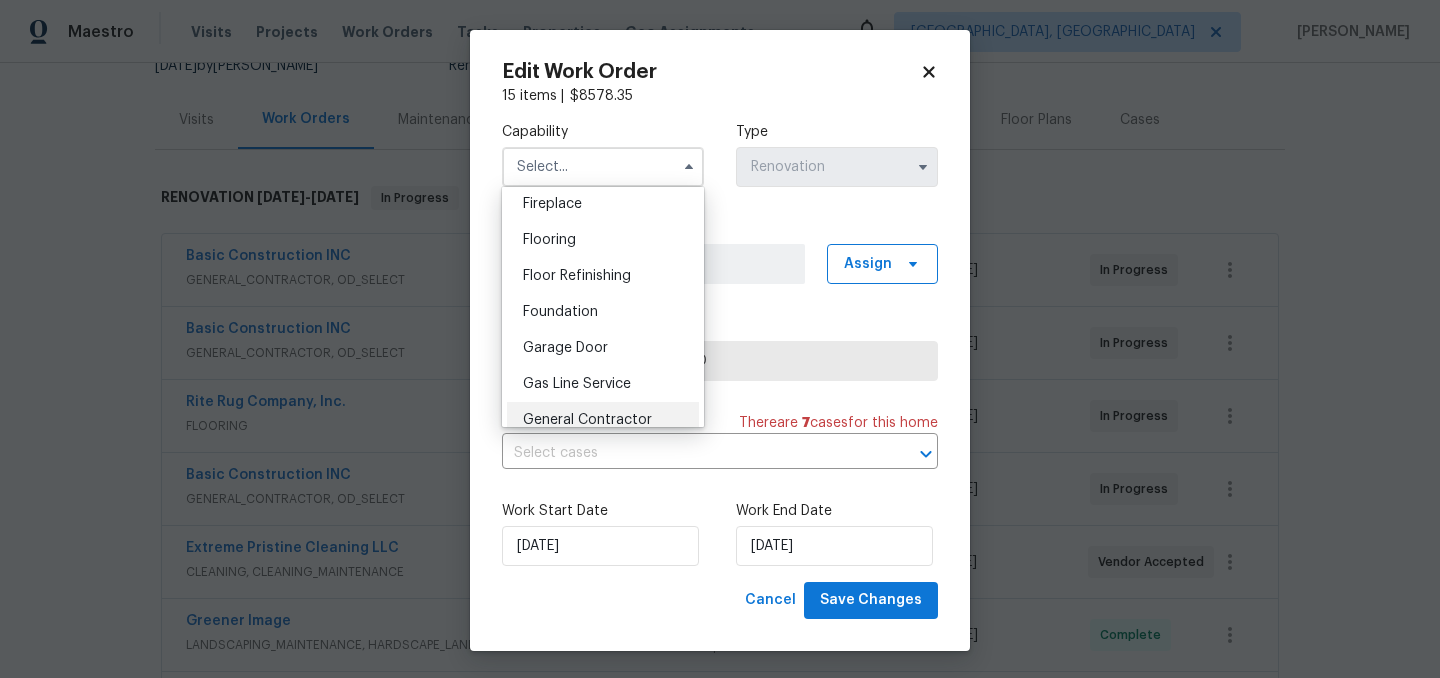 click on "General Contractor" at bounding box center [587, 420] 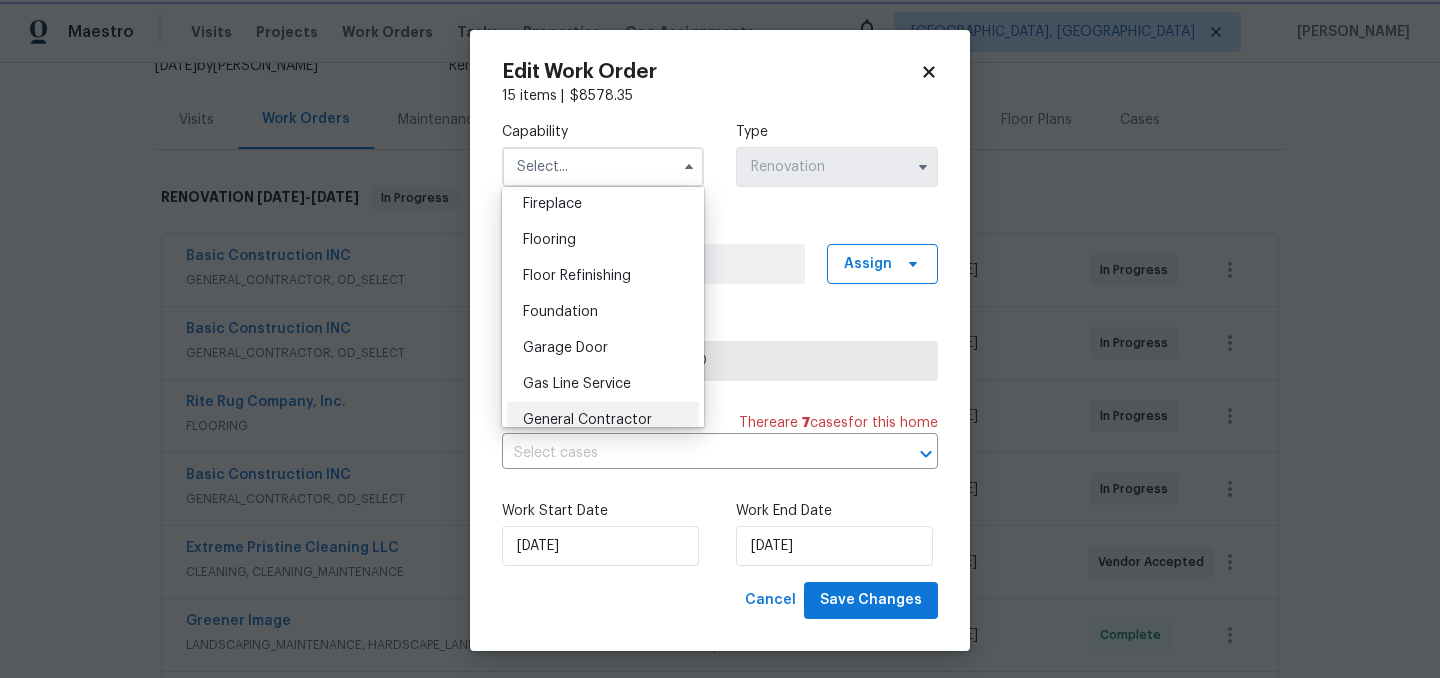 type on "General Contractor" 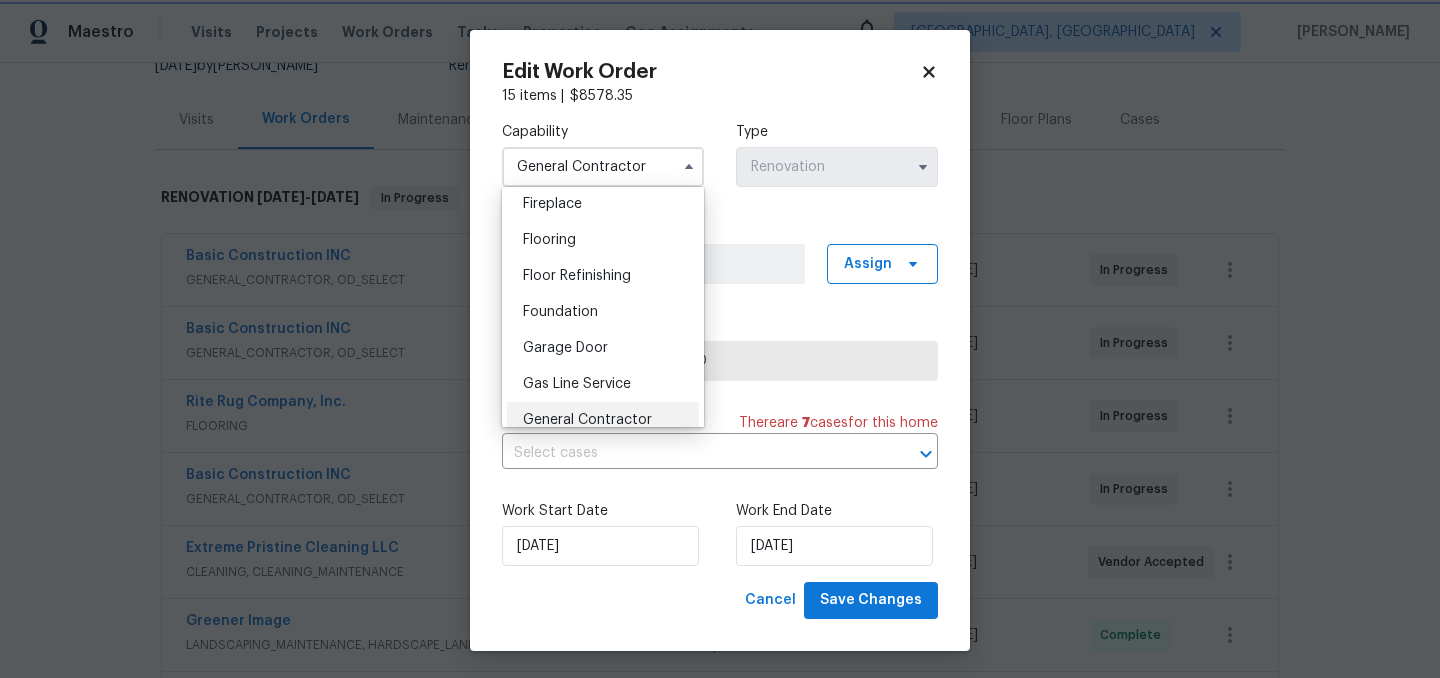 scroll, scrollTop: 798, scrollLeft: 0, axis: vertical 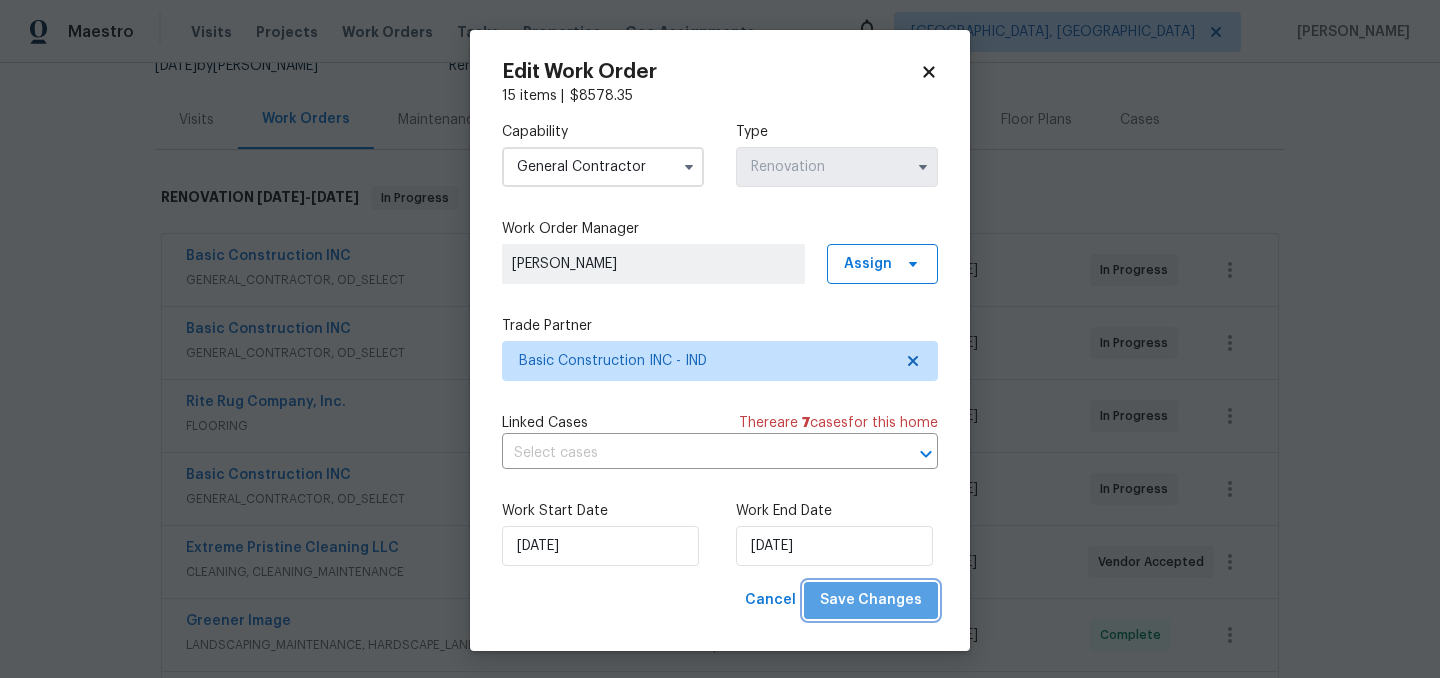 click on "Save Changes" at bounding box center (871, 600) 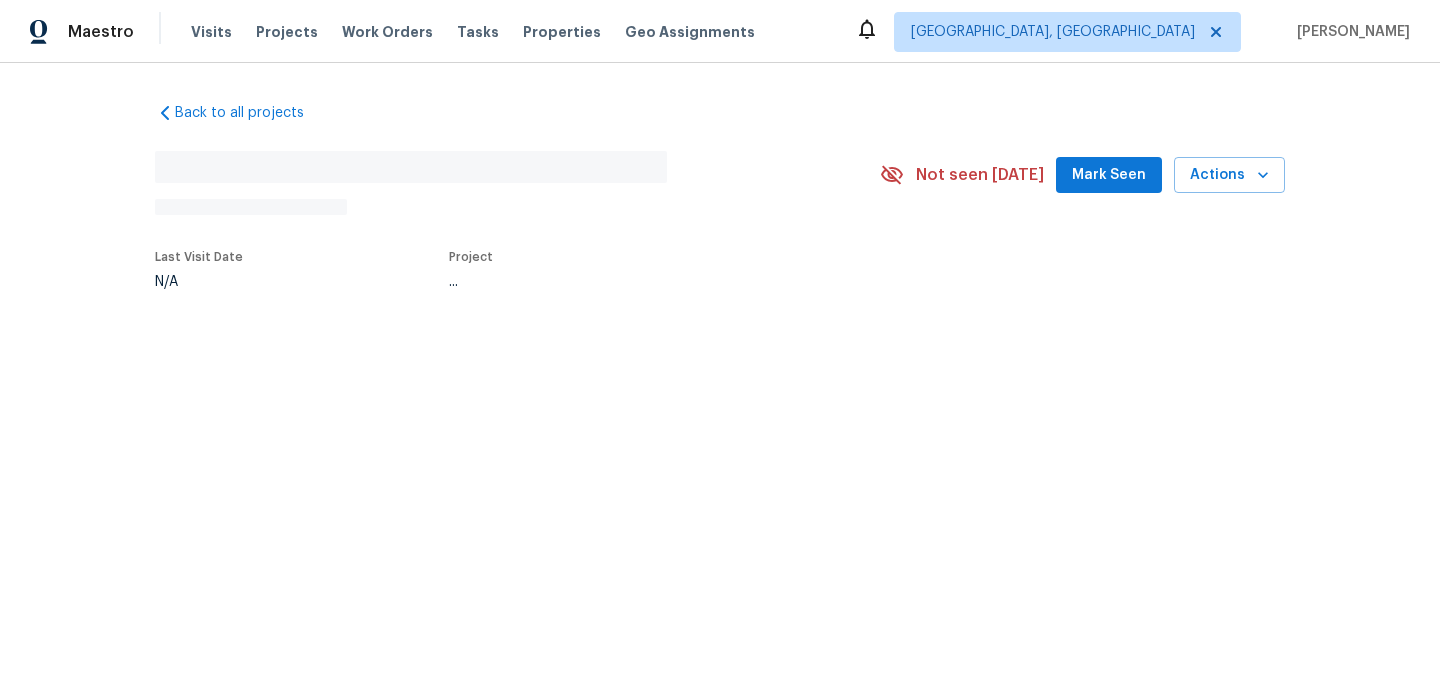 scroll, scrollTop: 0, scrollLeft: 0, axis: both 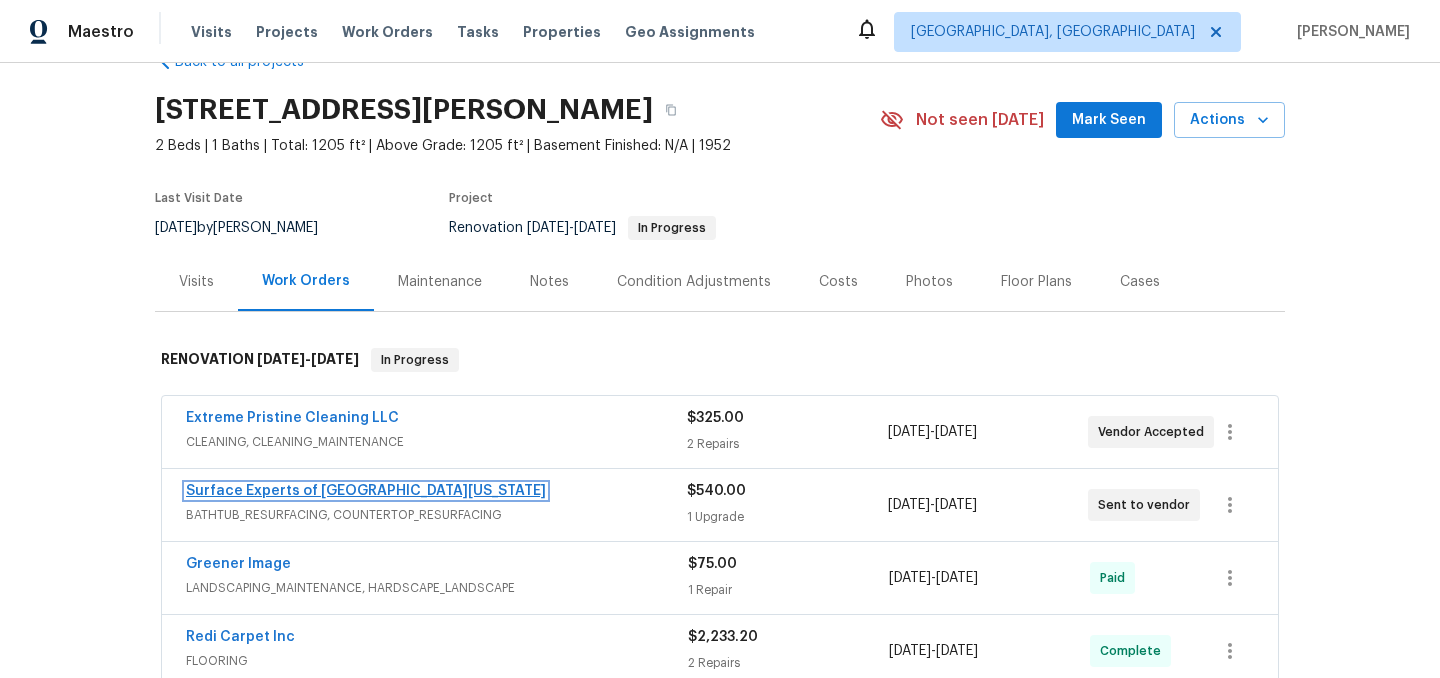 click on "Surface Experts of [GEOGRAPHIC_DATA][US_STATE]" at bounding box center [366, 491] 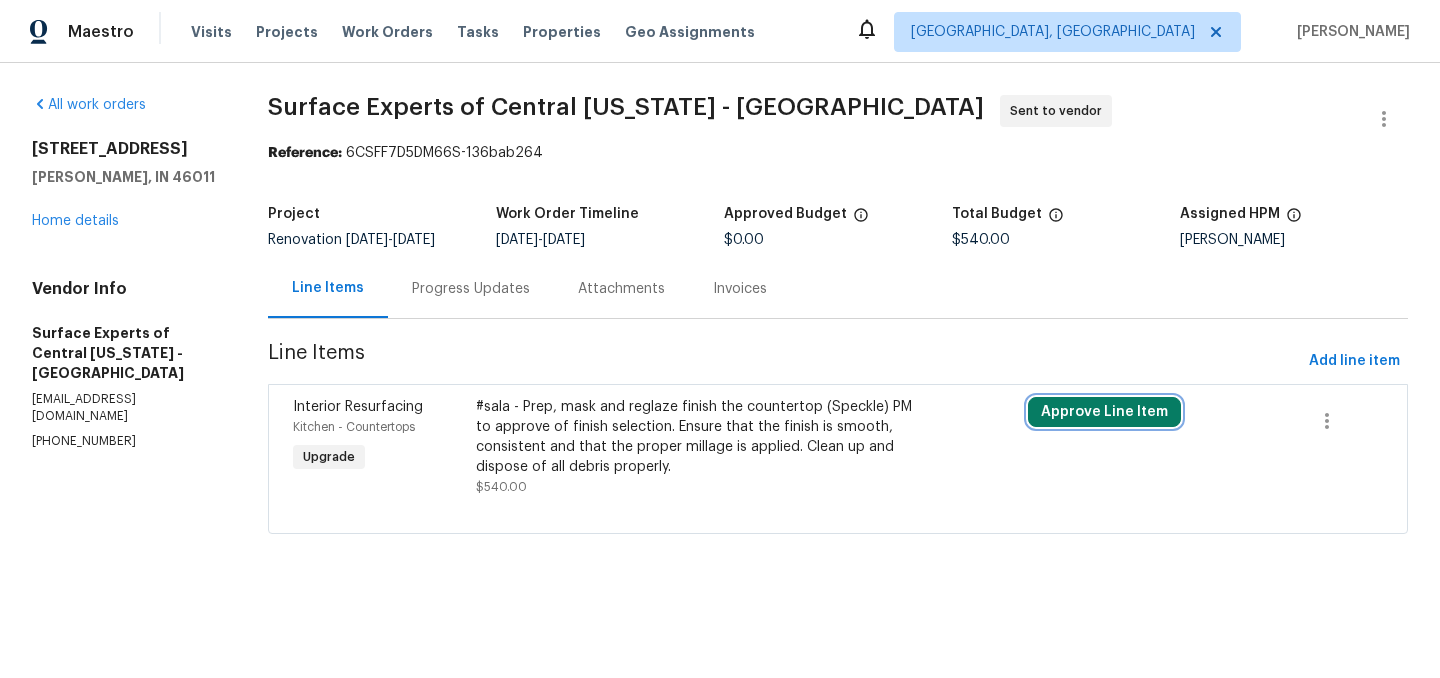 click on "Approve Line Item" at bounding box center [1104, 412] 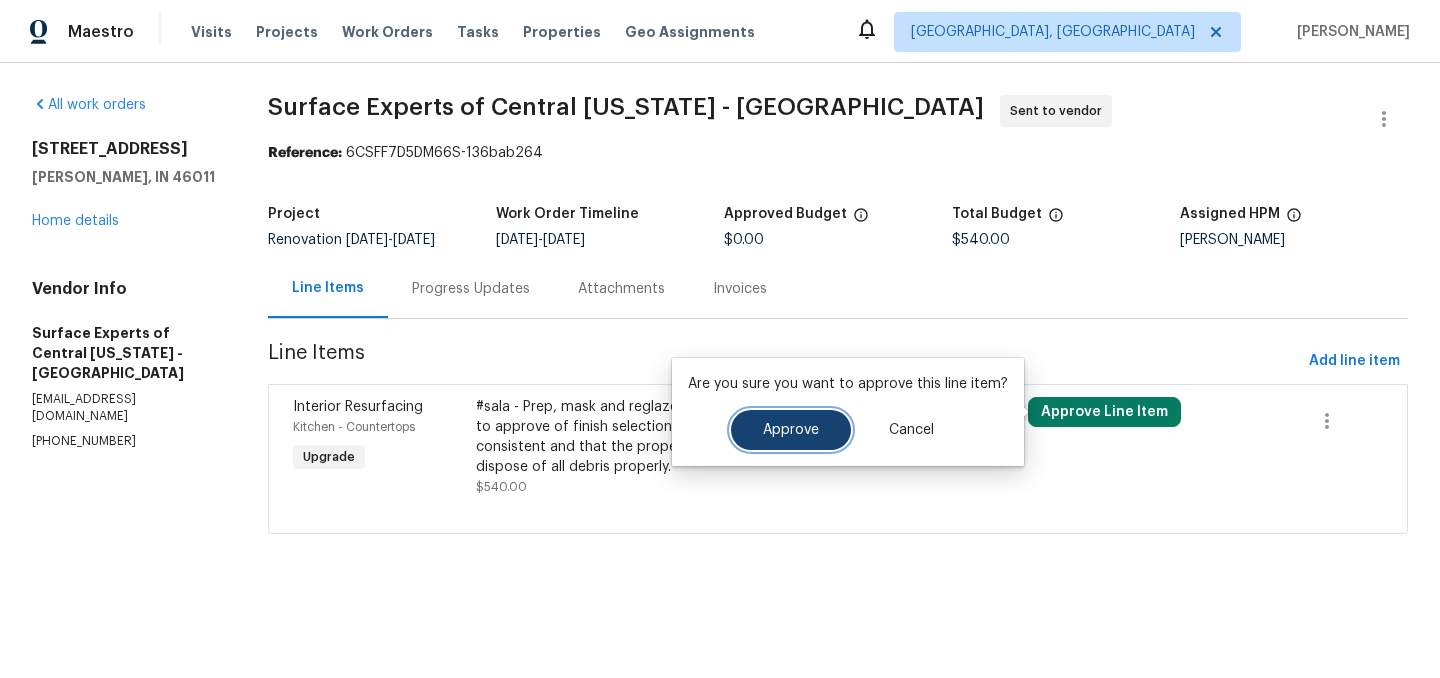 click on "Approve" at bounding box center (791, 430) 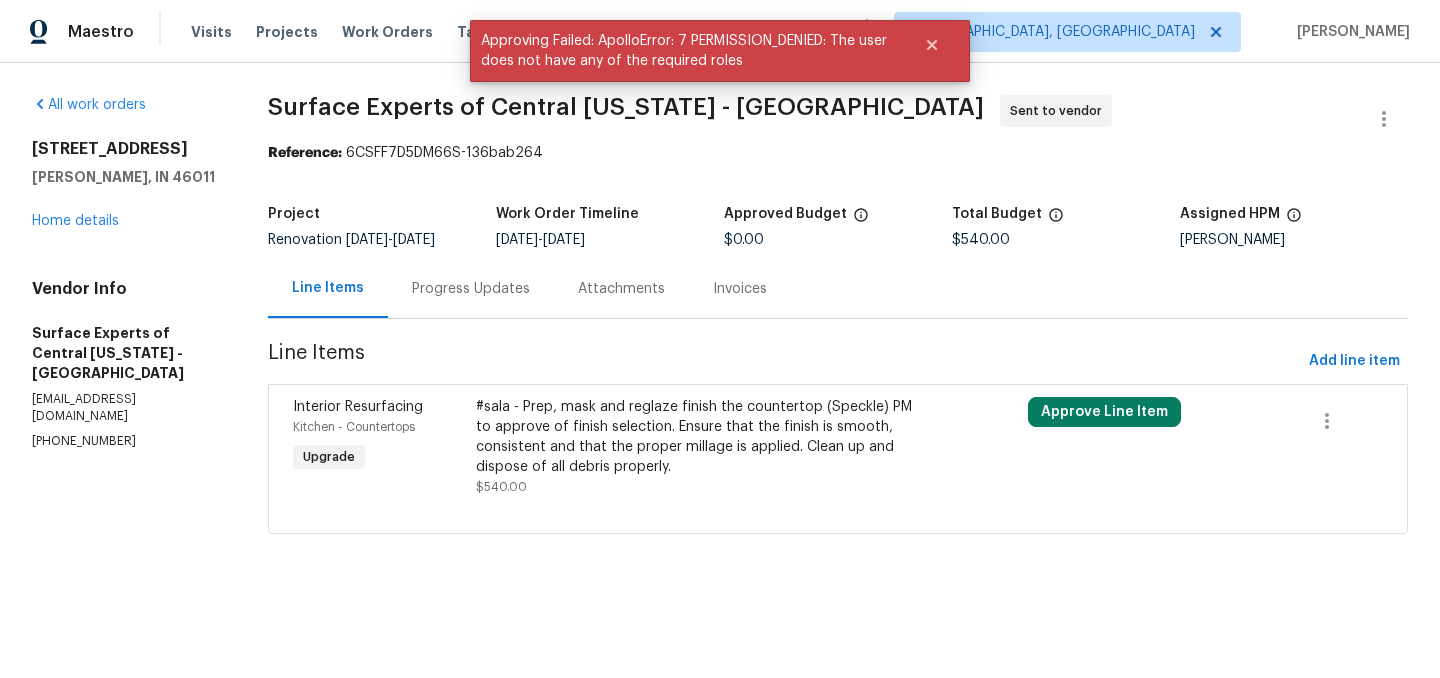 click on "Progress Updates" at bounding box center [471, 289] 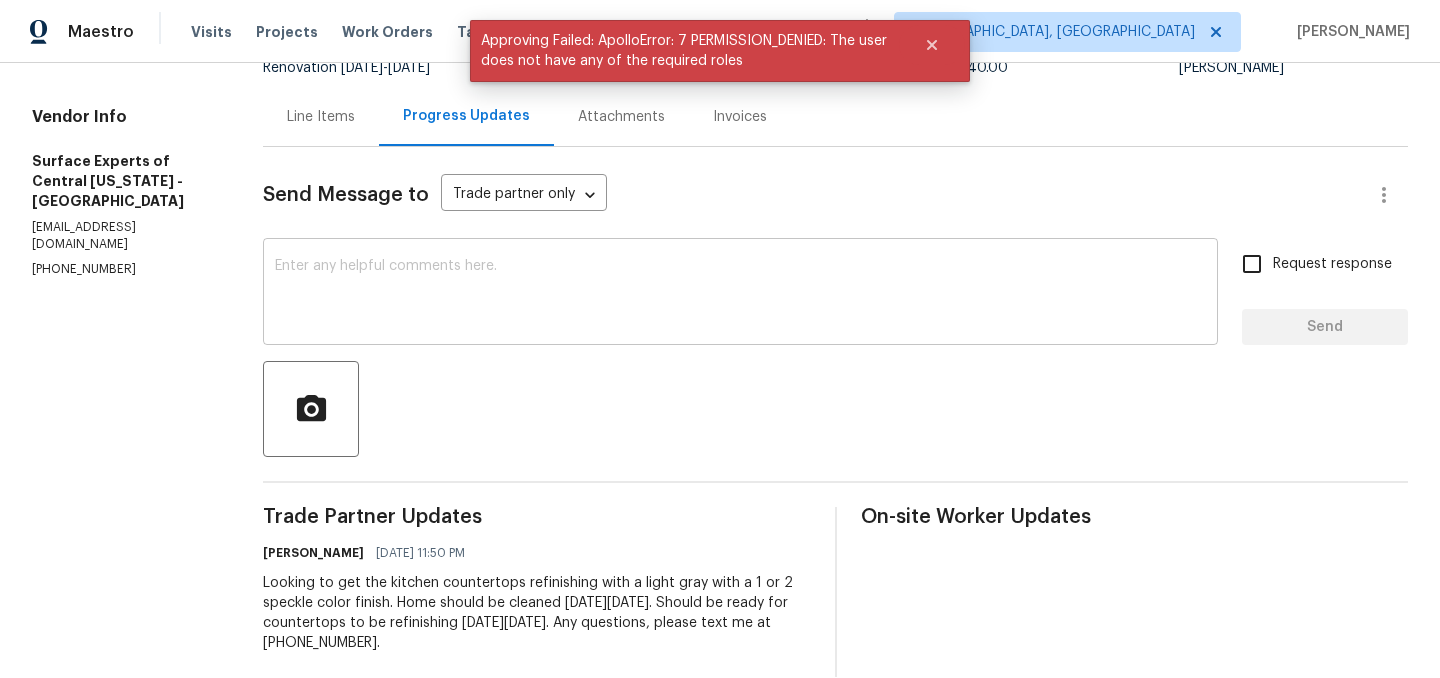 scroll, scrollTop: 0, scrollLeft: 0, axis: both 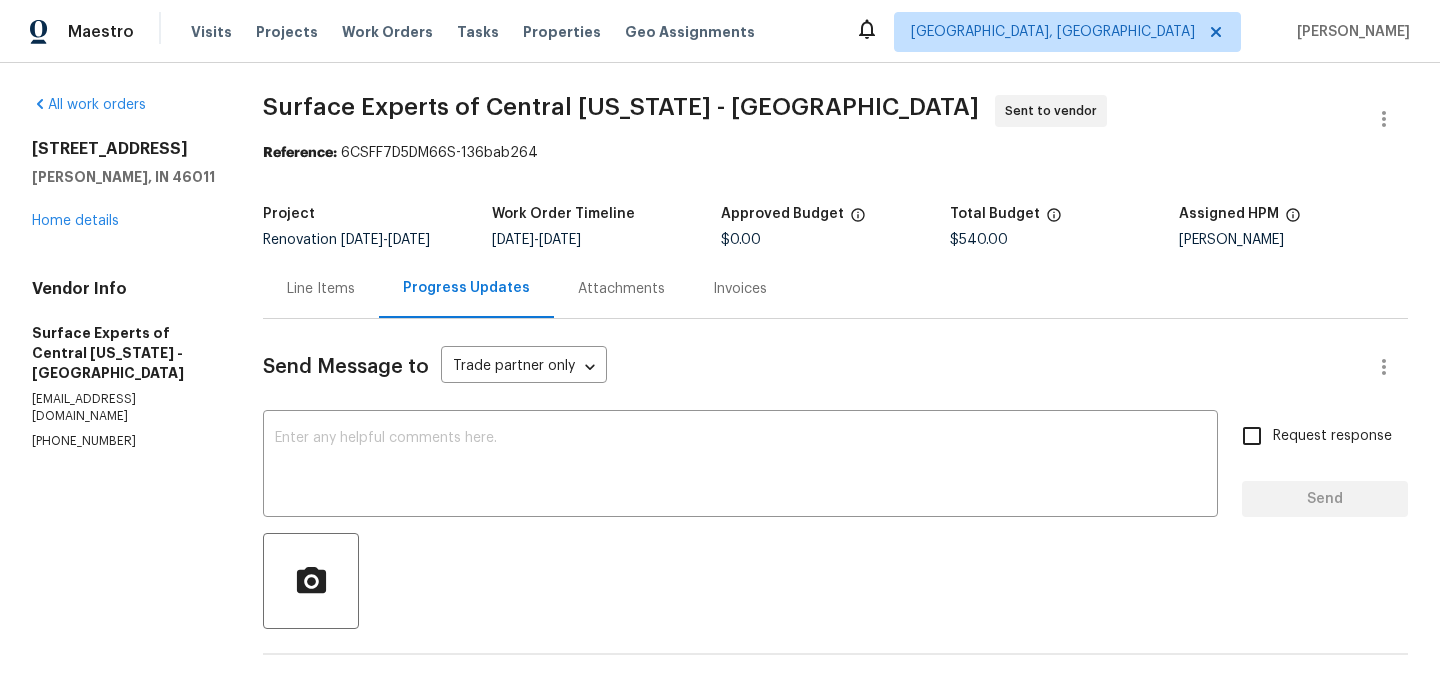 click on "Line Items" at bounding box center (321, 289) 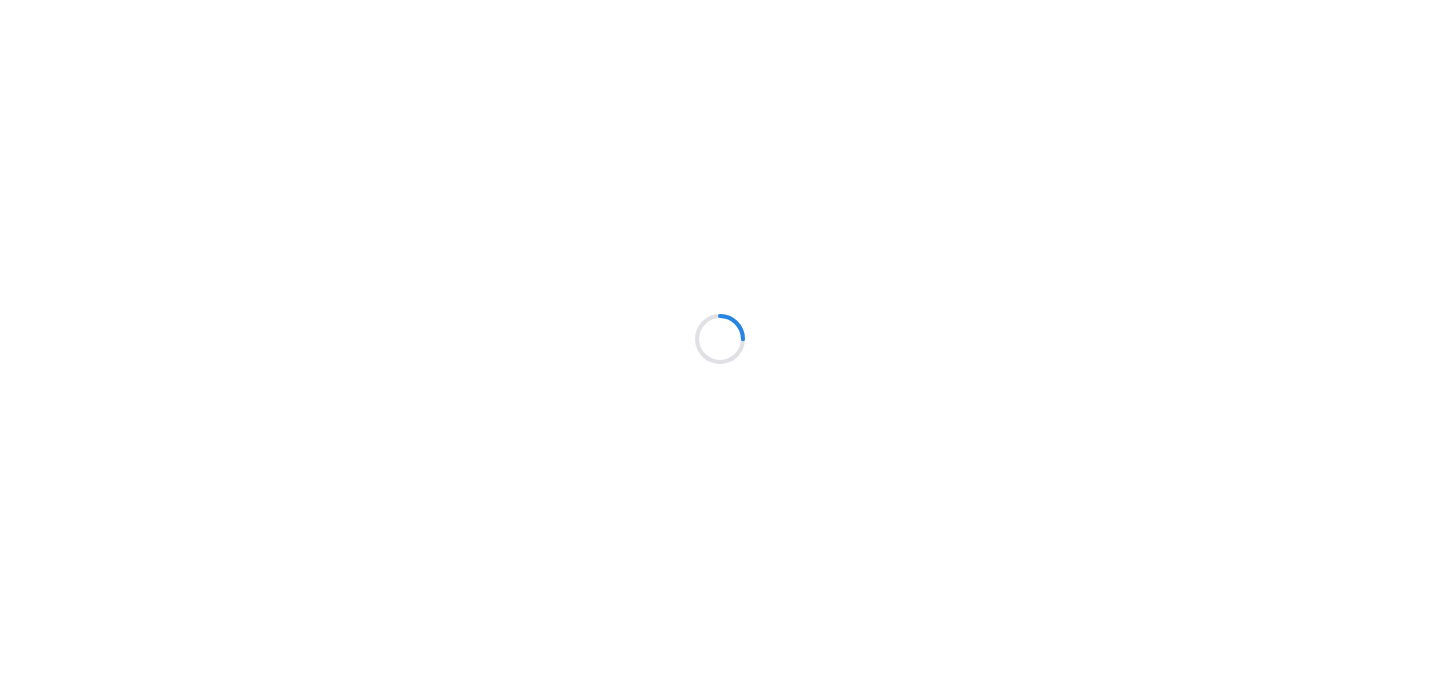 scroll, scrollTop: 0, scrollLeft: 0, axis: both 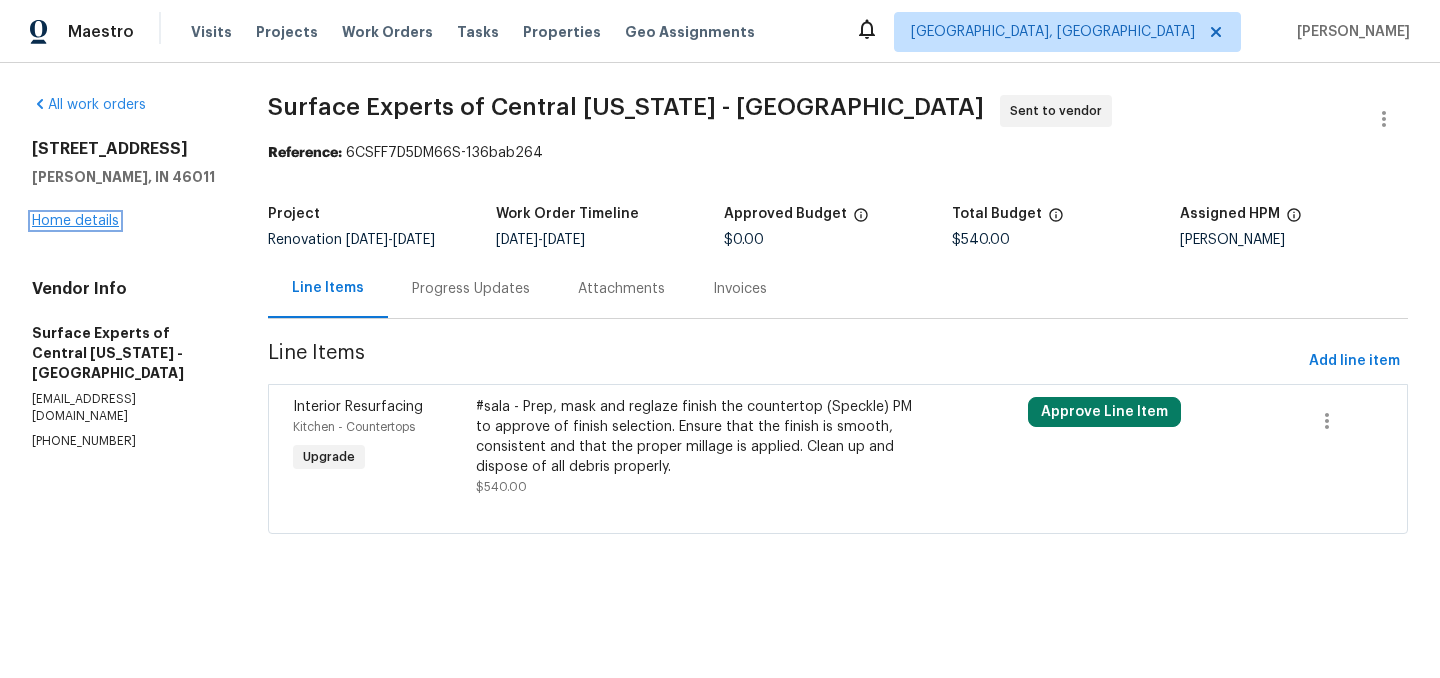click on "Home details" at bounding box center (75, 221) 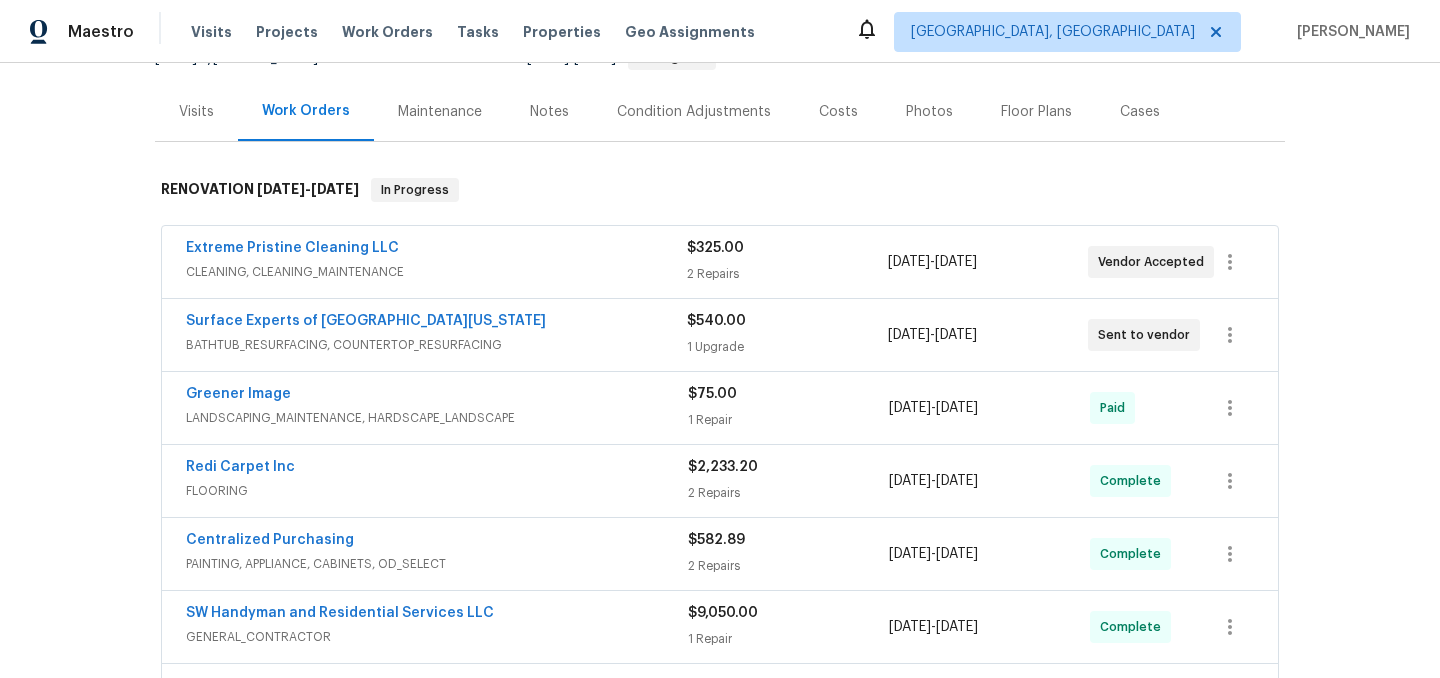 scroll, scrollTop: 0, scrollLeft: 0, axis: both 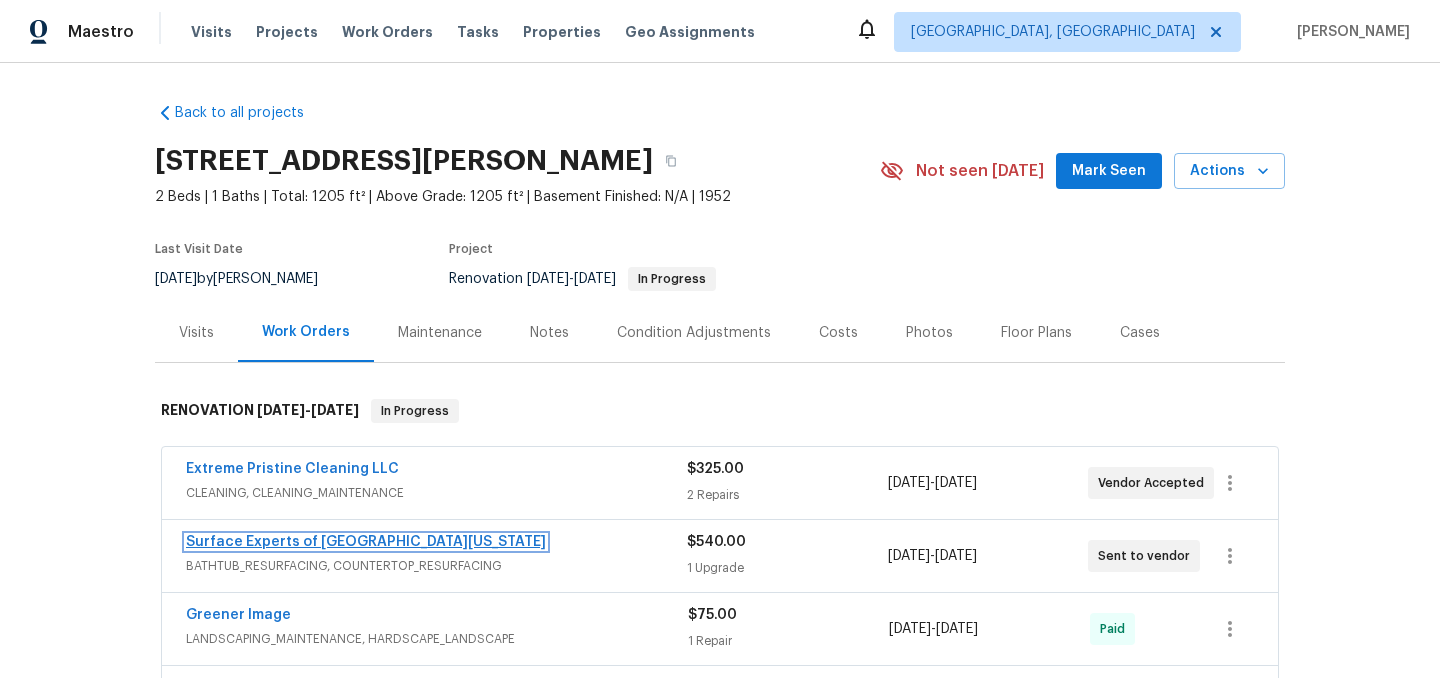 click on "Surface Experts of Central Indiana" at bounding box center (366, 542) 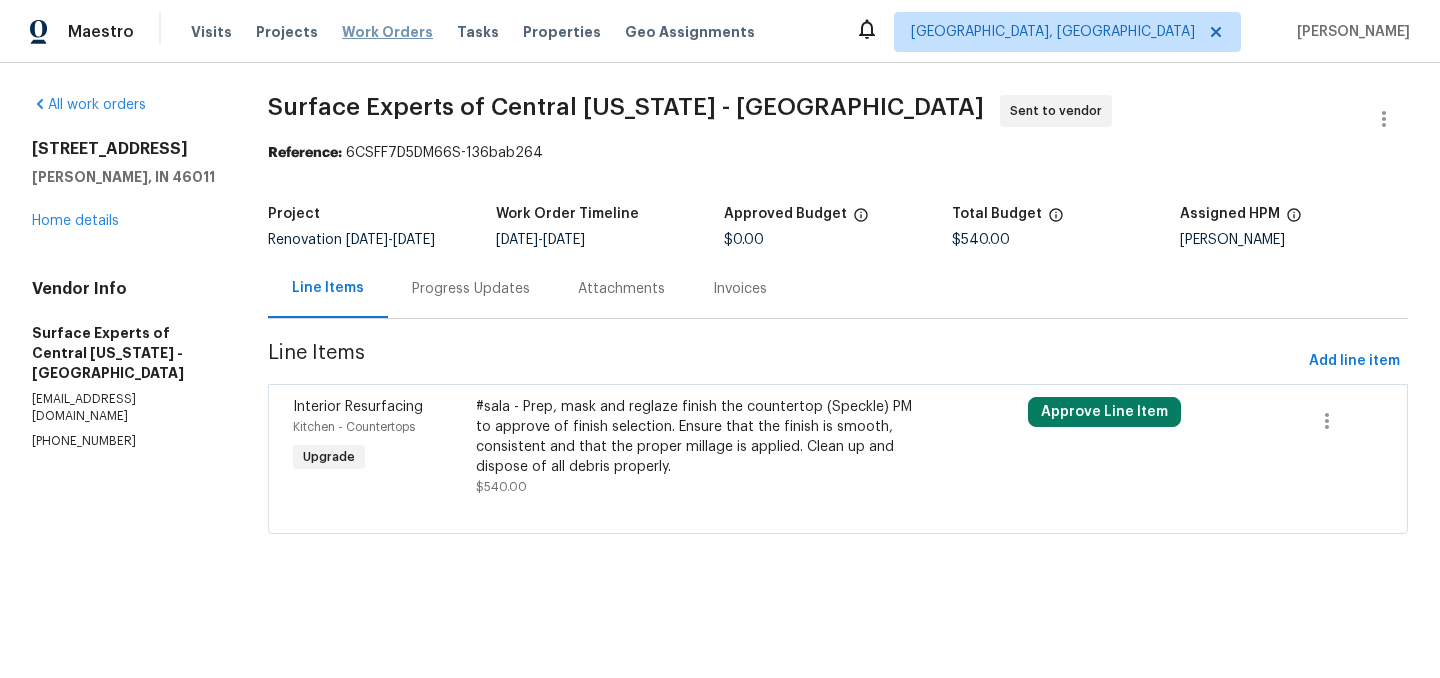 click on "Work Orders" at bounding box center (387, 32) 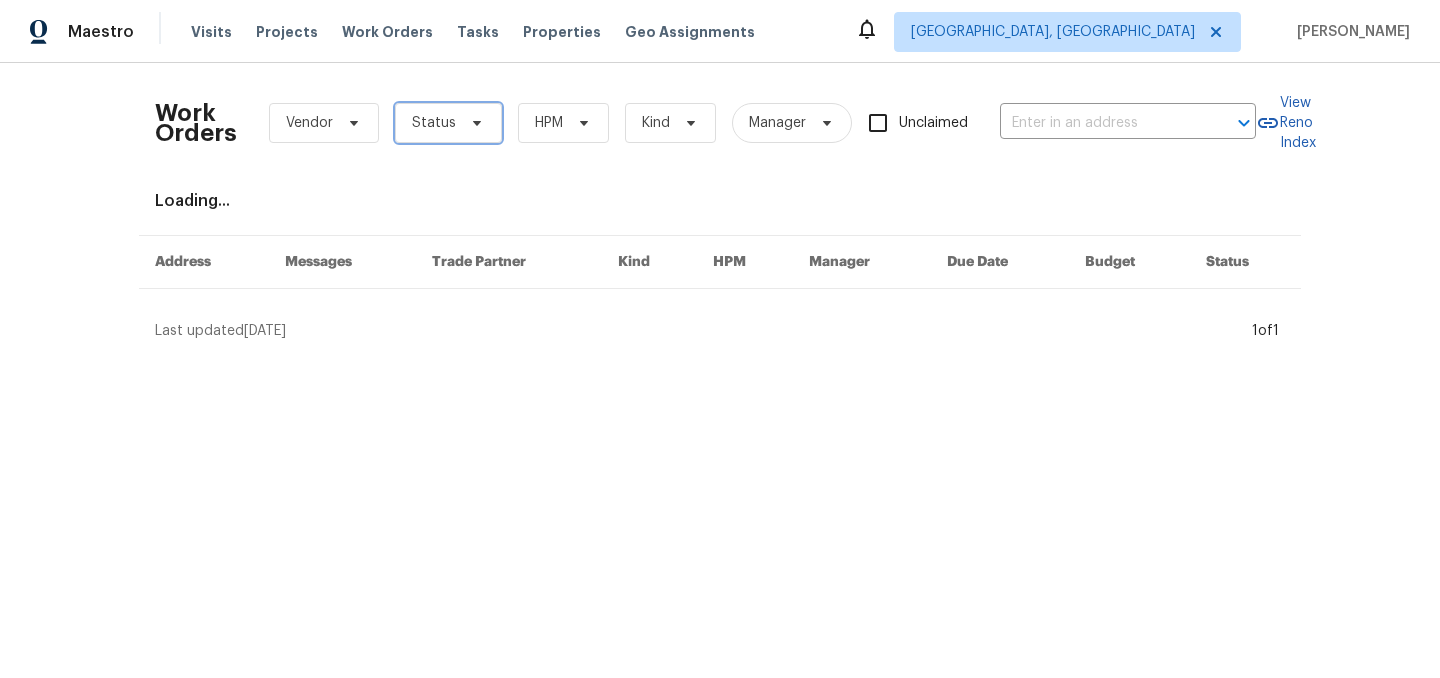 click on "Status" at bounding box center [434, 123] 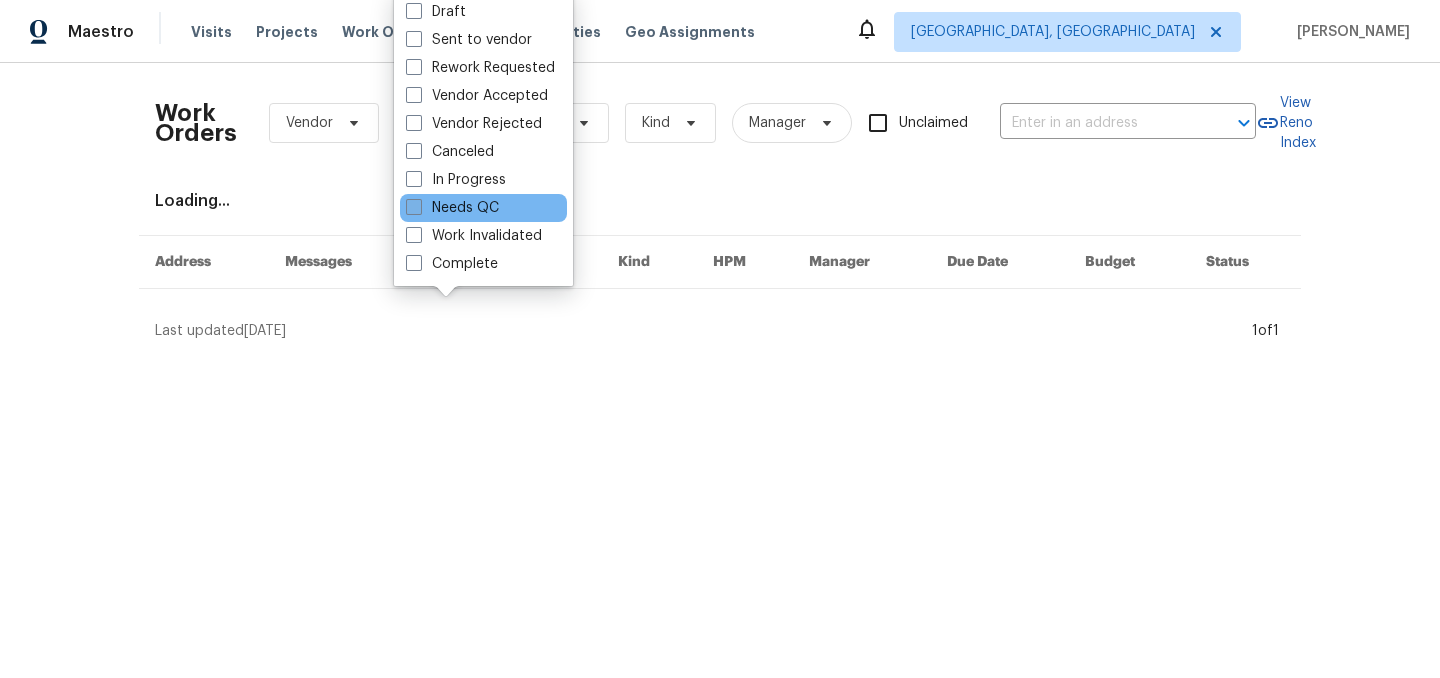 click on "Needs QC" at bounding box center [452, 208] 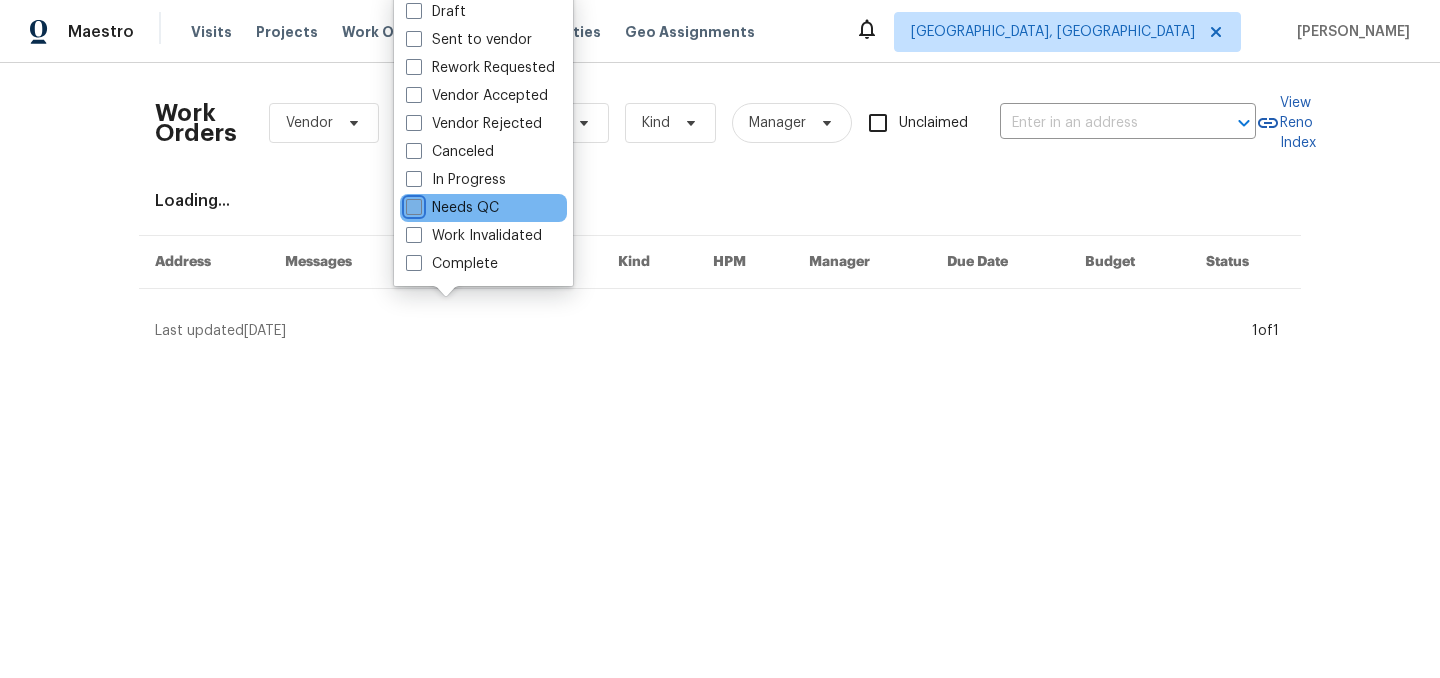 click on "Needs QC" at bounding box center [412, 204] 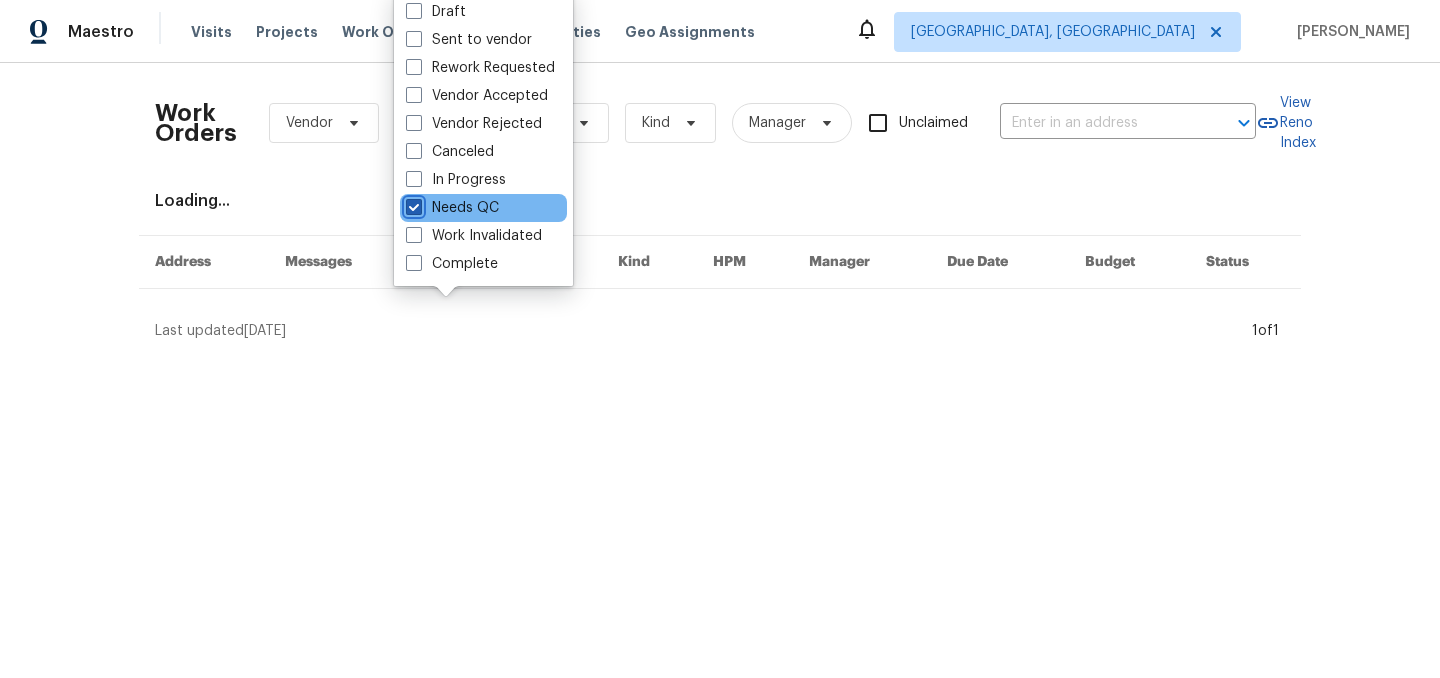 checkbox on "true" 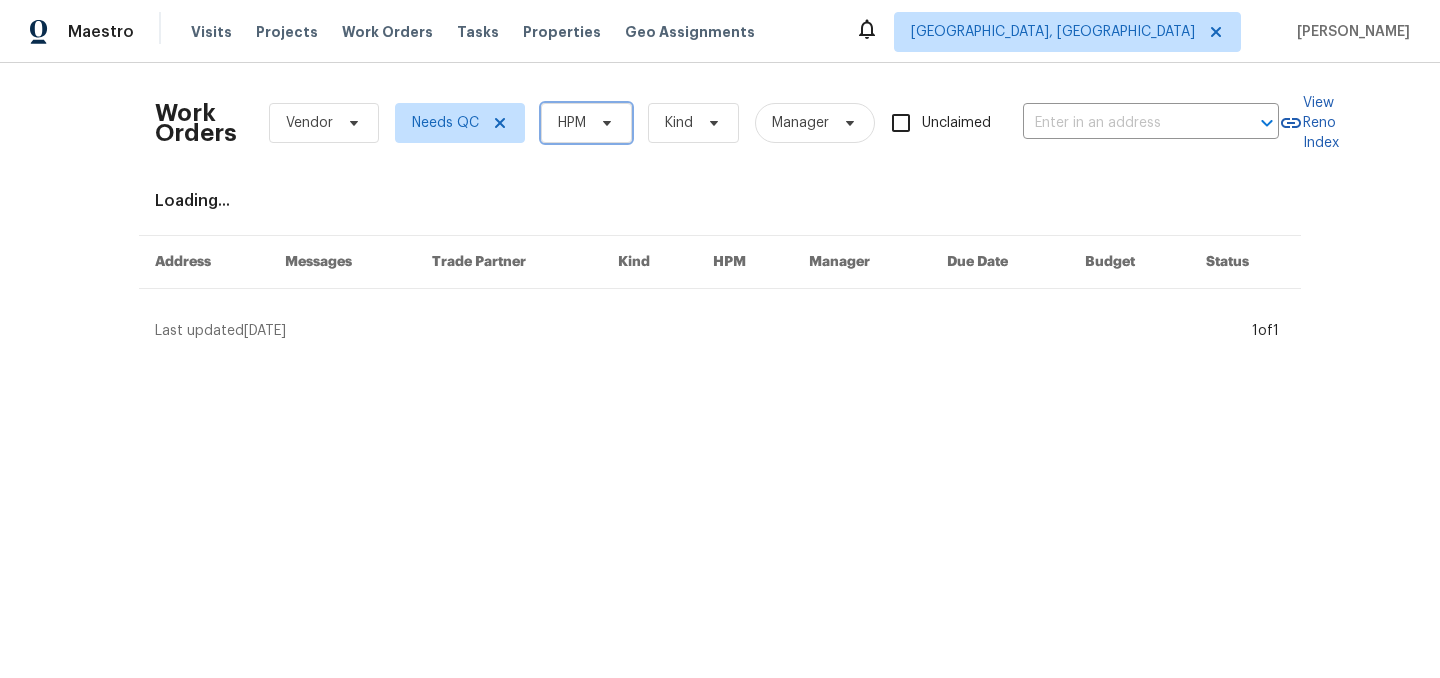 click on "HPM" at bounding box center [572, 123] 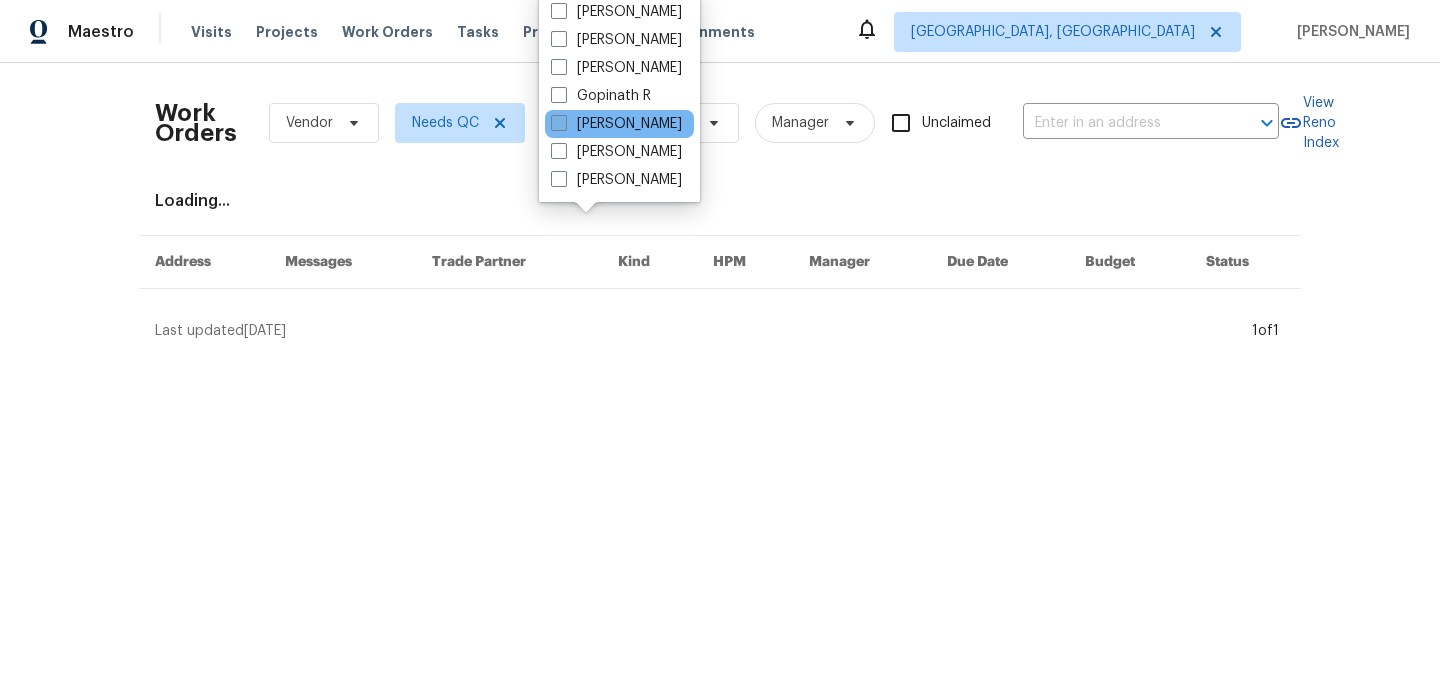 click on "[PERSON_NAME]" at bounding box center [616, 124] 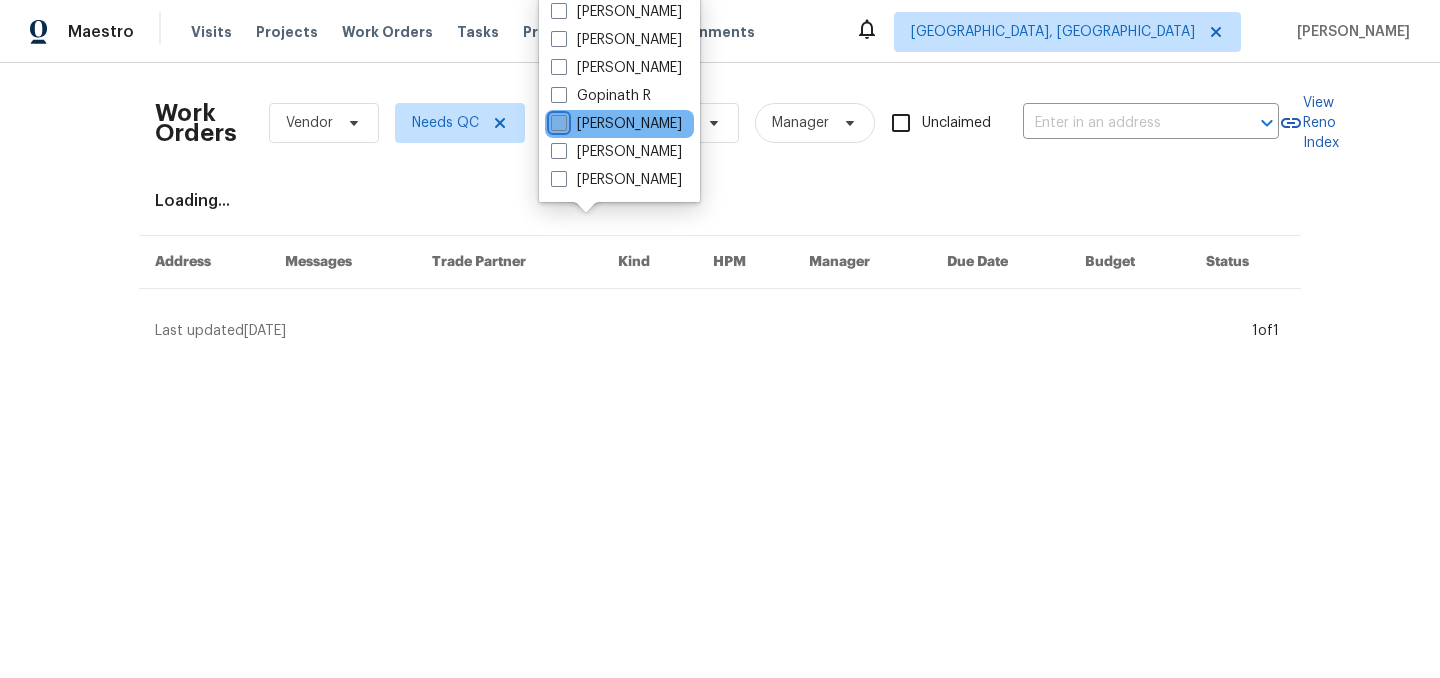 click on "[PERSON_NAME]" at bounding box center (557, 120) 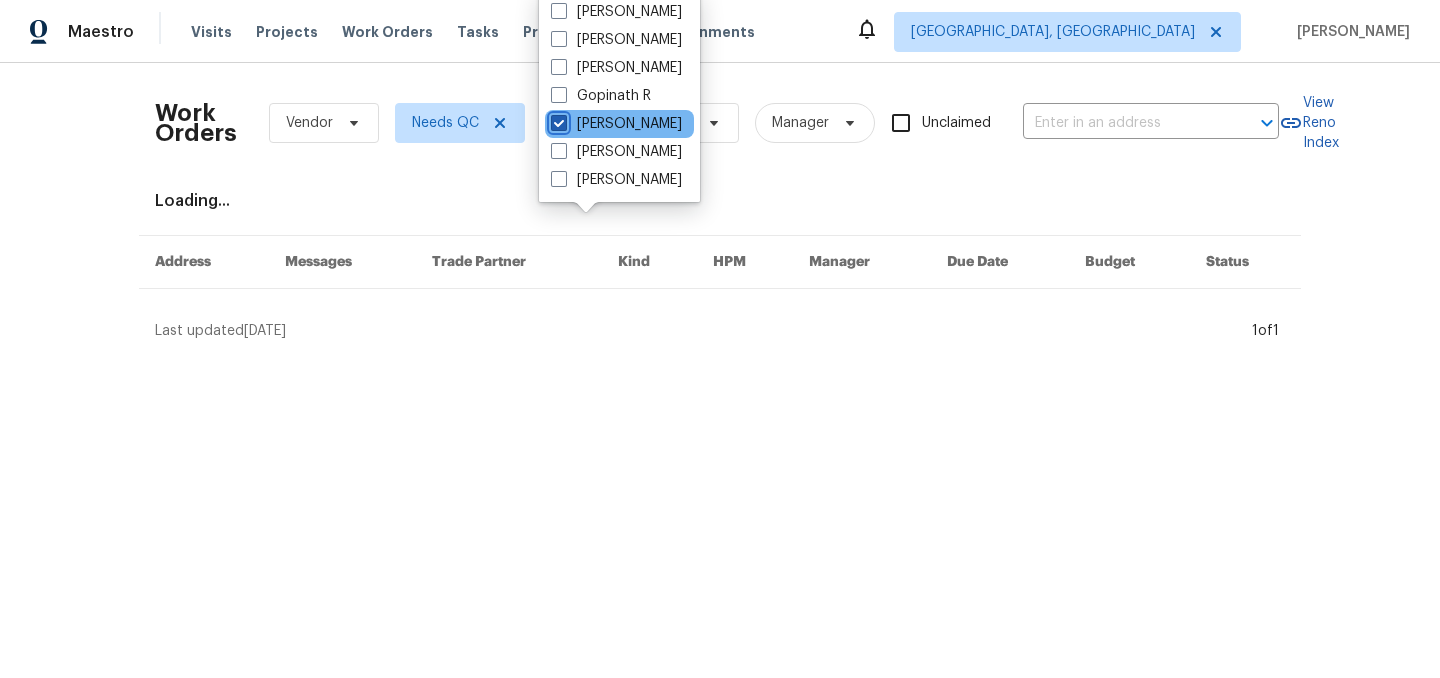 checkbox on "true" 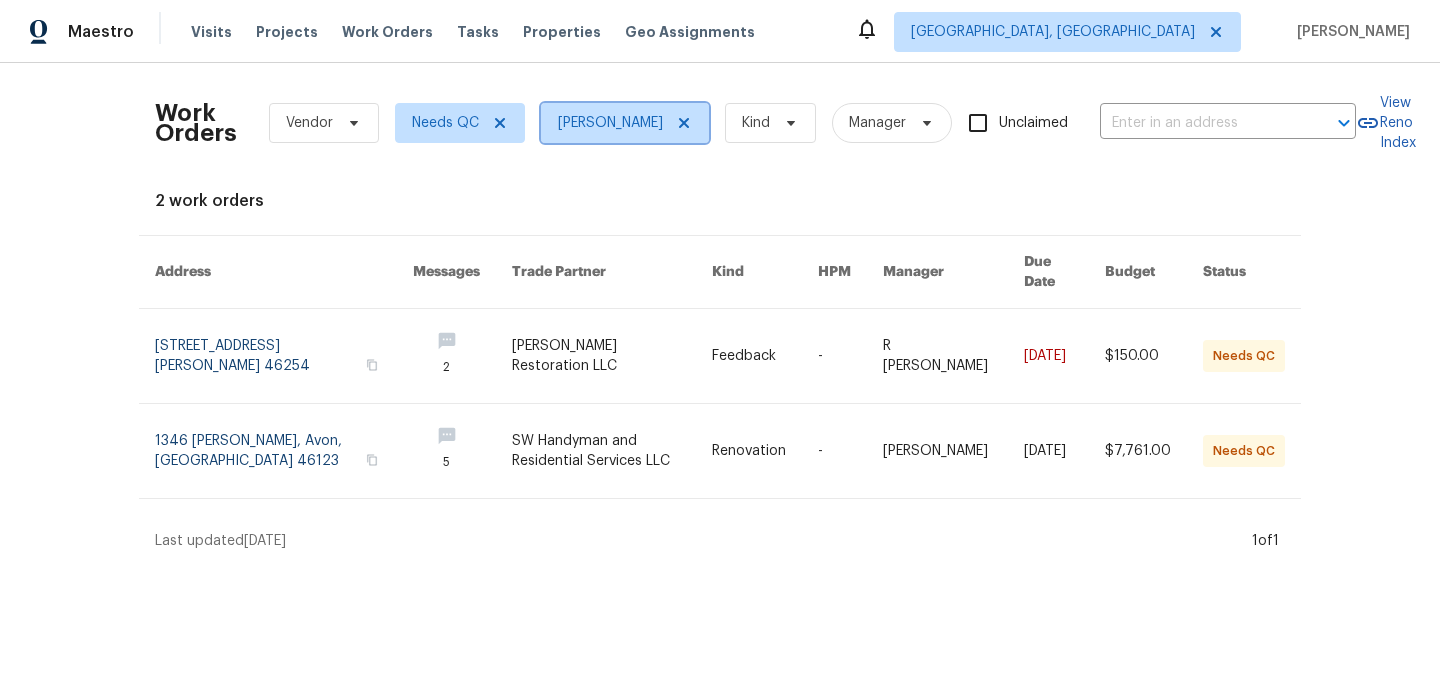 click 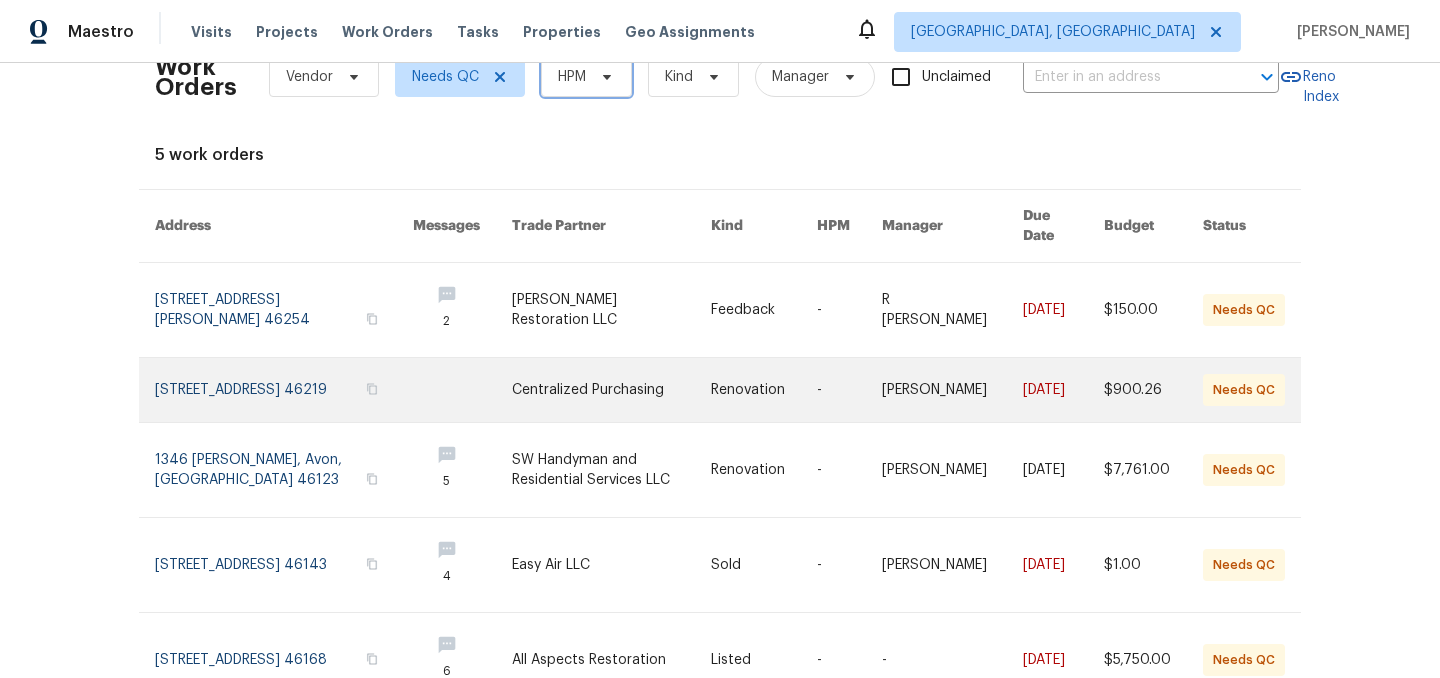 scroll, scrollTop: 0, scrollLeft: 0, axis: both 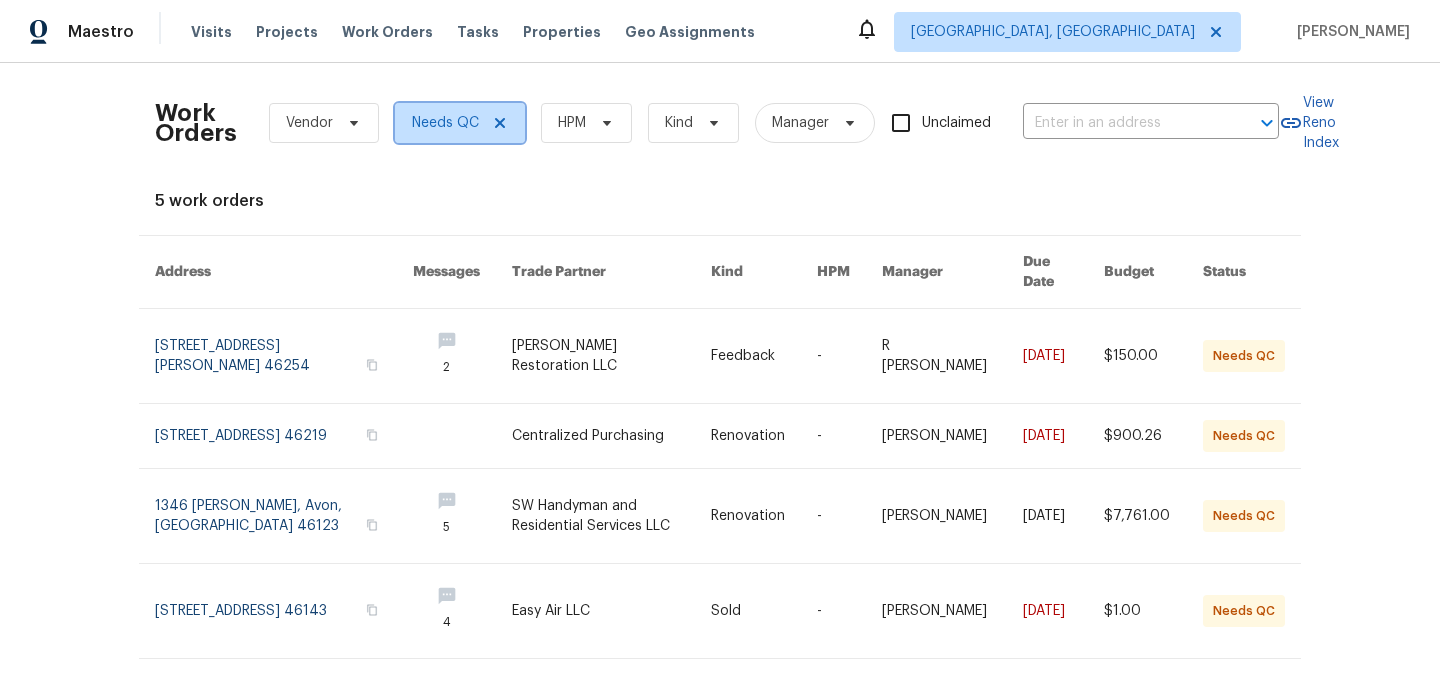 click 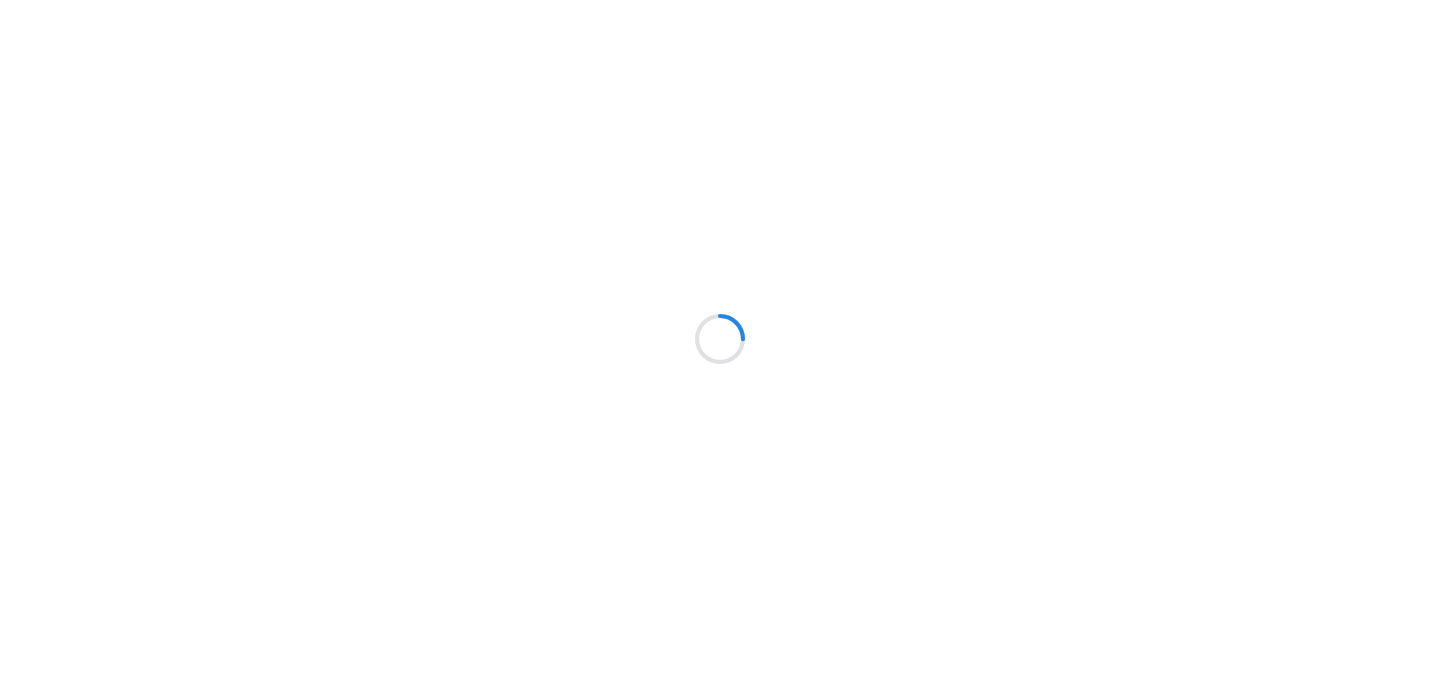 scroll, scrollTop: 0, scrollLeft: 0, axis: both 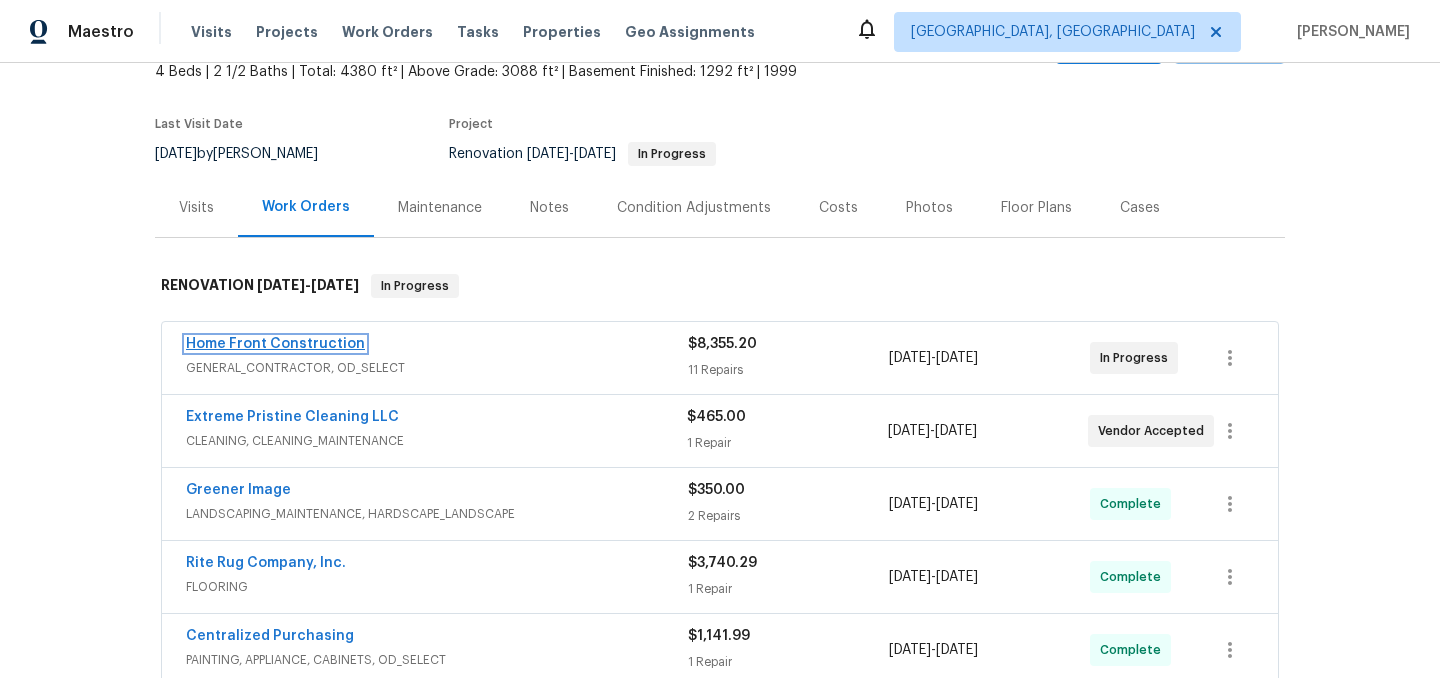 click on "Home Front Construction" at bounding box center (275, 344) 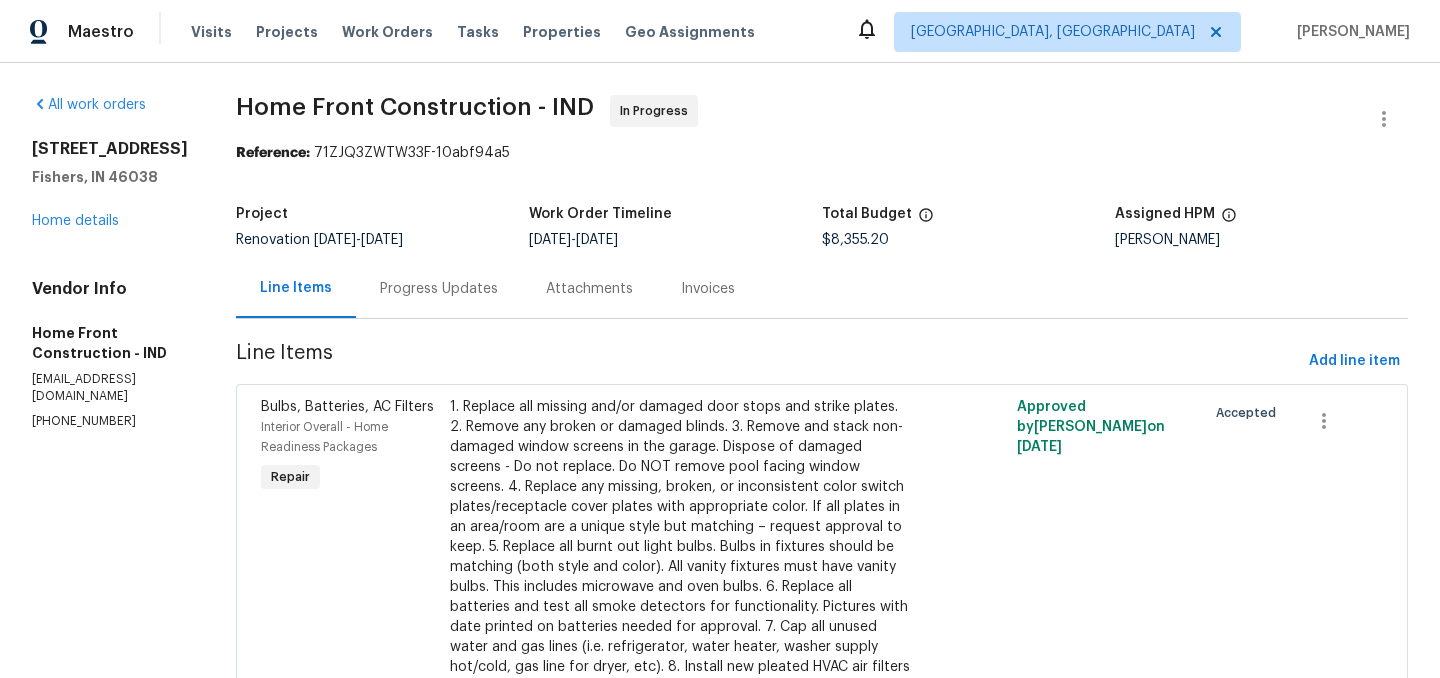 click on "Progress Updates" at bounding box center (439, 289) 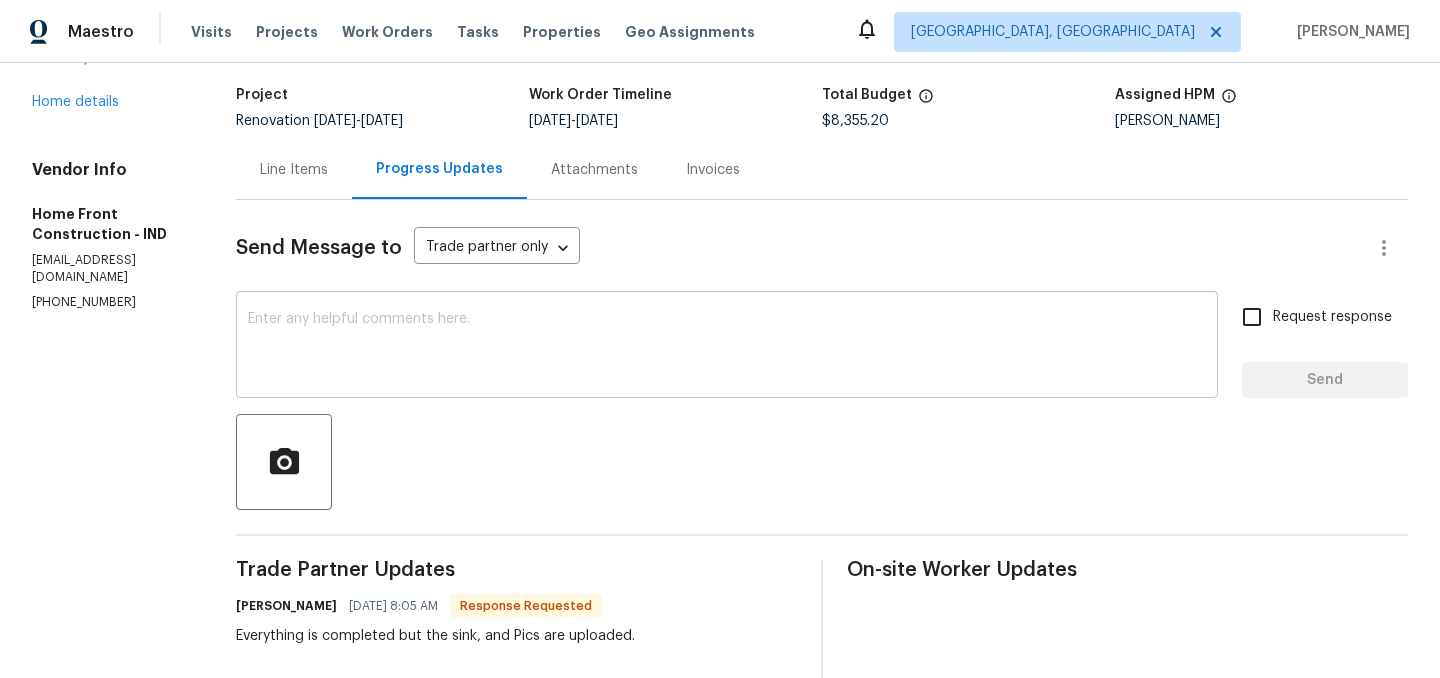 scroll, scrollTop: 116, scrollLeft: 0, axis: vertical 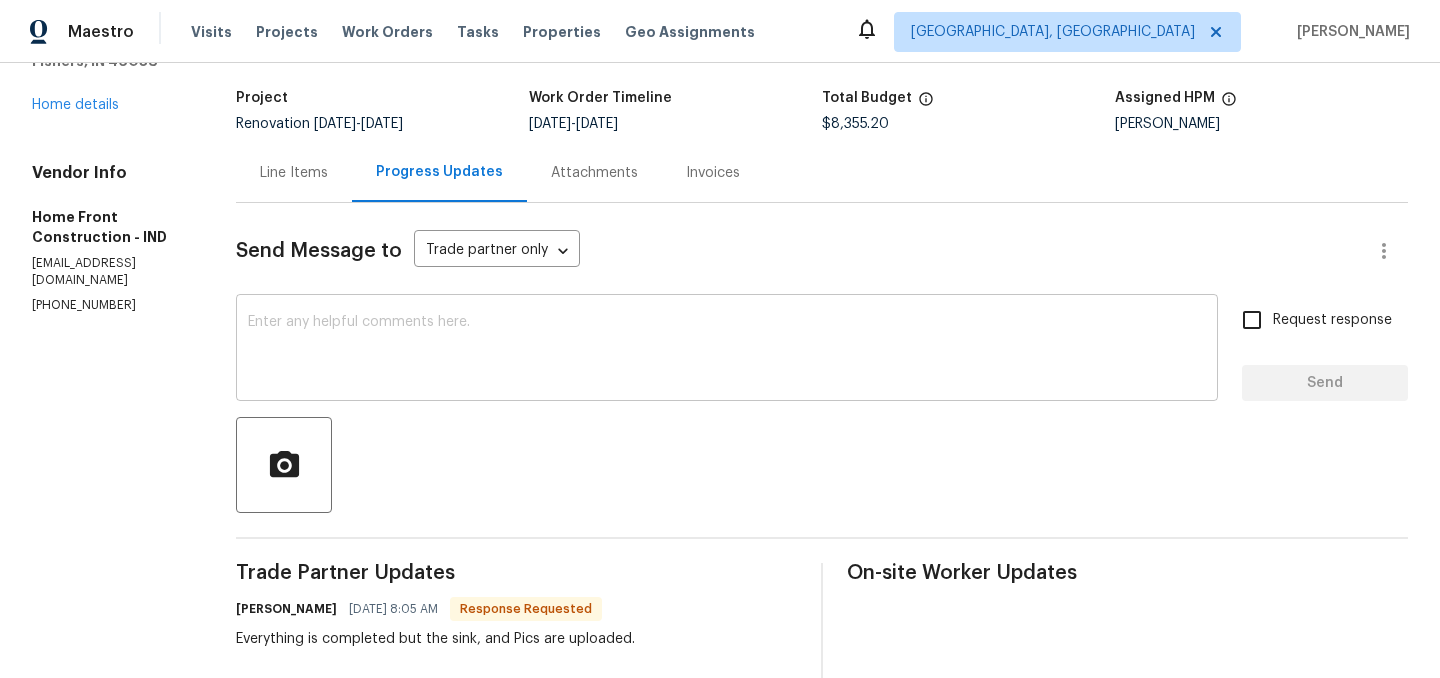 click at bounding box center [727, 350] 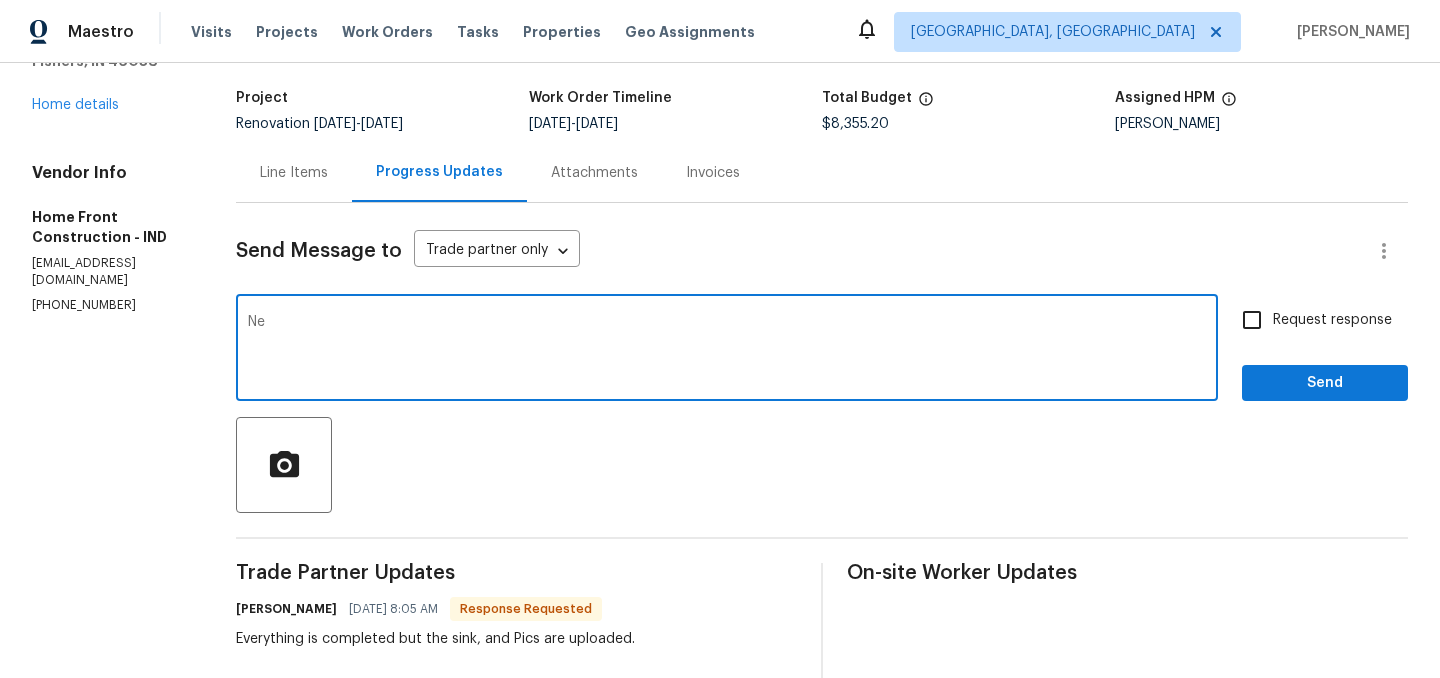 type on "N" 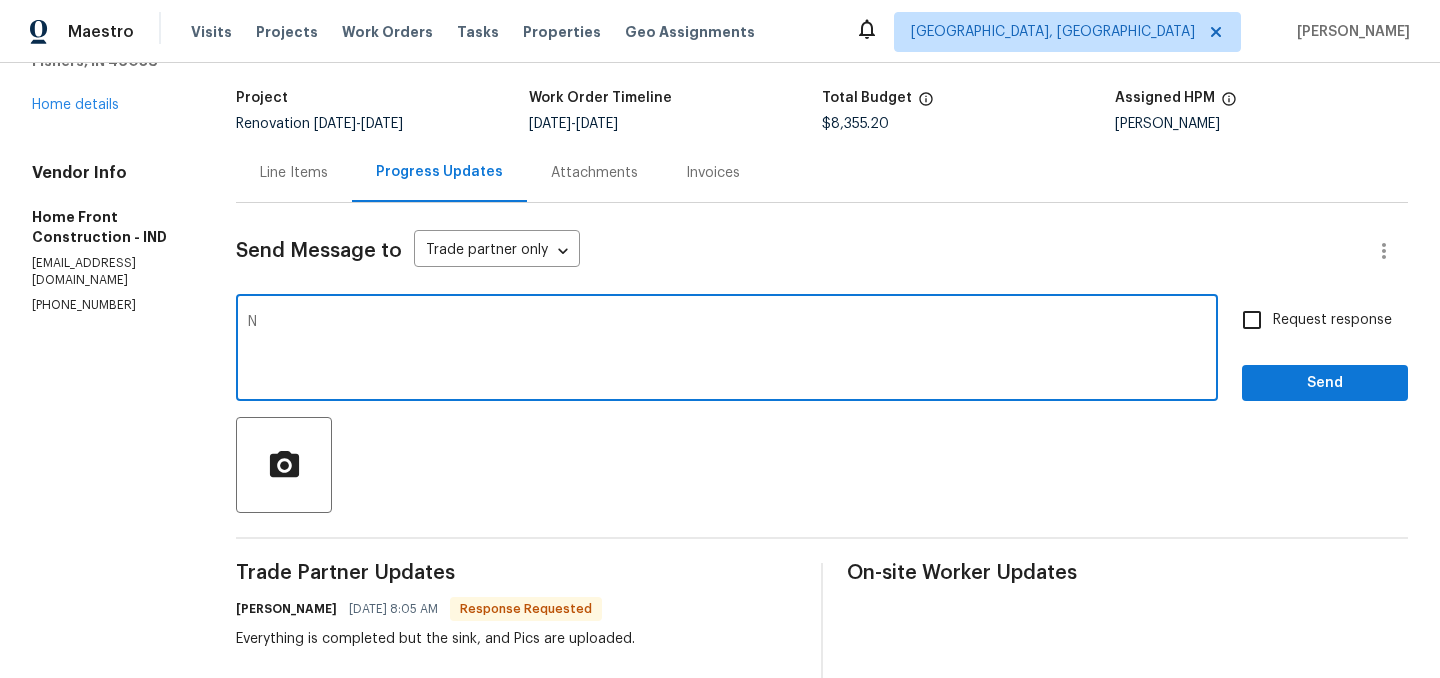 type 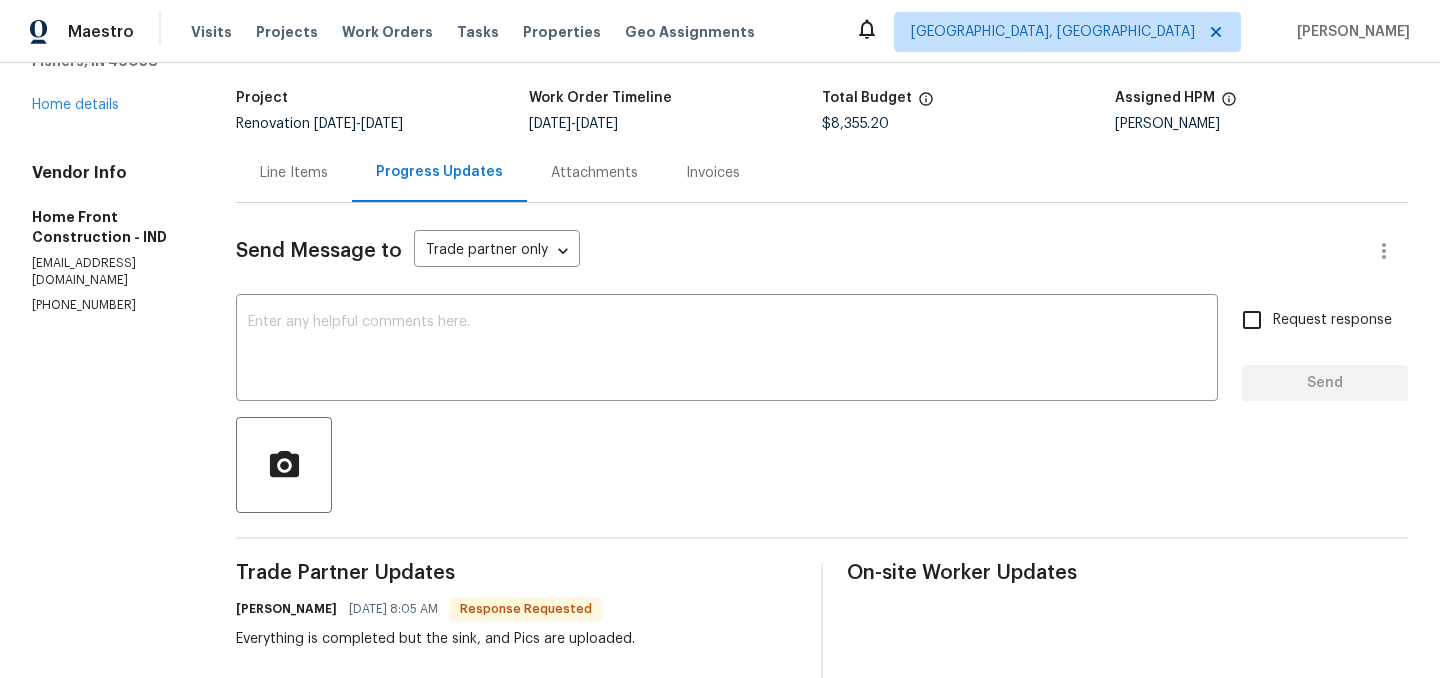 click on "Line Items" at bounding box center (294, 173) 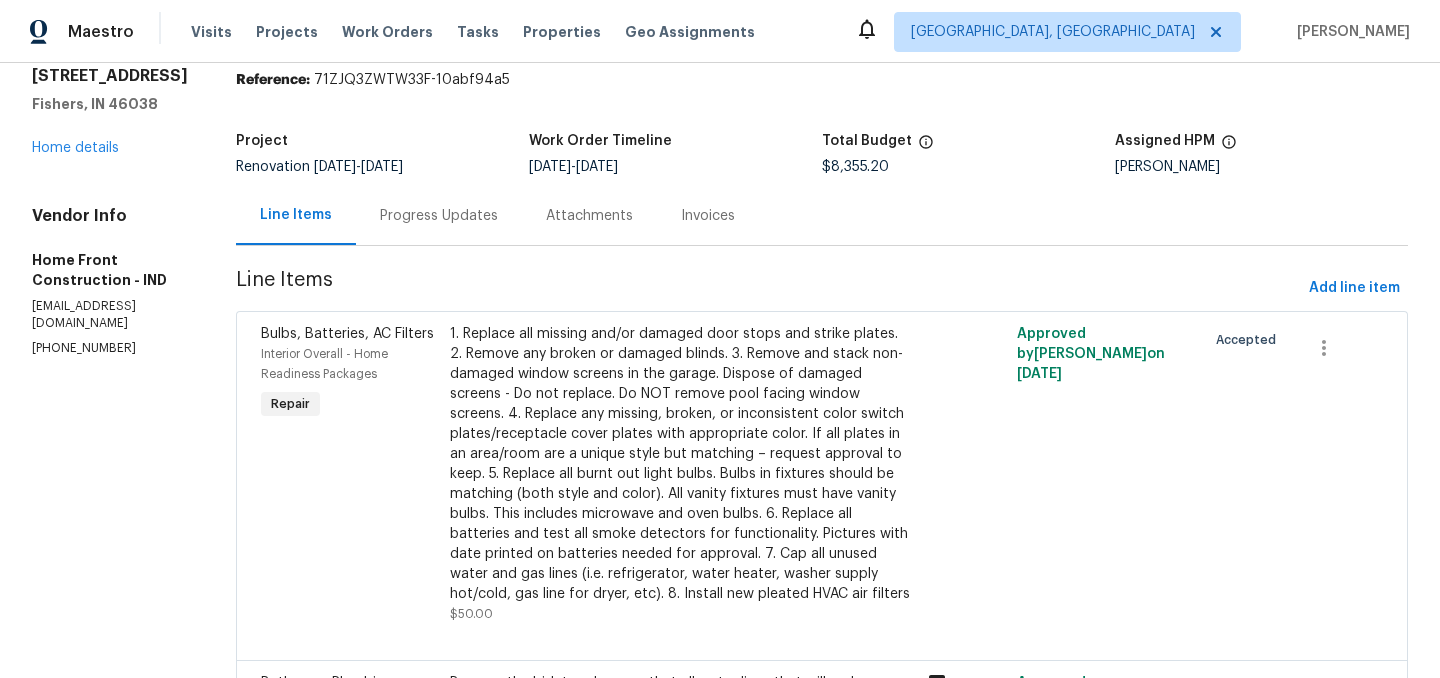 scroll, scrollTop: 0, scrollLeft: 0, axis: both 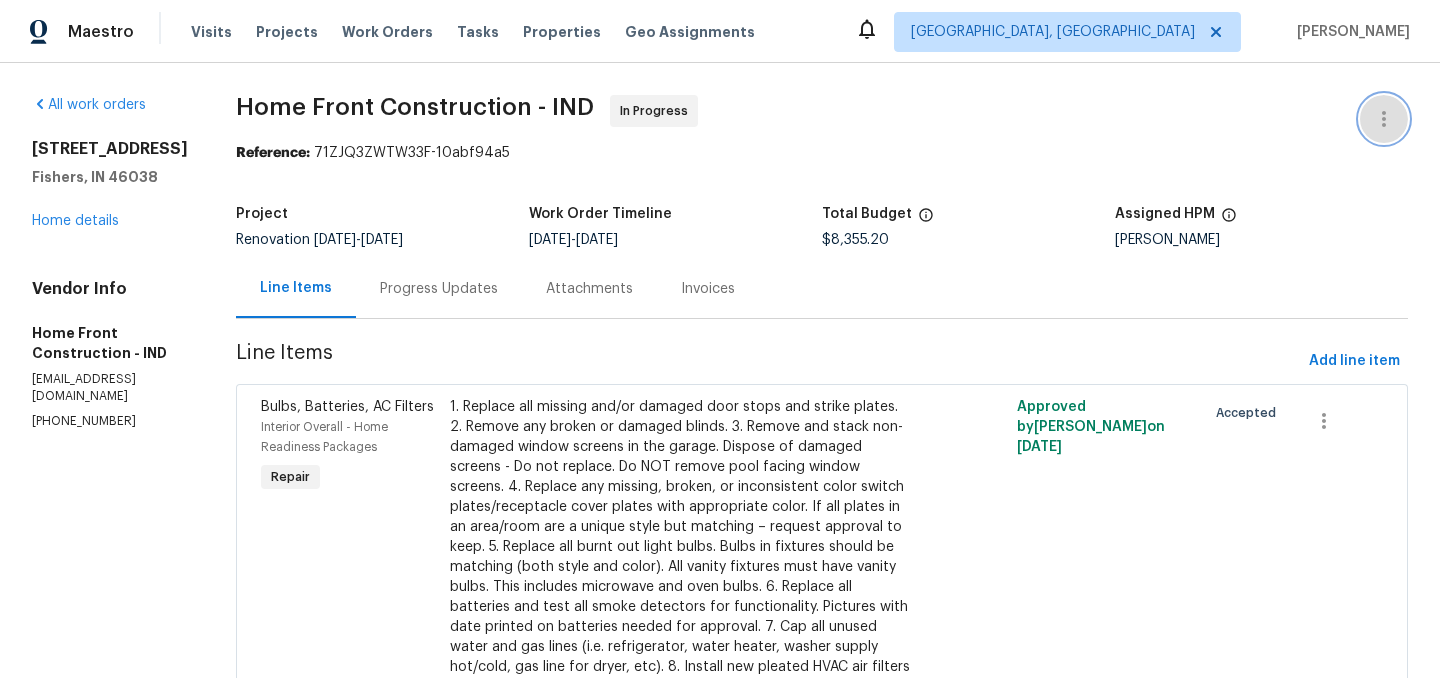 click 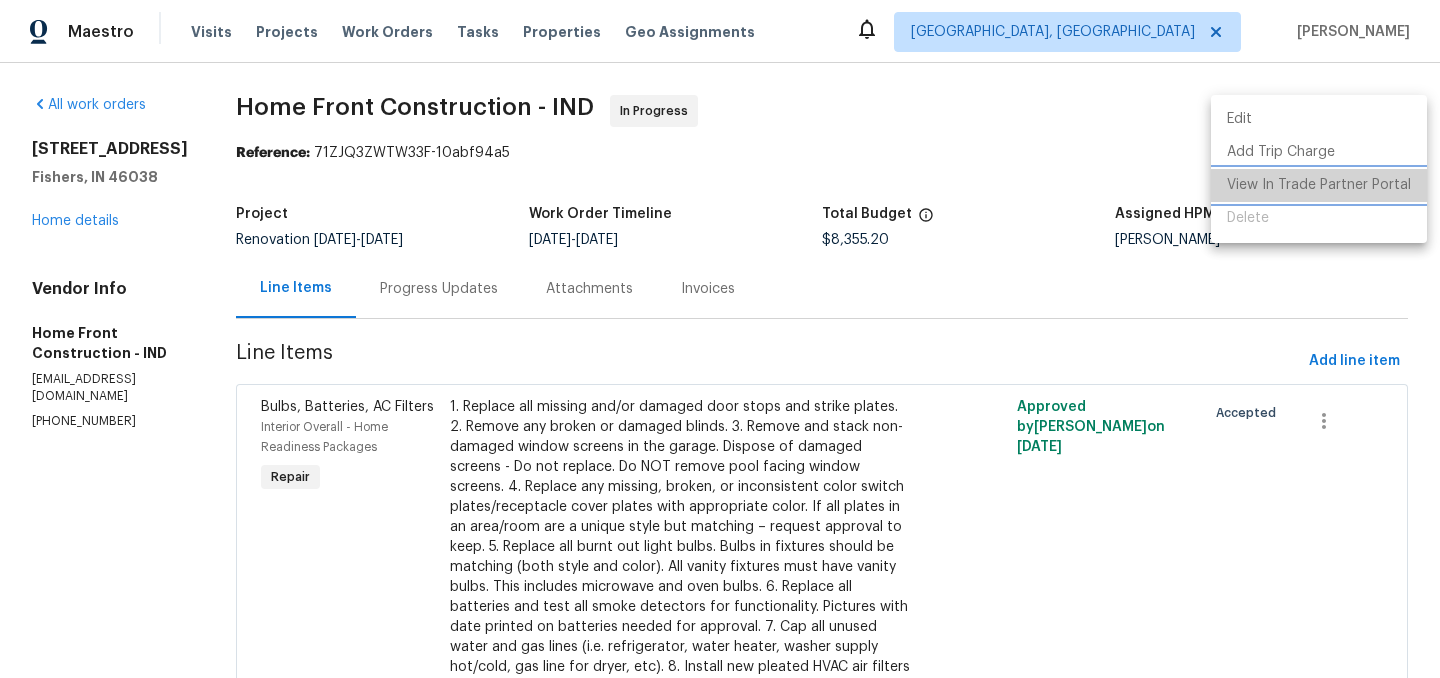 click on "View In Trade Partner Portal" at bounding box center (1319, 185) 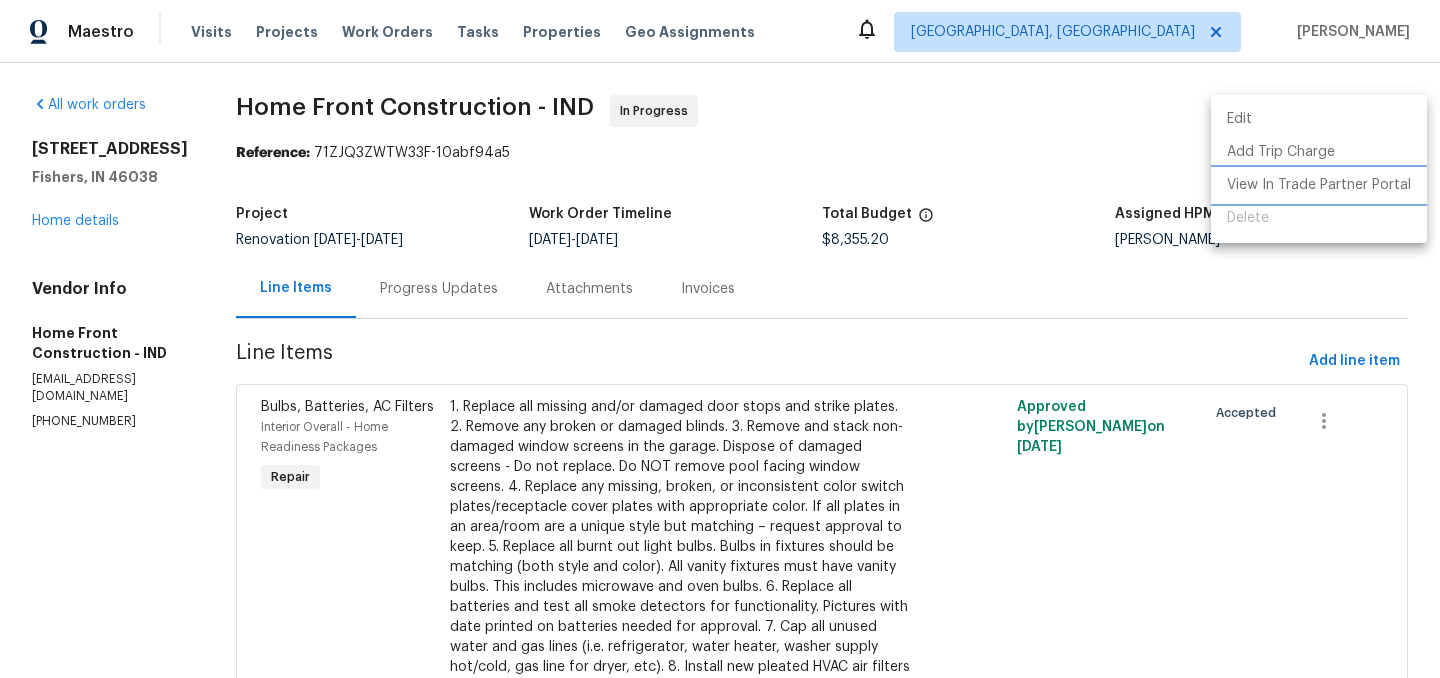click on "View In Trade Partner Portal" at bounding box center [1319, 185] 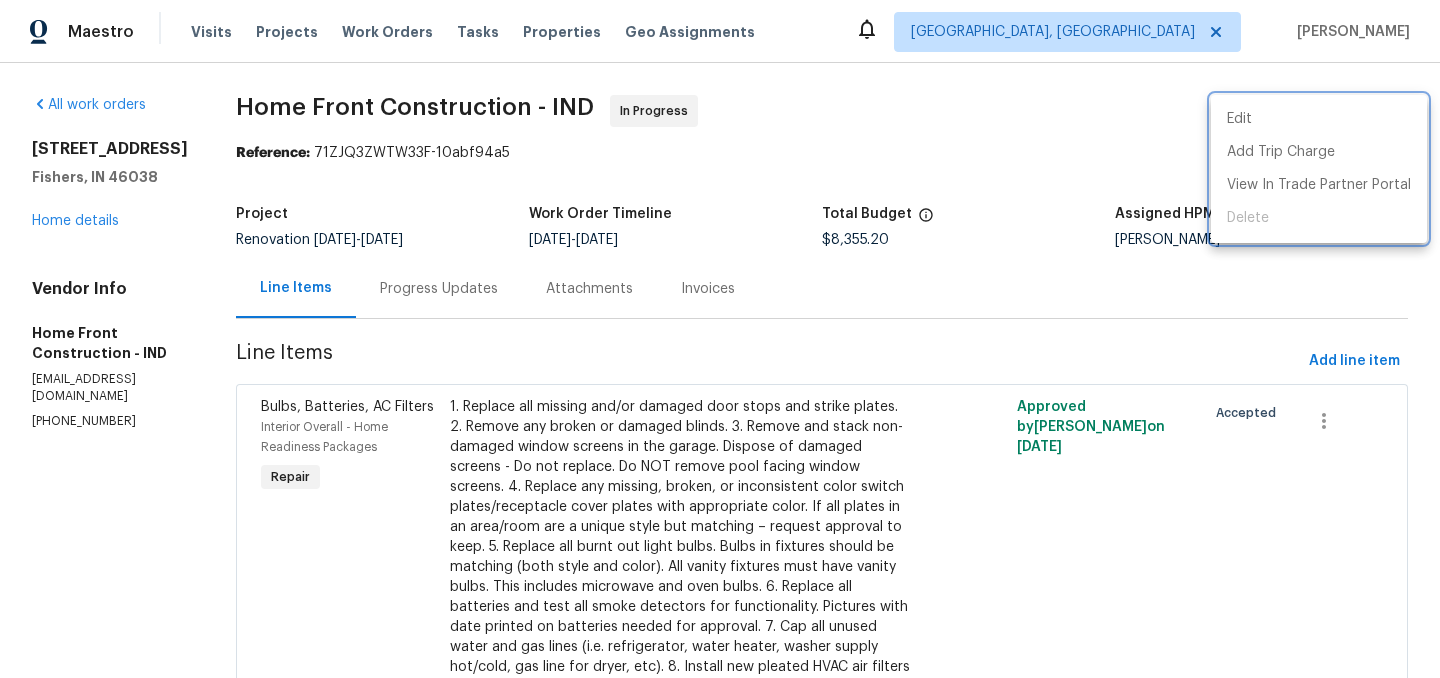 click at bounding box center (720, 339) 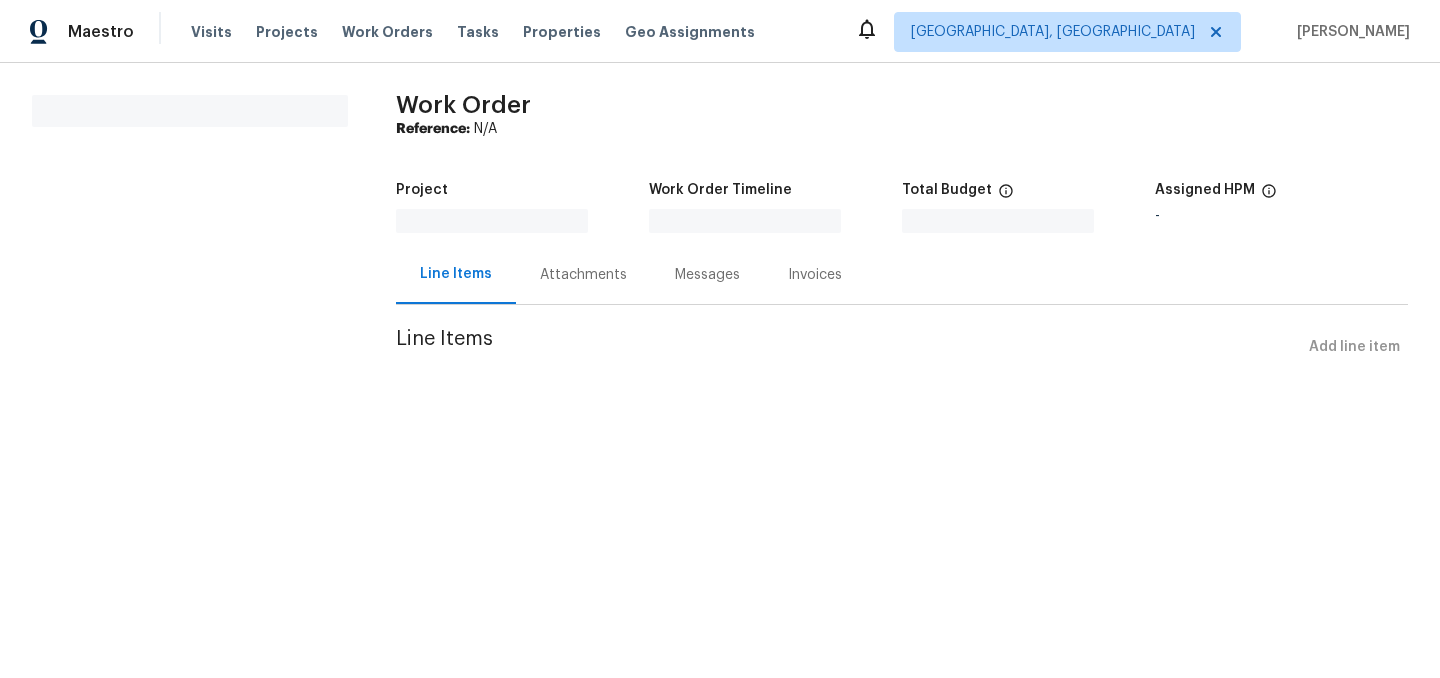 scroll, scrollTop: 0, scrollLeft: 0, axis: both 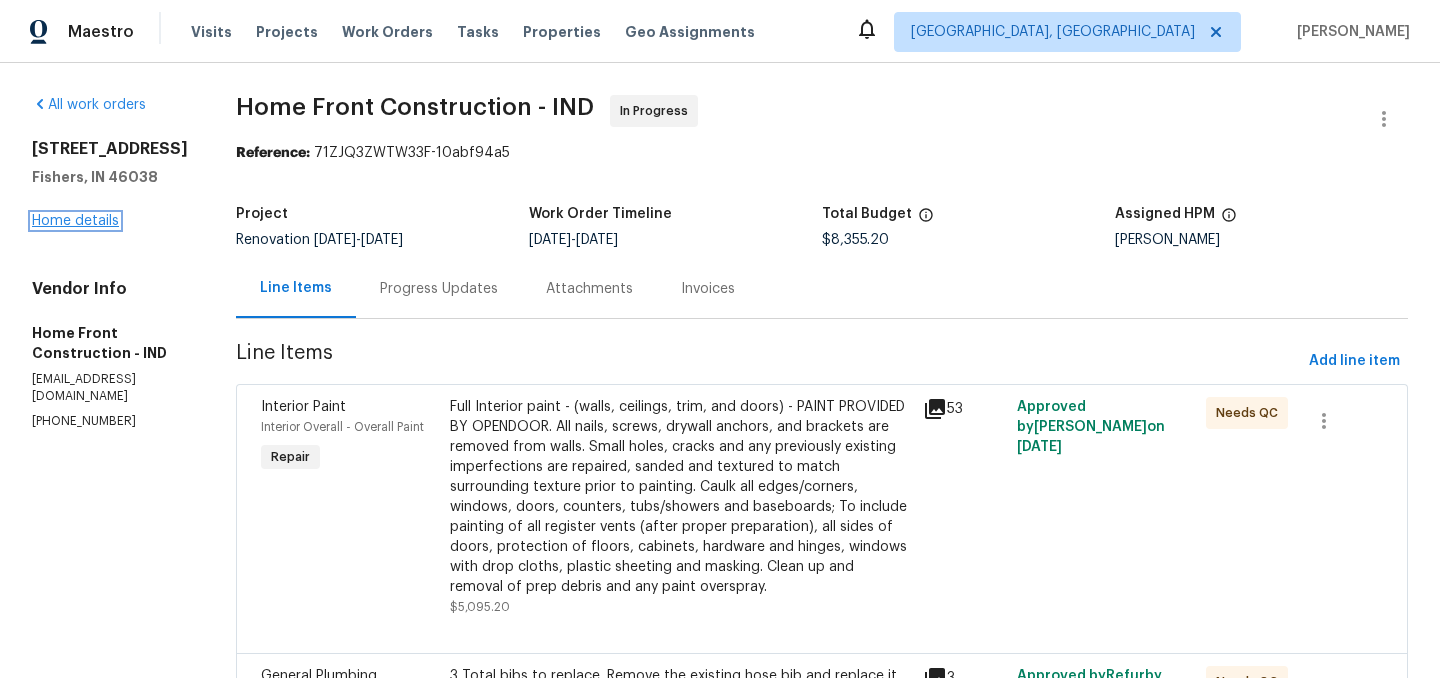 click on "Home details" at bounding box center (75, 221) 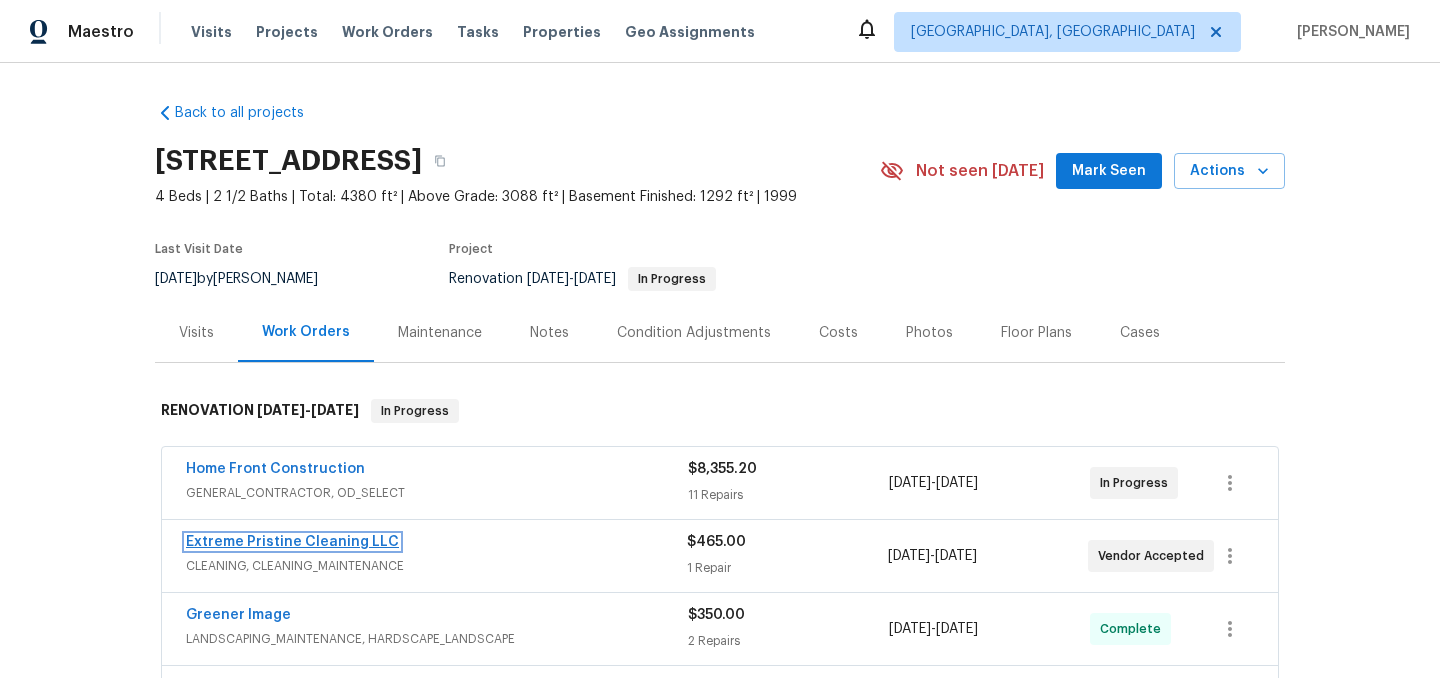 click on "Extreme Pristine Cleaning LLC" at bounding box center [292, 542] 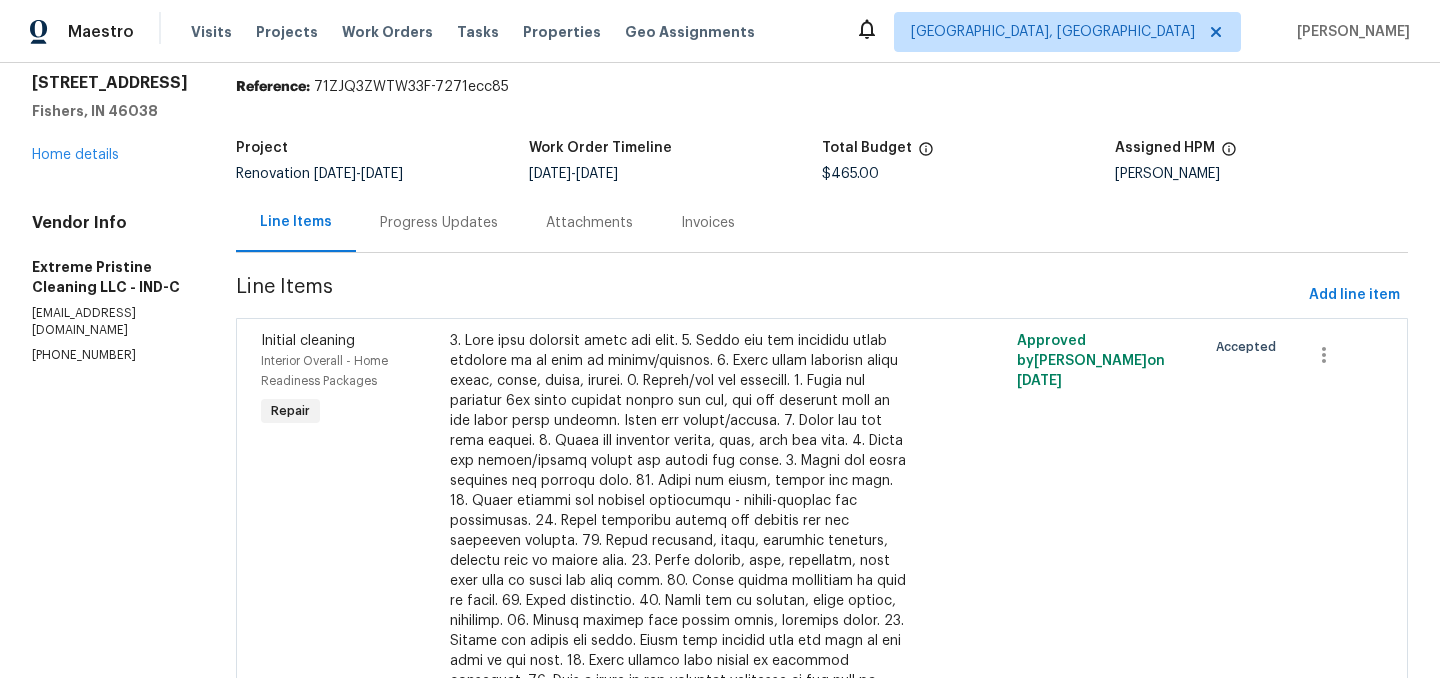 scroll, scrollTop: 0, scrollLeft: 0, axis: both 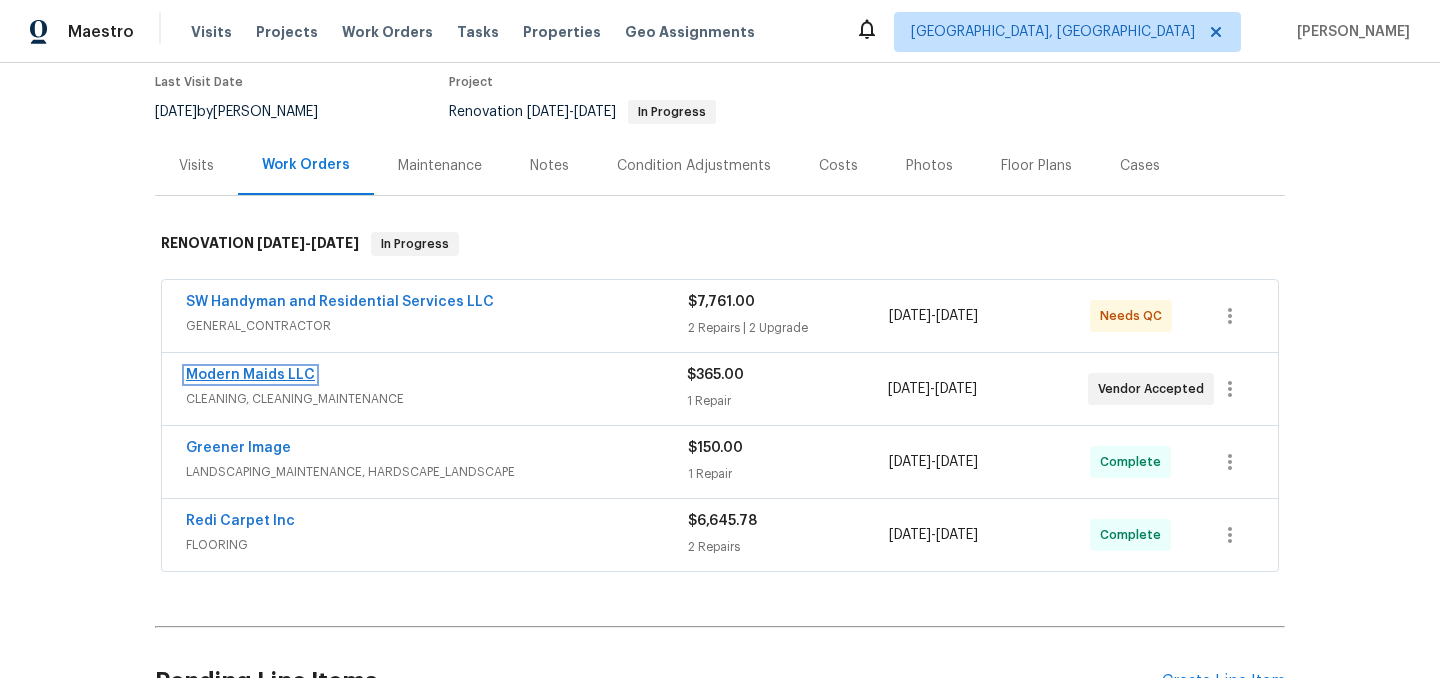 click on "Modern Maids LLC" at bounding box center (250, 375) 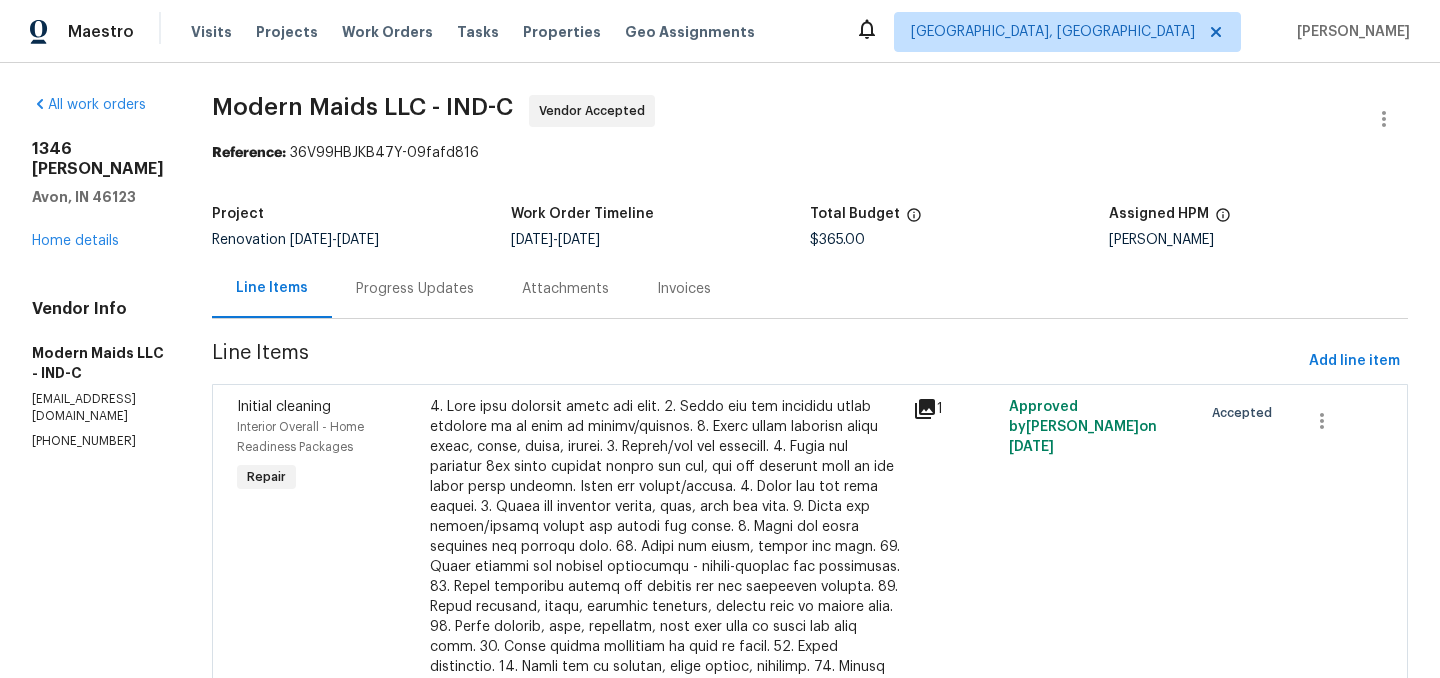 click on "Progress Updates" at bounding box center (415, 289) 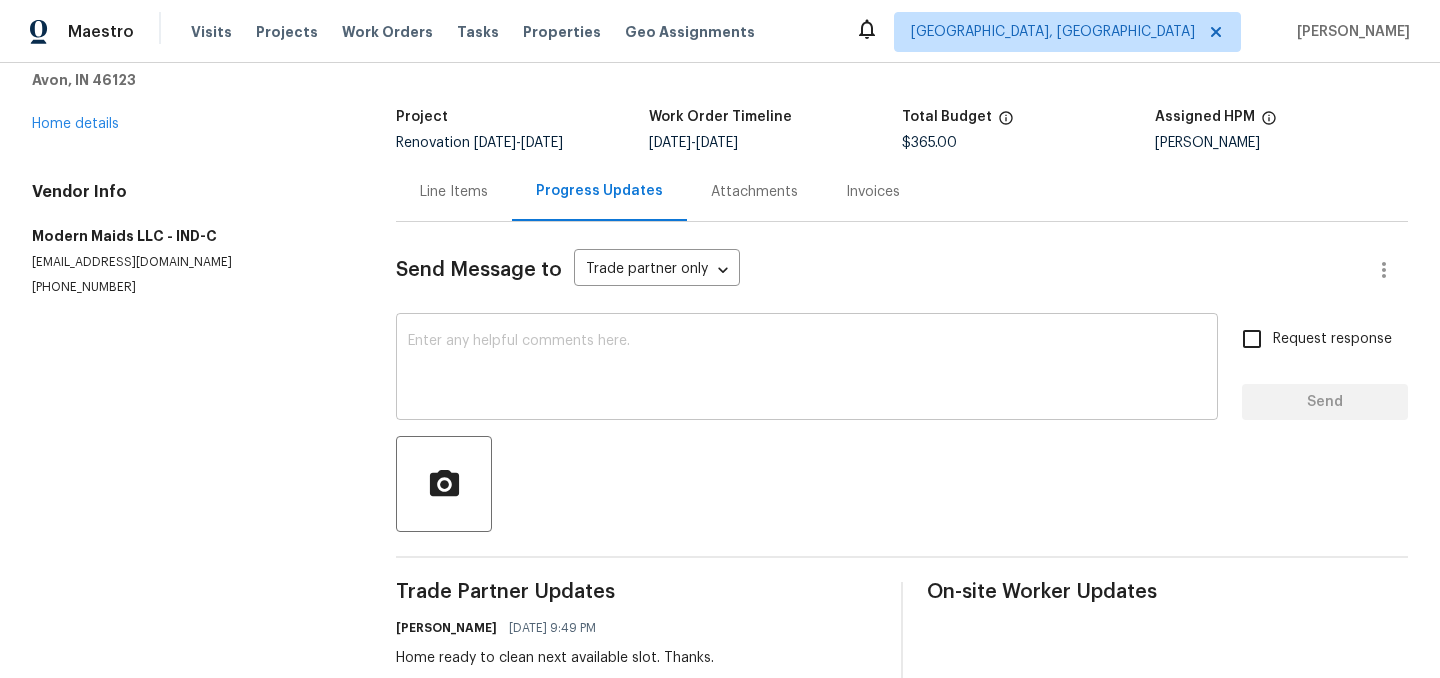 scroll, scrollTop: 0, scrollLeft: 0, axis: both 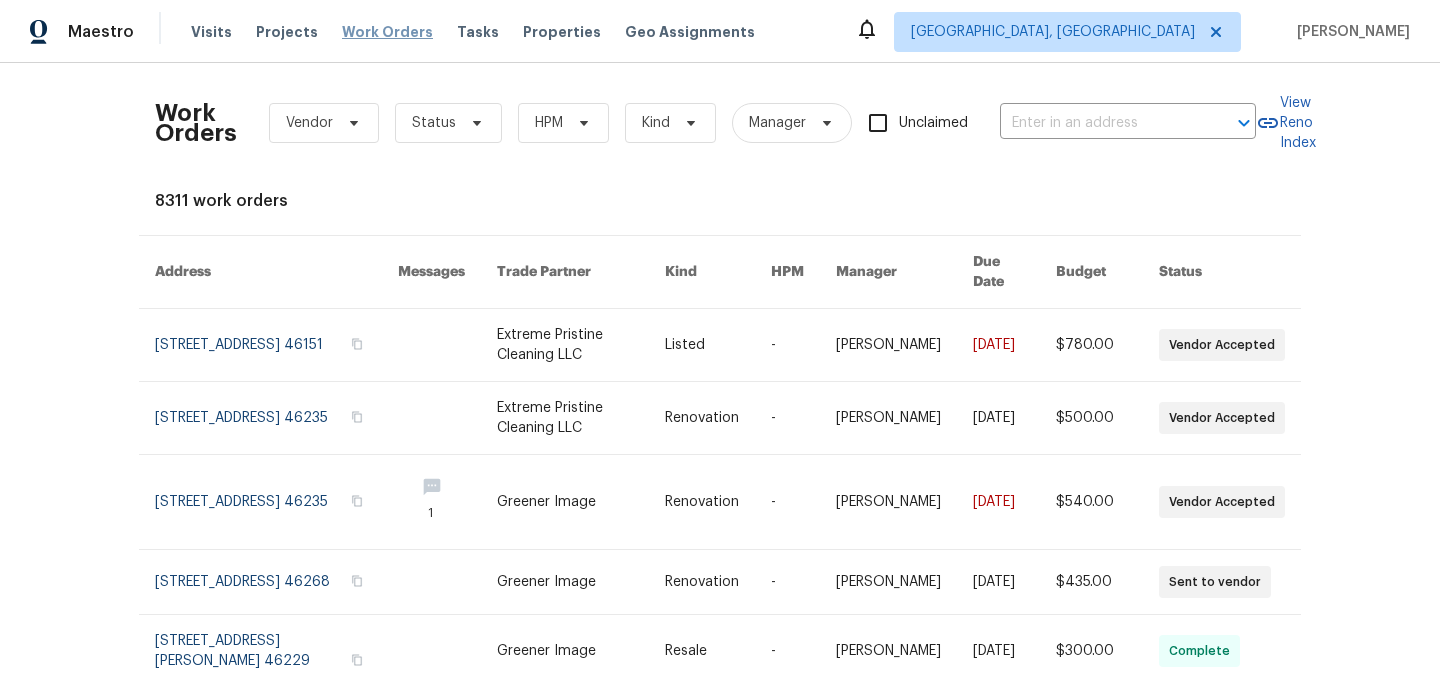 click on "Work Orders" at bounding box center [387, 32] 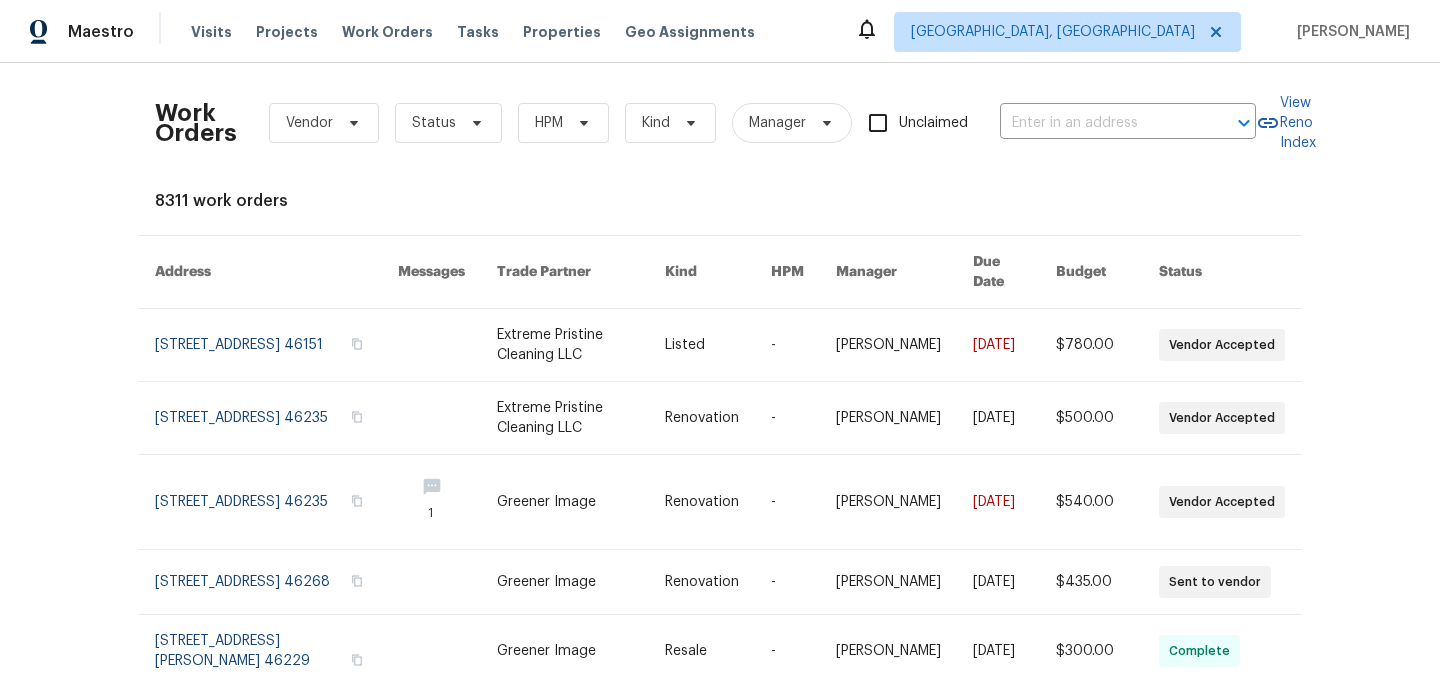 click 